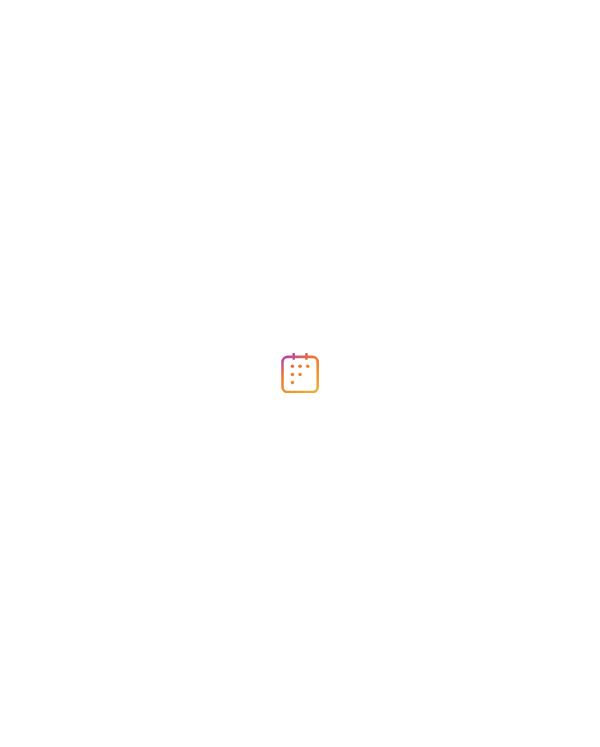 scroll, scrollTop: 0, scrollLeft: 0, axis: both 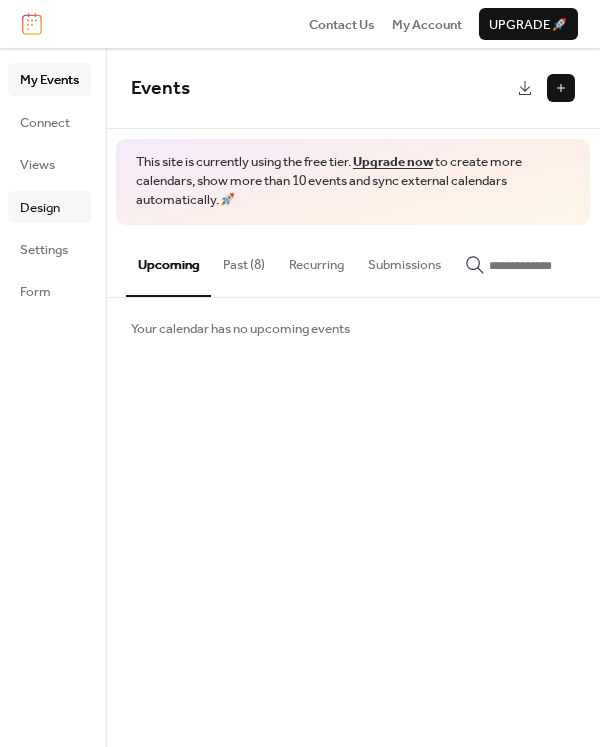 click on "Design" at bounding box center [40, 208] 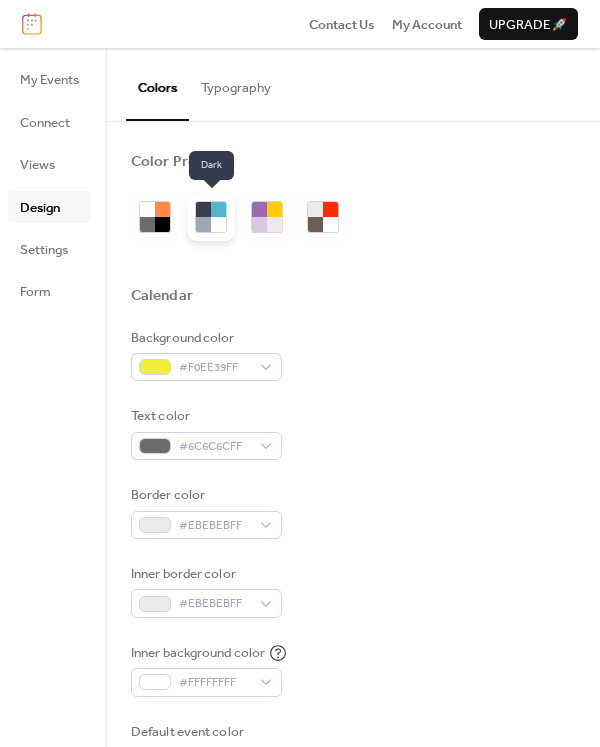 click at bounding box center (203, 209) 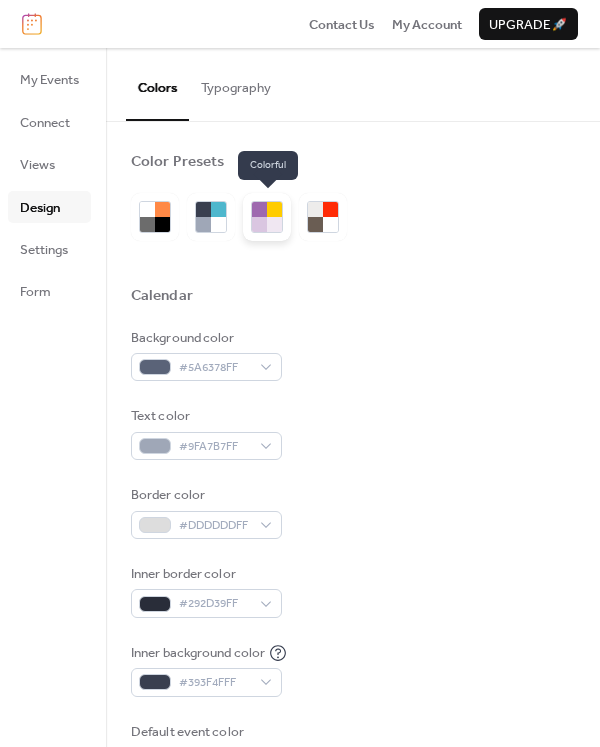 click at bounding box center (259, 209) 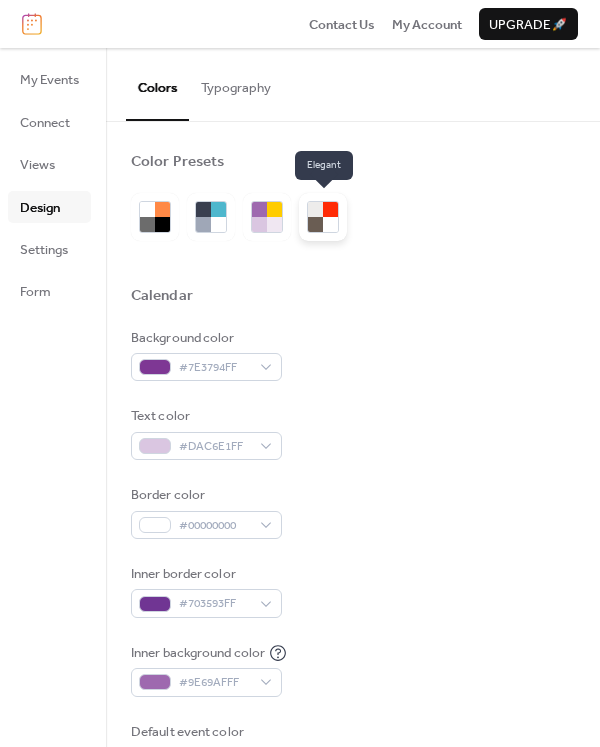 click at bounding box center [315, 209] 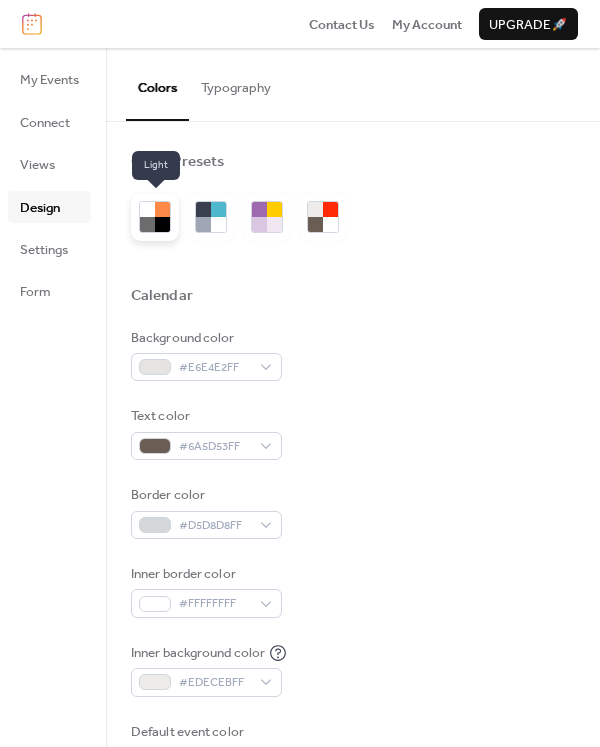 click at bounding box center [162, 224] 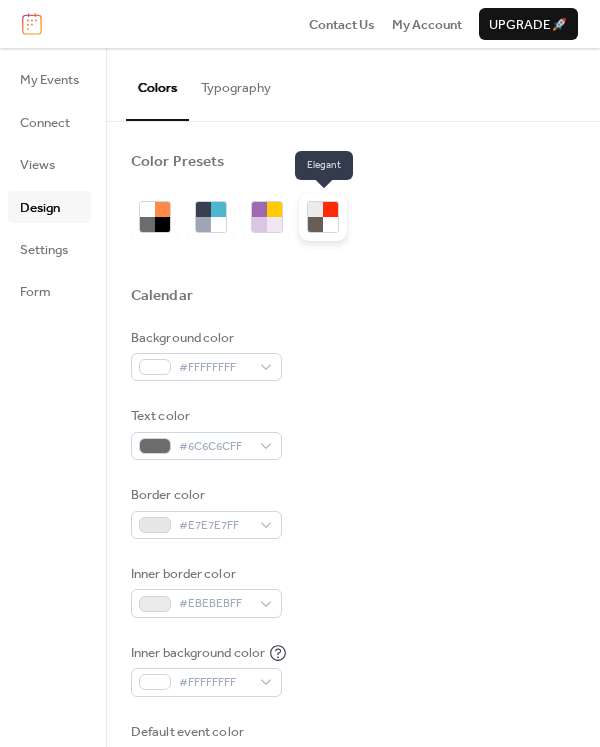 click at bounding box center (330, 224) 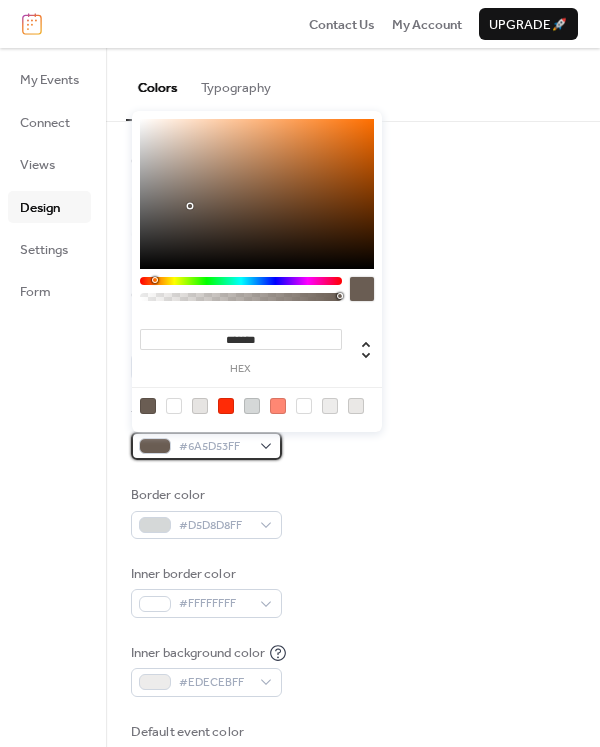 click on "#6A5D53FF" at bounding box center [206, 446] 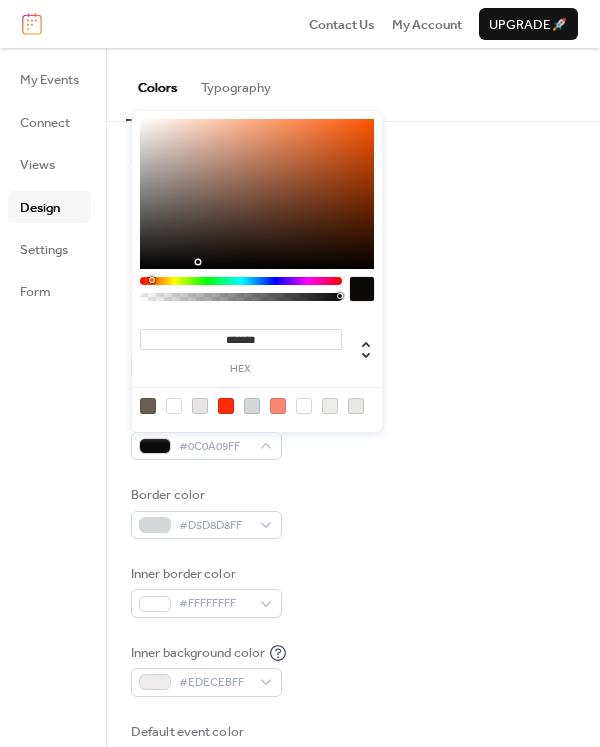 drag, startPoint x: 191, startPoint y: 208, endPoint x: 184, endPoint y: 263, distance: 55.443665 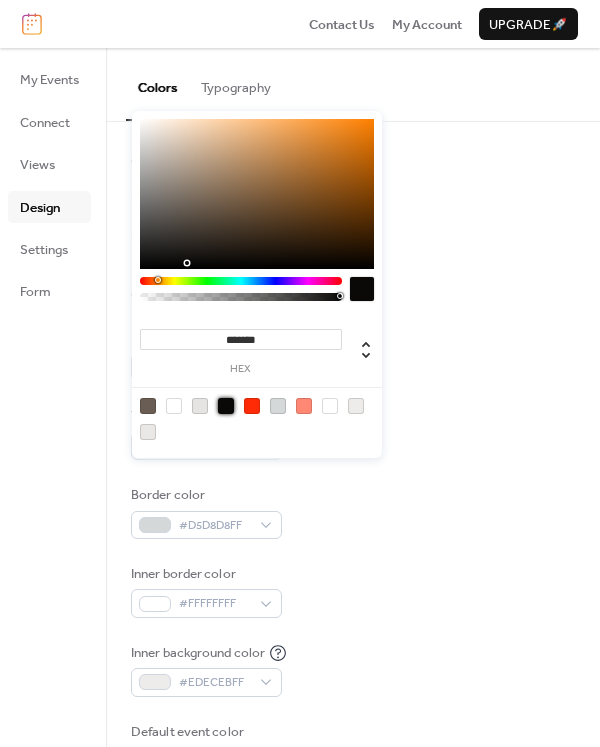 click at bounding box center [226, 406] 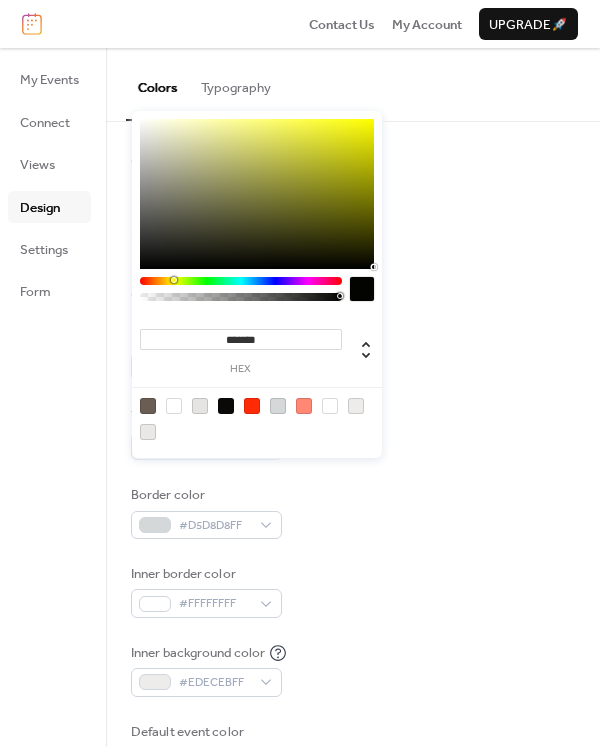 type on "*******" 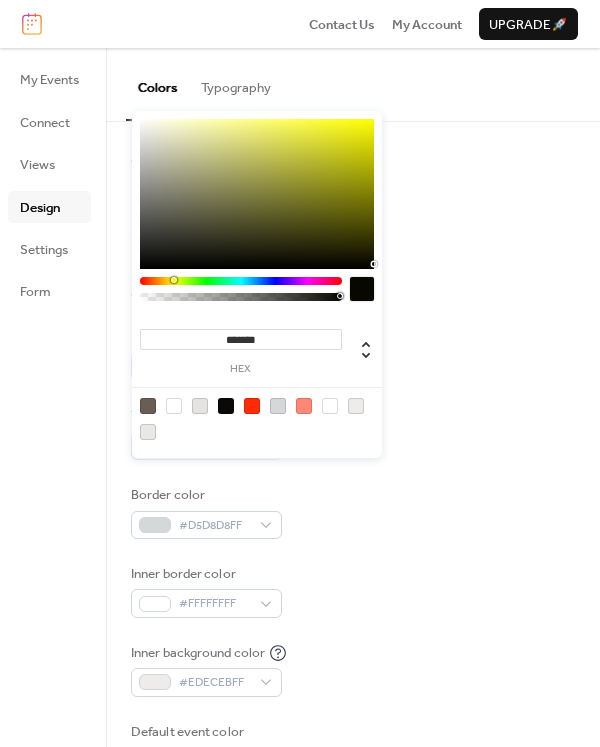 drag, startPoint x: 183, startPoint y: 263, endPoint x: 363, endPoint y: 264, distance: 180.00278 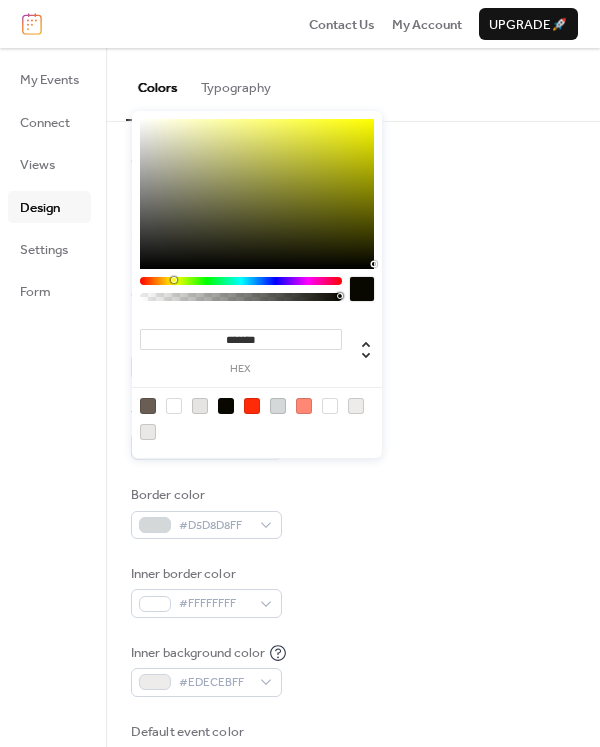 click at bounding box center [226, 406] 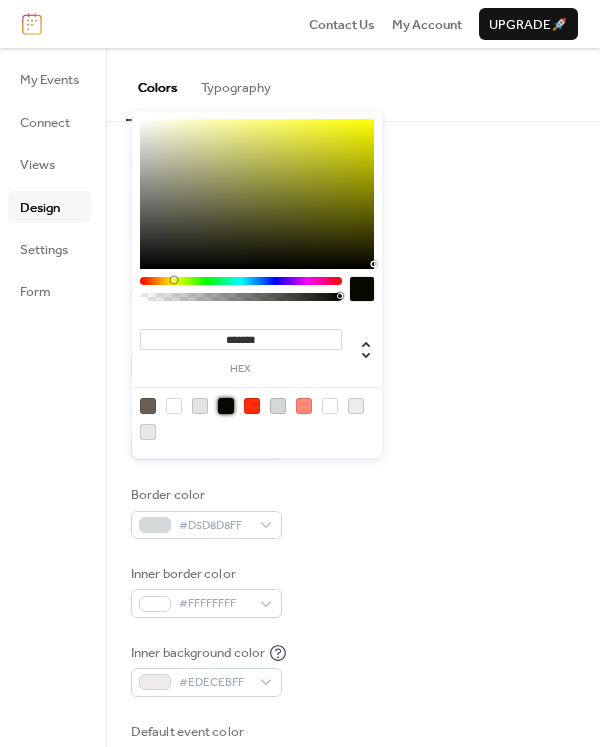 click at bounding box center [362, 289] 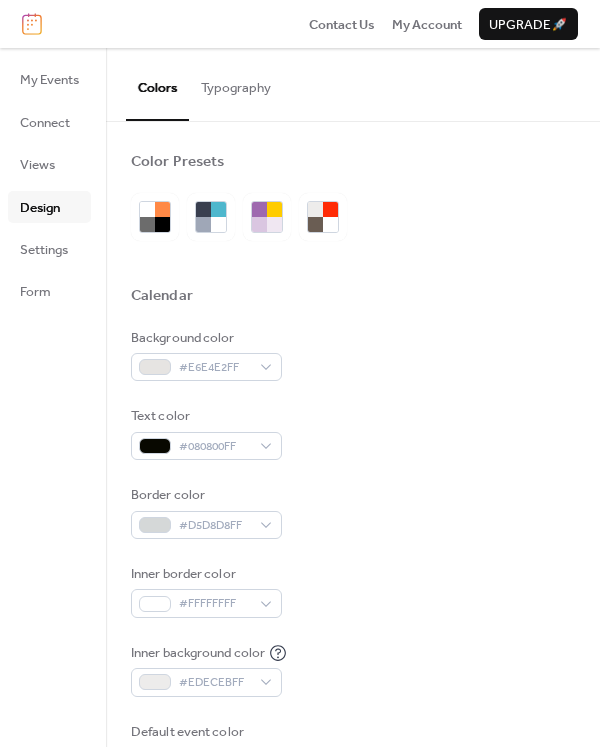 click on "Background color [COLOR] Text color [COLOR] Border color [COLOR] Inner border color [COLOR] Inner background color [COLOR] Default event color [COLOR]" at bounding box center (353, 552) 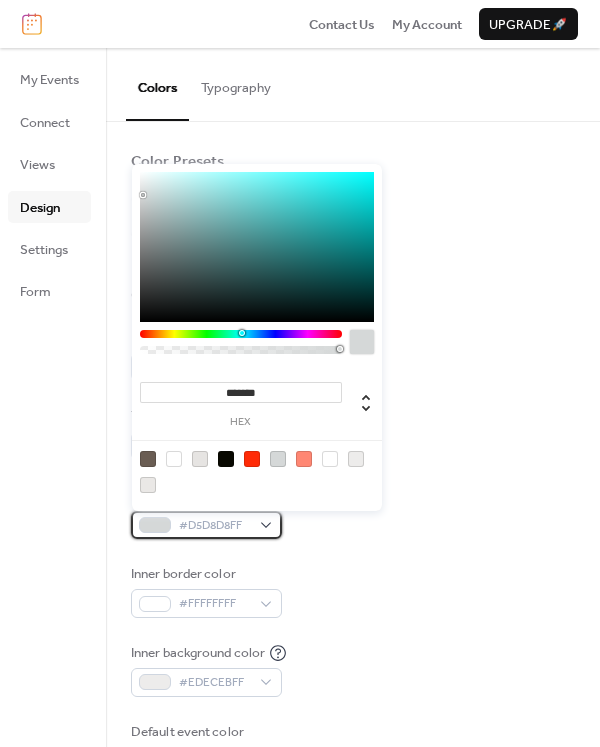 click on "#D5D8D8FF" at bounding box center (206, 525) 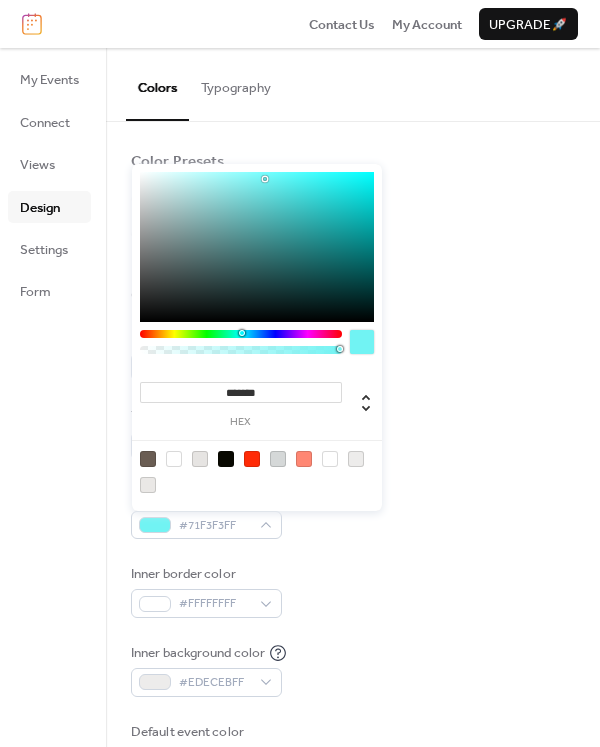 click at bounding box center (257, 247) 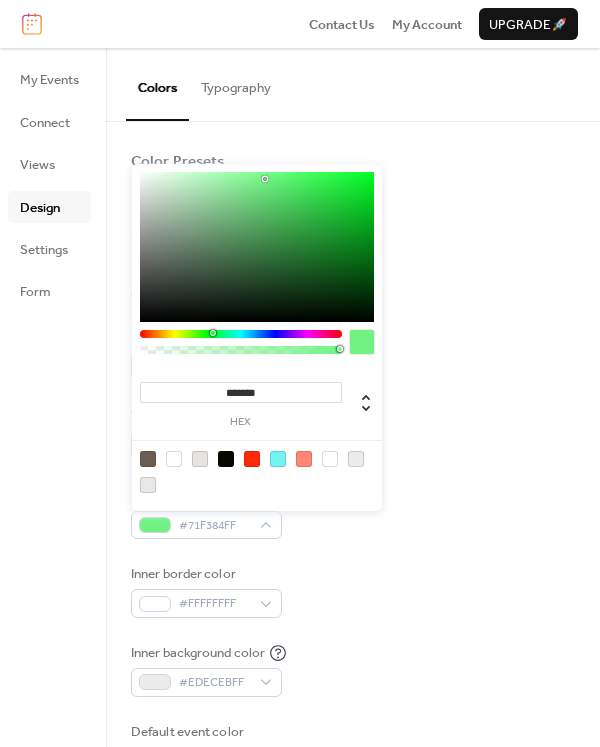 drag, startPoint x: 243, startPoint y: 331, endPoint x: 212, endPoint y: 337, distance: 31.575306 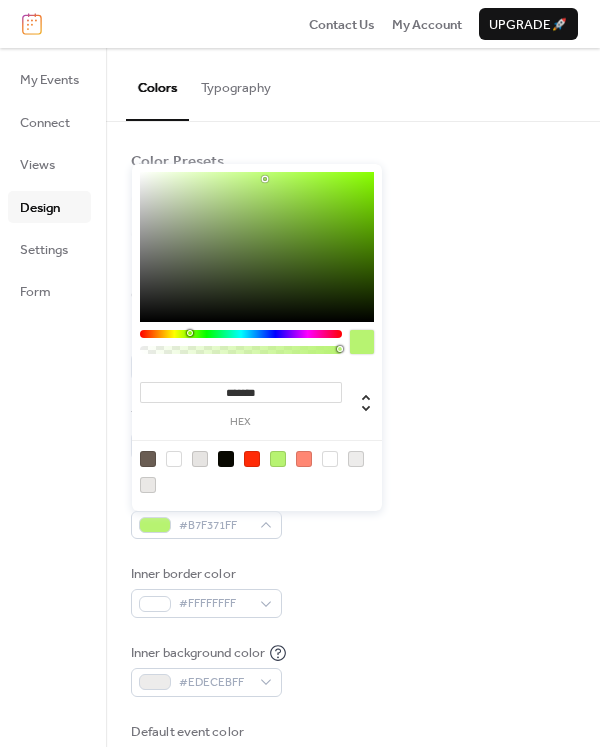 drag, startPoint x: 213, startPoint y: 329, endPoint x: 189, endPoint y: 336, distance: 25 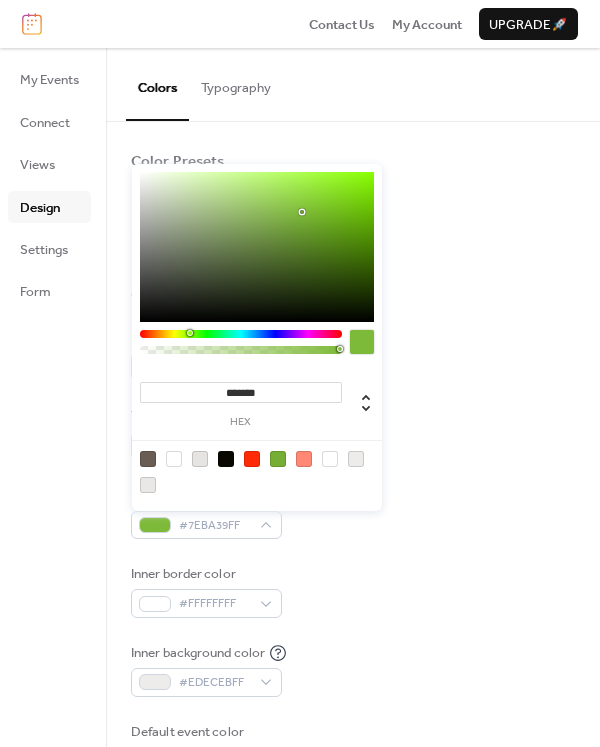 type on "*******" 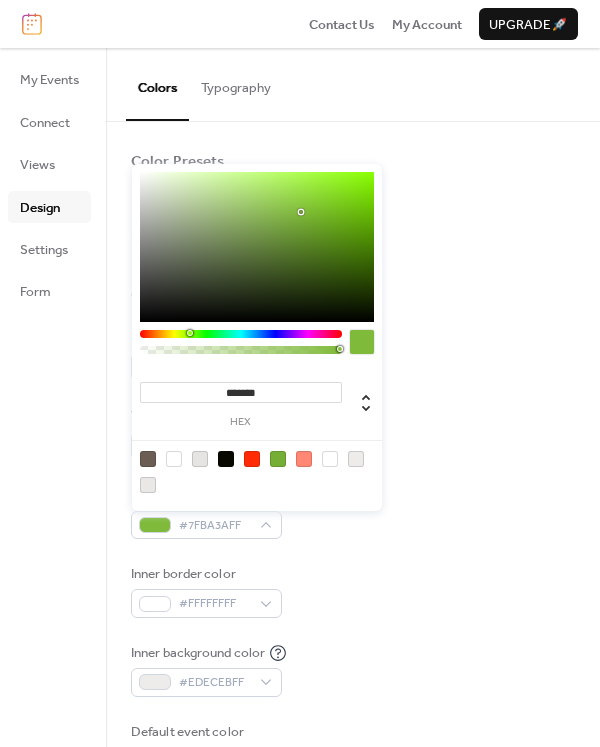 drag, startPoint x: 265, startPoint y: 178, endPoint x: 301, endPoint y: 212, distance: 49.517673 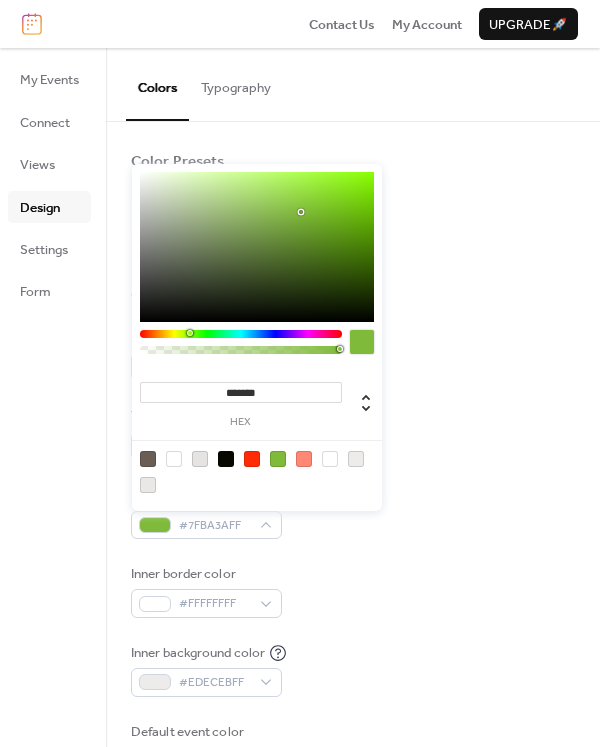 click on "Inner border color #FFFFFFFF" at bounding box center (353, 591) 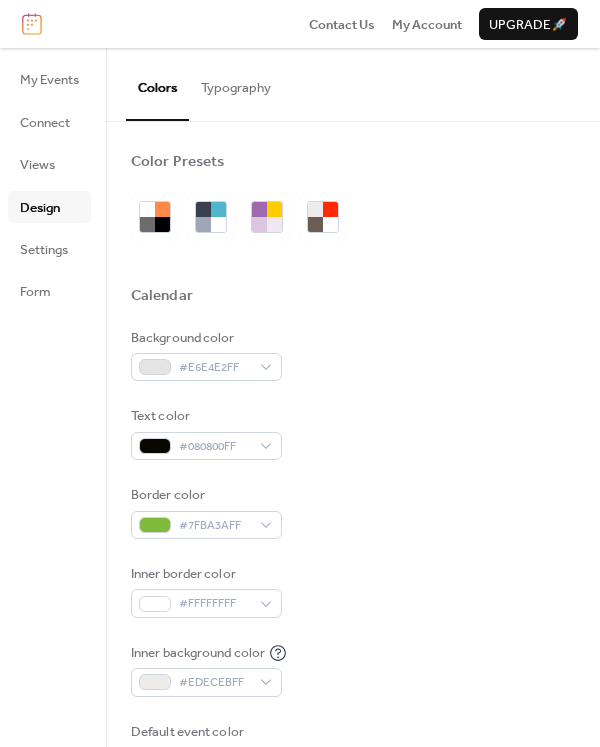 click on "Background color [COLOR] Text color [COLOR] Border color [COLOR] Inner border color [COLOR] Inner background color [COLOR] Default event color [COLOR]" at bounding box center (353, 552) 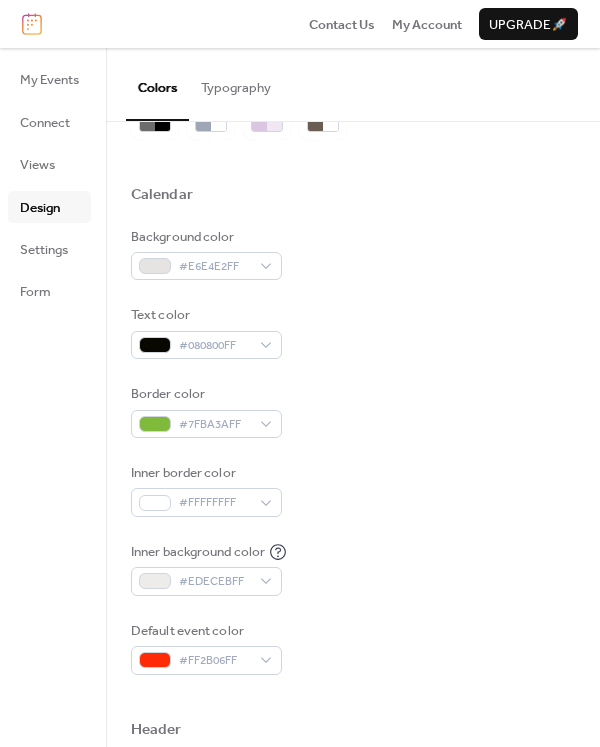 scroll, scrollTop: 300, scrollLeft: 0, axis: vertical 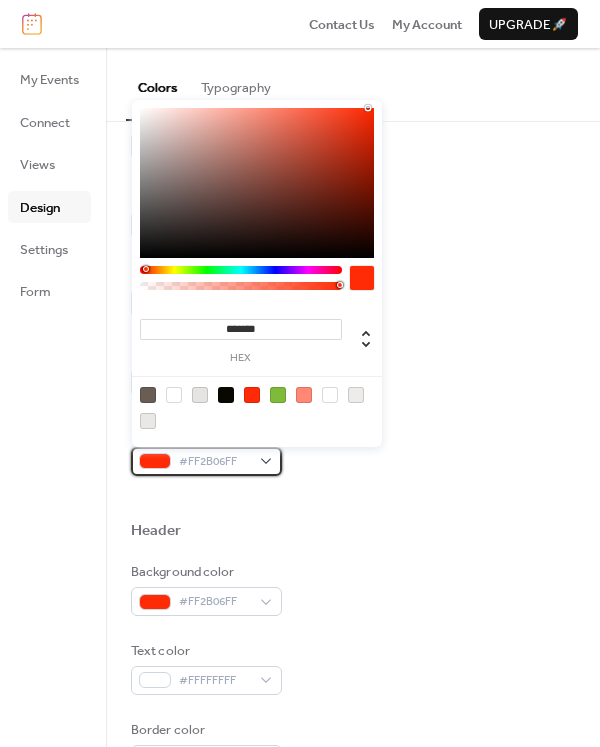 click on "#FF2B06FF" at bounding box center [206, 461] 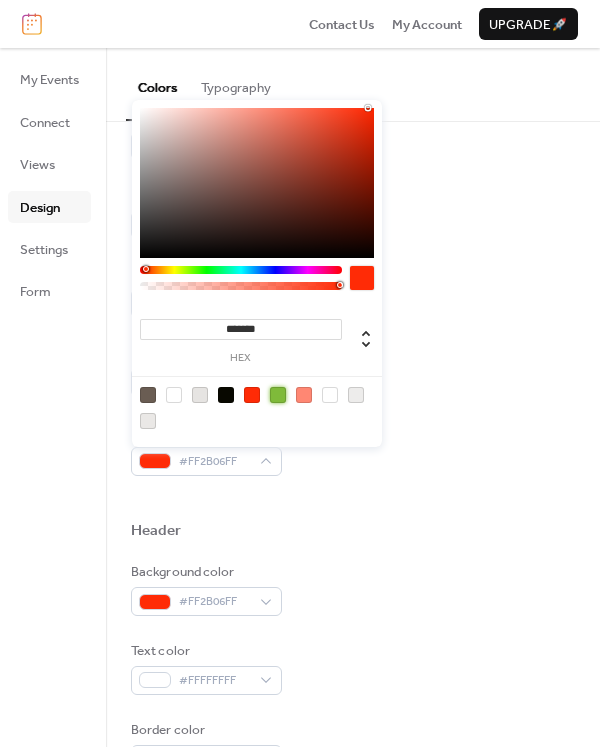 click at bounding box center (278, 395) 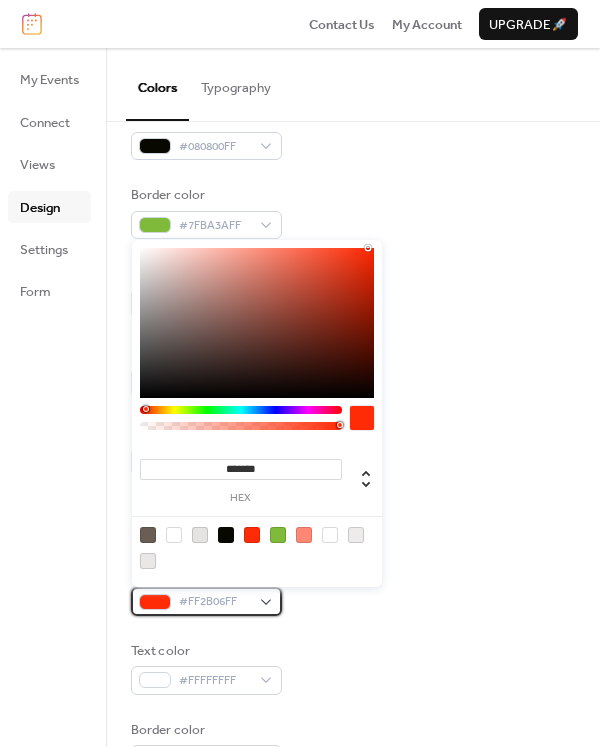 click on "#FF2B06FF" at bounding box center (206, 601) 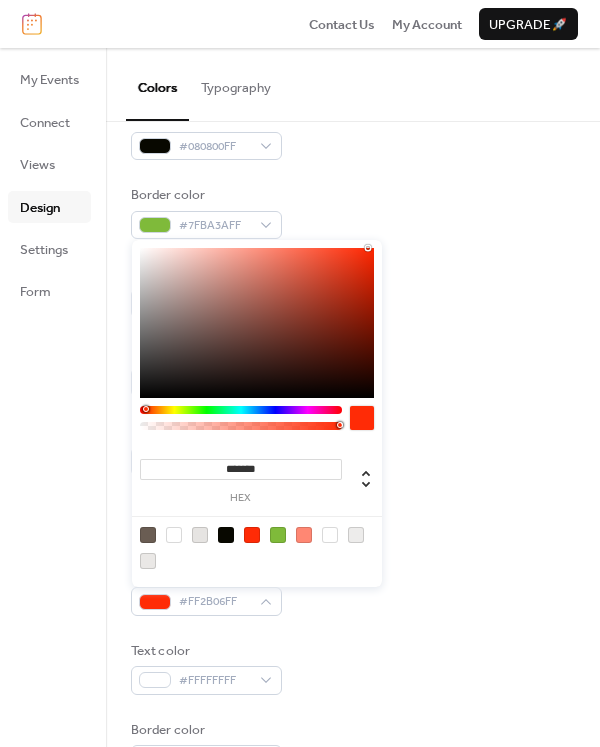 click at bounding box center (356, 535) 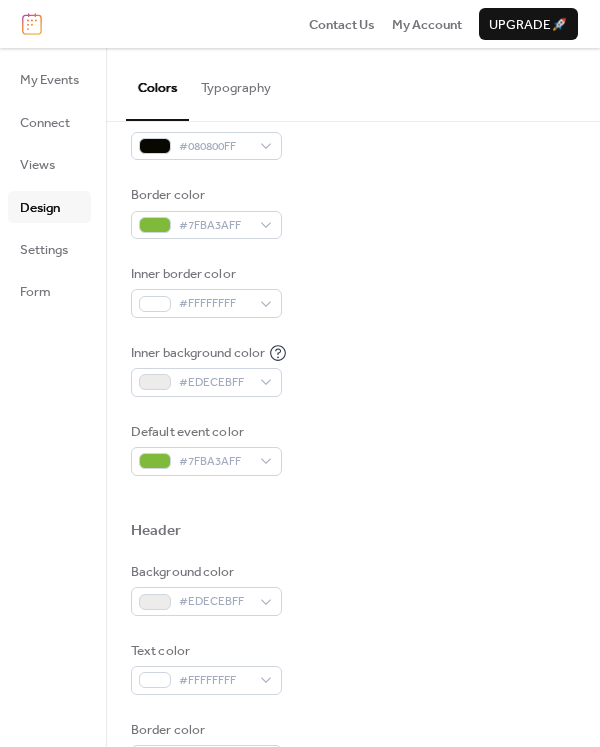 click on "Header" at bounding box center (353, 533) 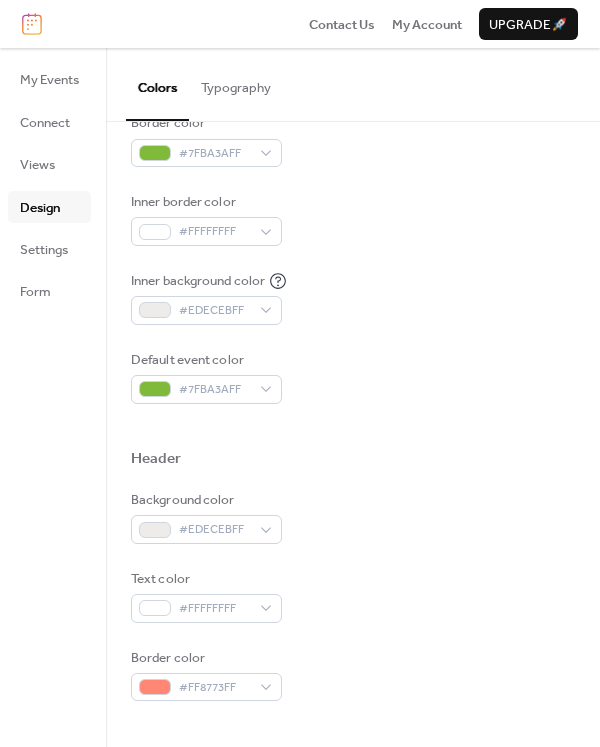 scroll, scrollTop: 400, scrollLeft: 0, axis: vertical 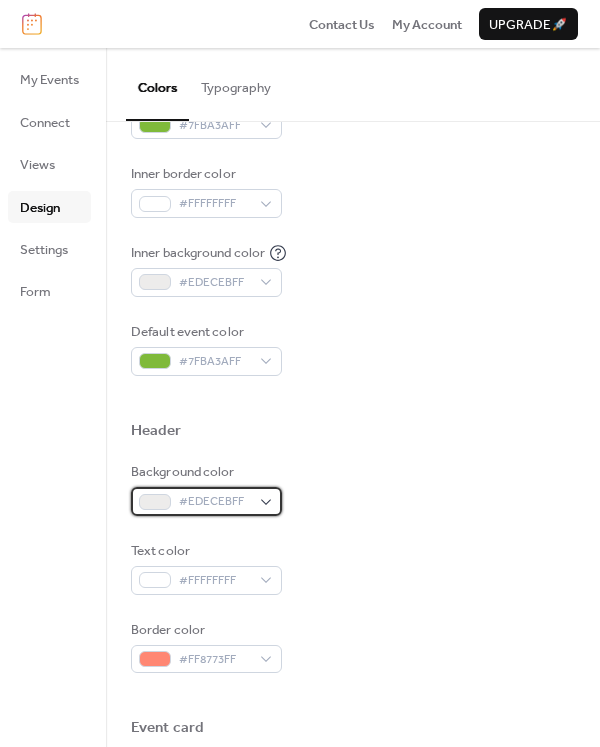 click on "#EDECEBFF" at bounding box center [206, 501] 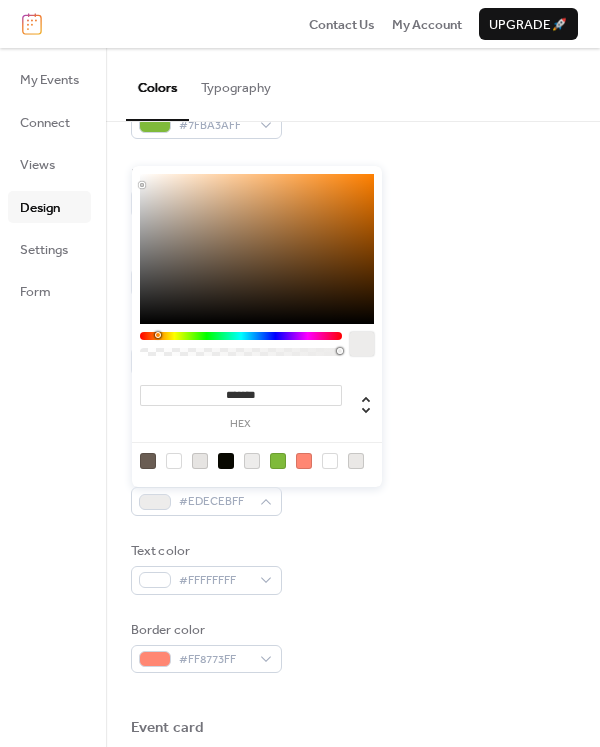 click at bounding box center [257, 460] 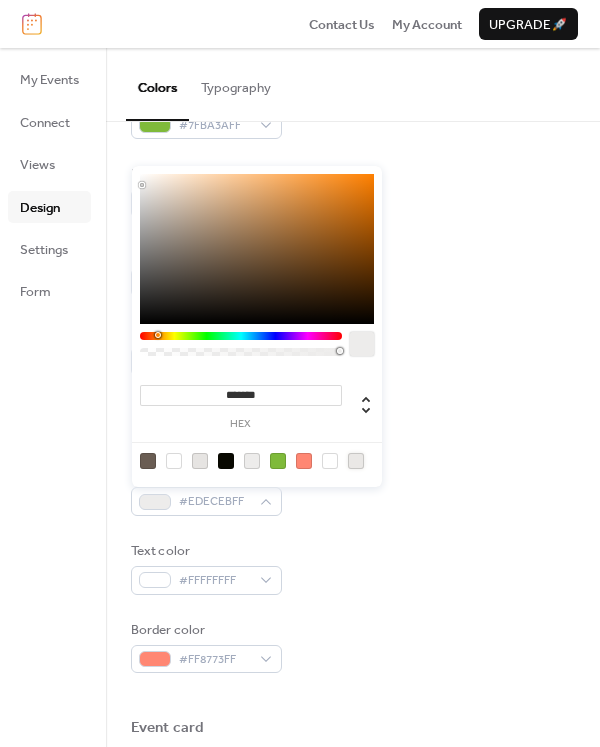 click at bounding box center [356, 461] 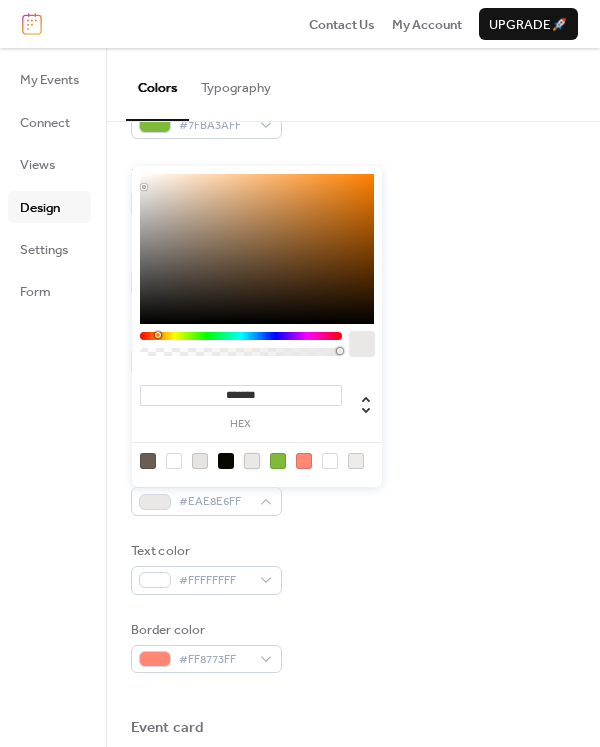 click on "Background color [COLOR] Text color [COLOR] Border color [COLOR]" at bounding box center [353, 567] 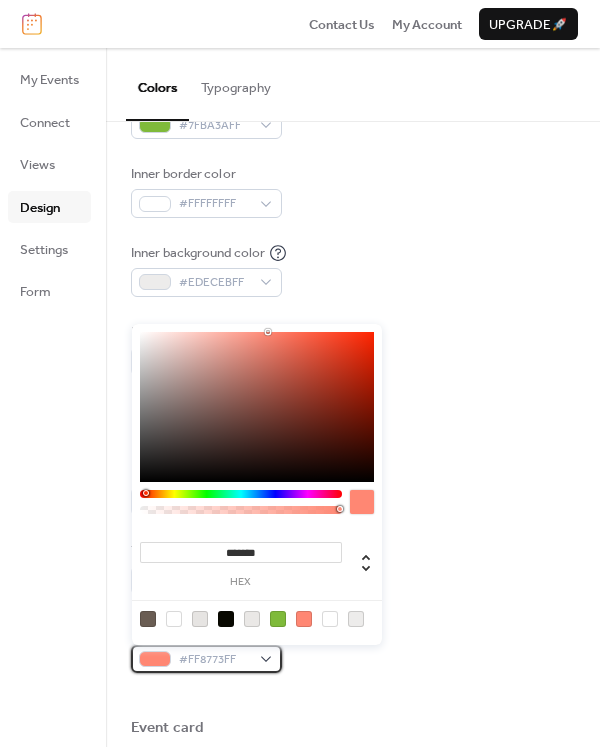 click on "#FF8773FF" at bounding box center [206, 659] 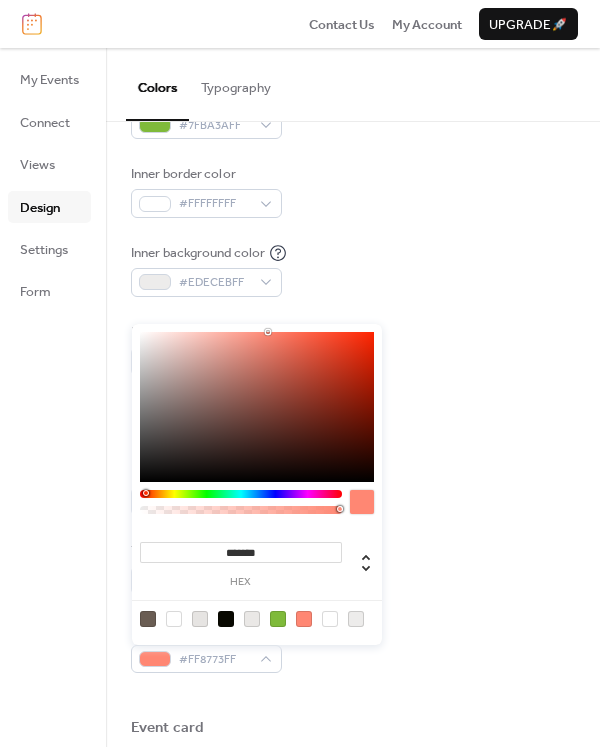 click at bounding box center (241, 506) 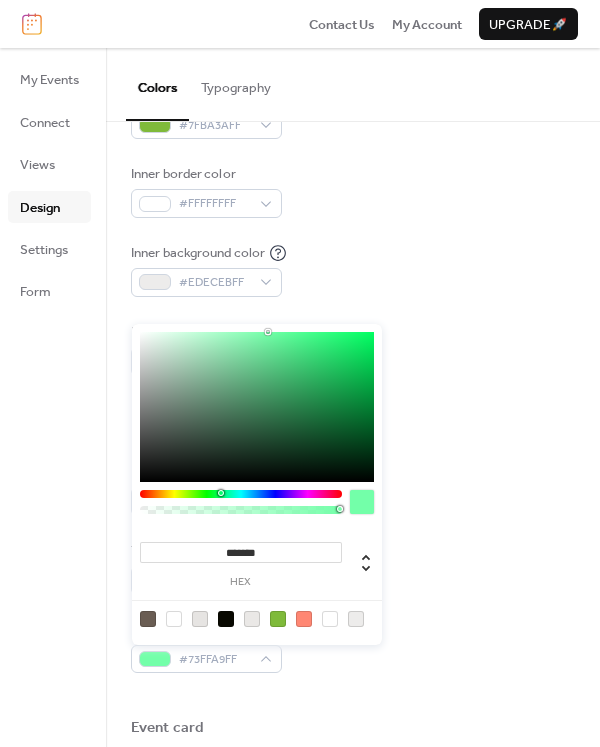 click at bounding box center [241, 494] 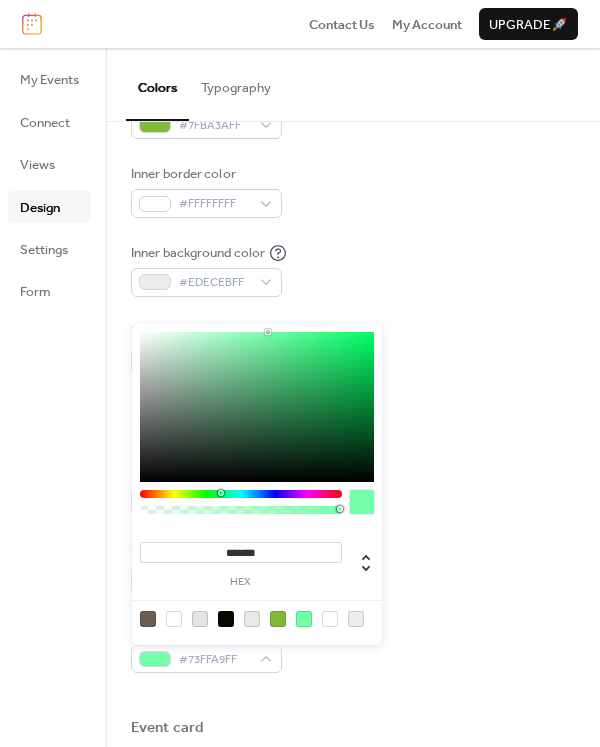 click on "******* hex" at bounding box center [257, 484] 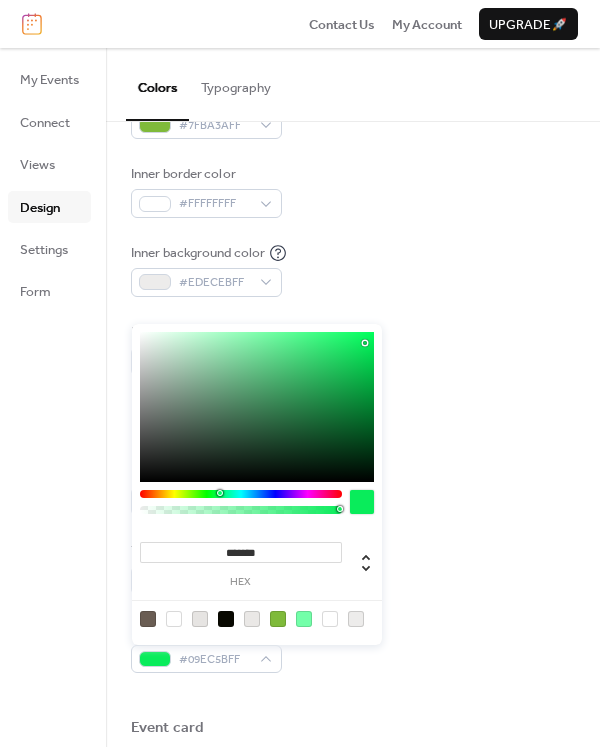 drag, startPoint x: 268, startPoint y: 335, endPoint x: 360, endPoint y: 344, distance: 92.43917 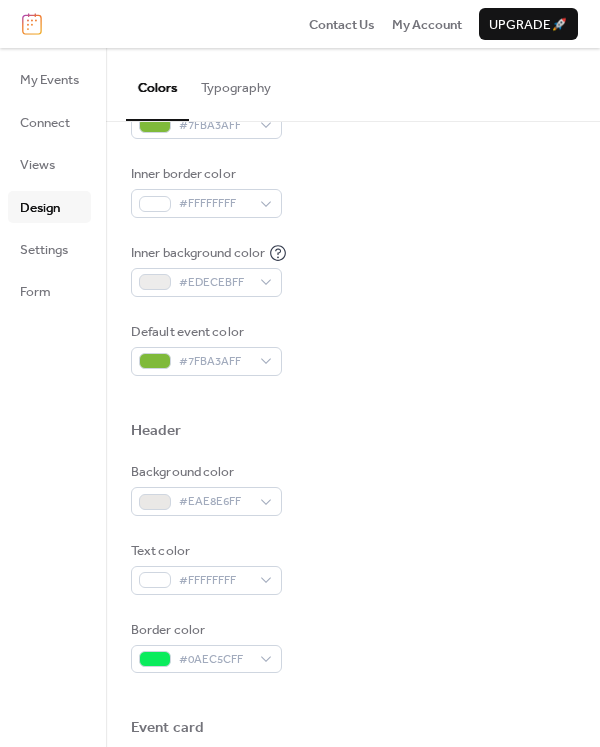 click on "Border color #0AEC5CFF" at bounding box center (353, 647) 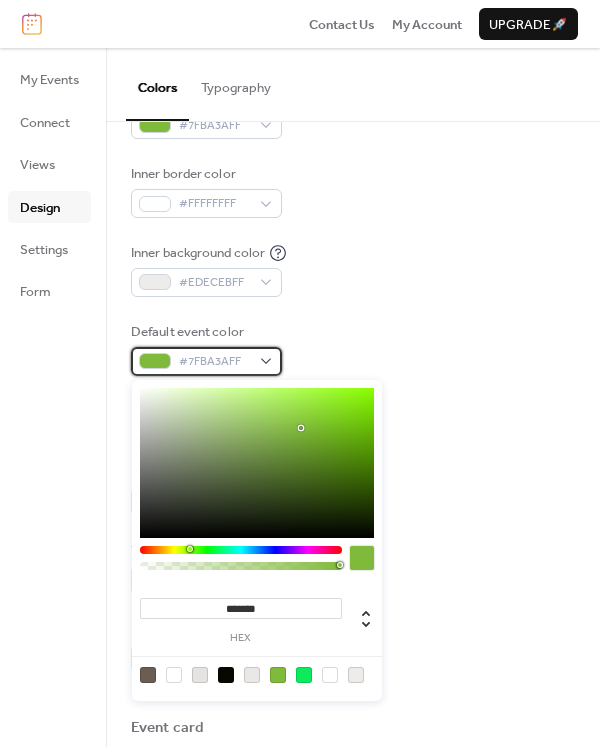 click on "#7FBA3AFF" at bounding box center [214, 362] 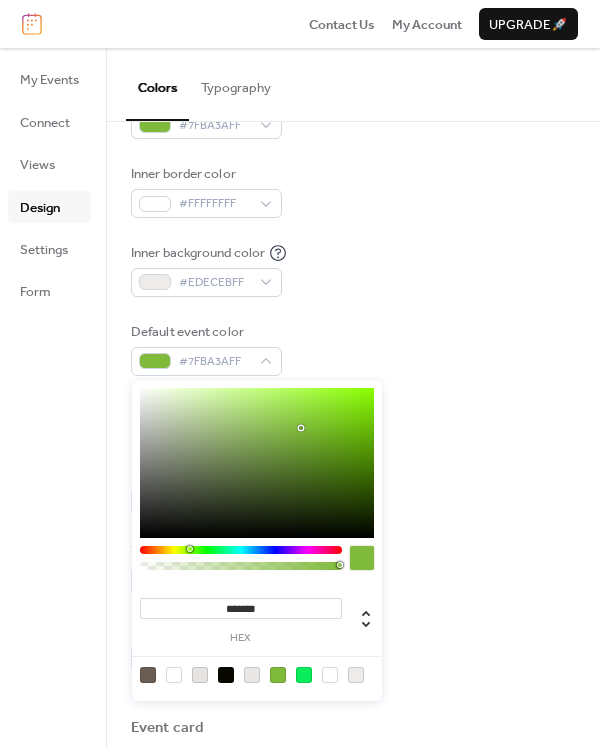 click at bounding box center (174, 675) 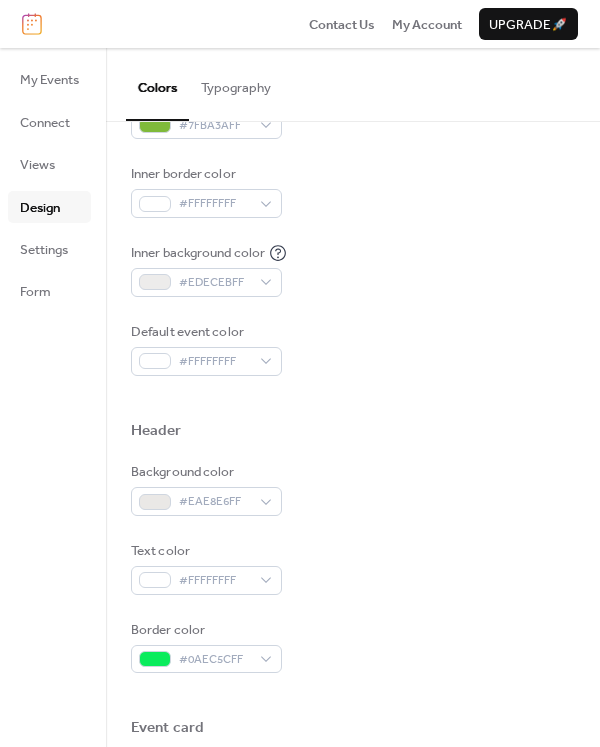 click on "Header" at bounding box center [353, 433] 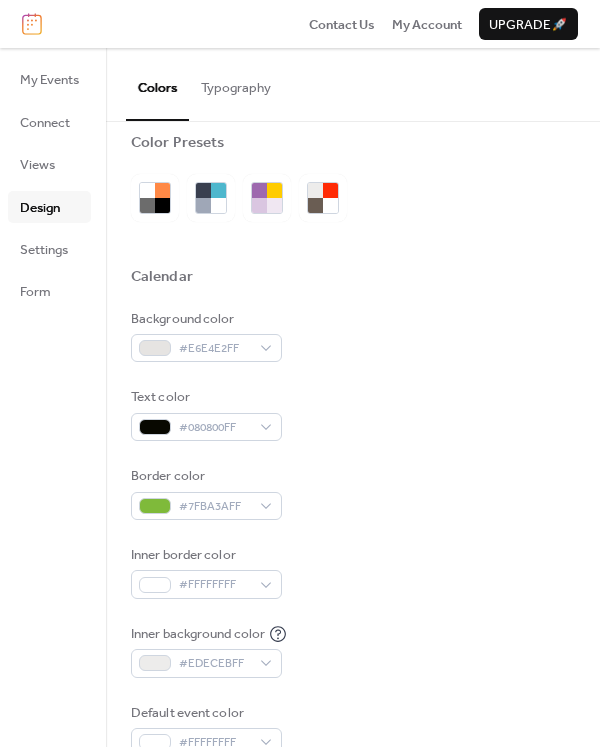 scroll, scrollTop: 0, scrollLeft: 0, axis: both 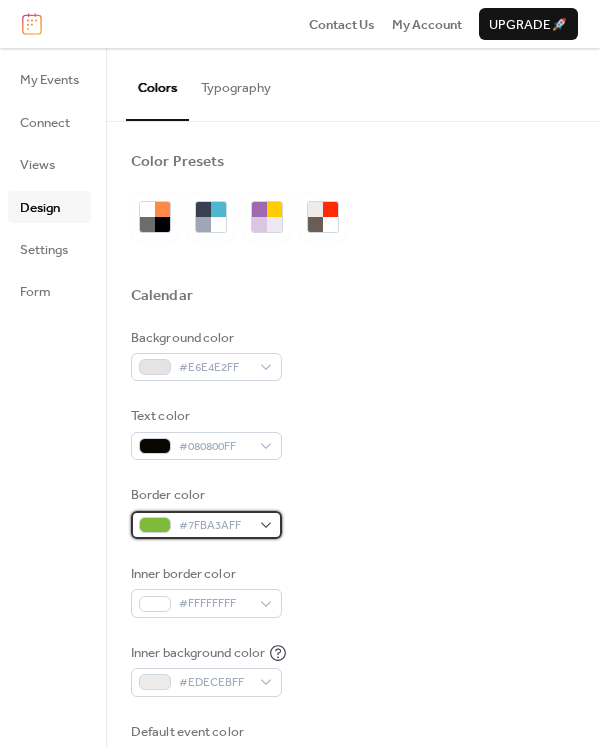 click on "#7FBA3AFF" at bounding box center (214, 526) 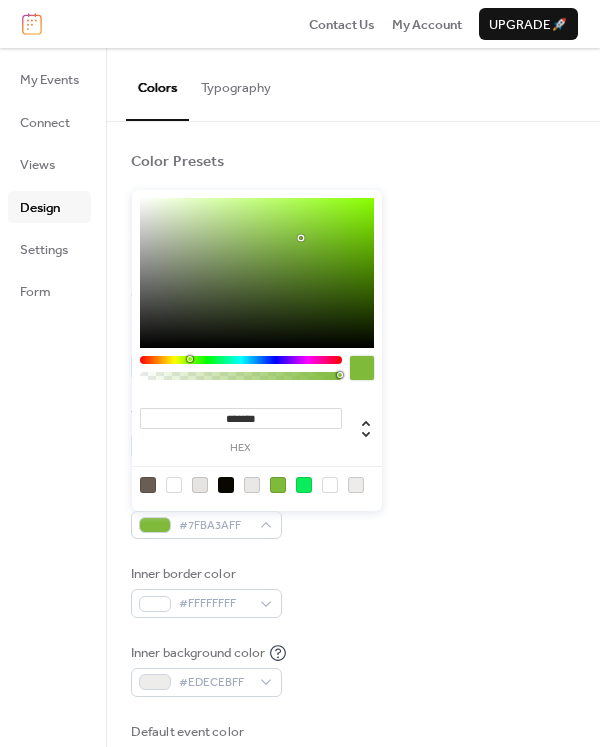 click at bounding box center [257, 484] 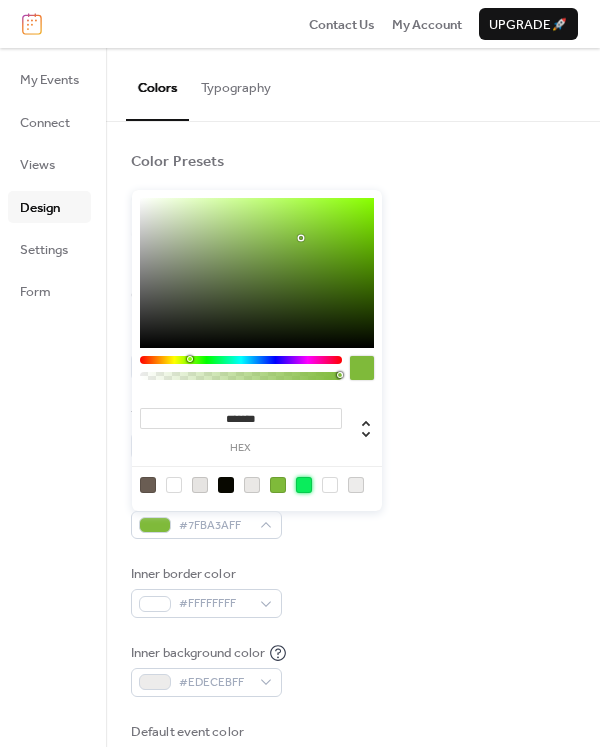 click at bounding box center (304, 485) 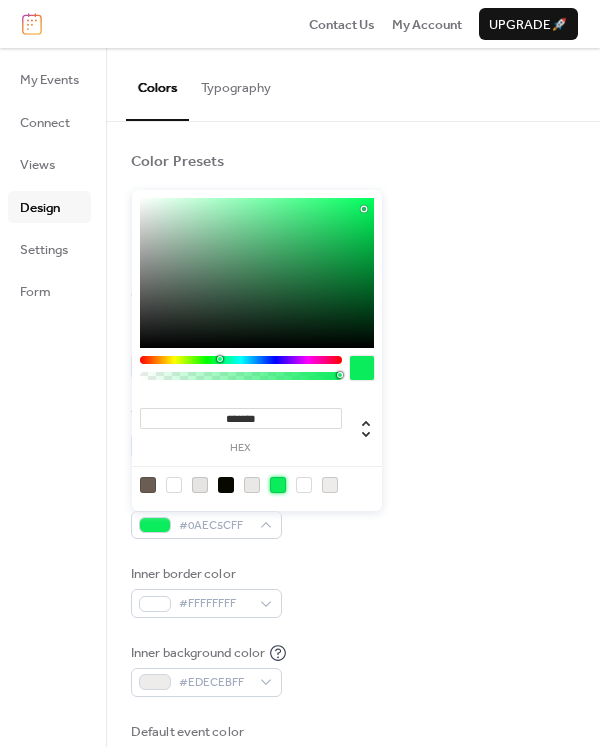 click on "Border color #0AEC5CFF" at bounding box center [353, 512] 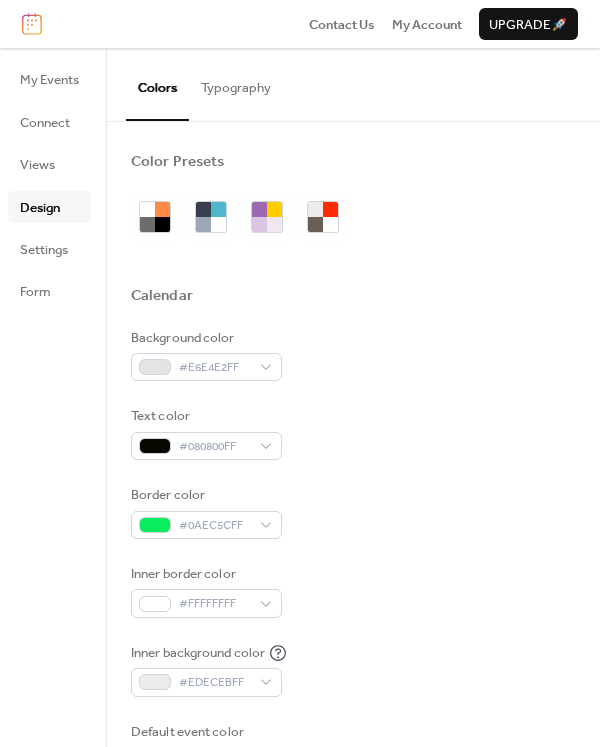 click on "Background color [COLOR] Text color [COLOR] Border color [COLOR] Inner border color [COLOR] Inner background color [COLOR] Default event color [COLOR]" at bounding box center [353, 552] 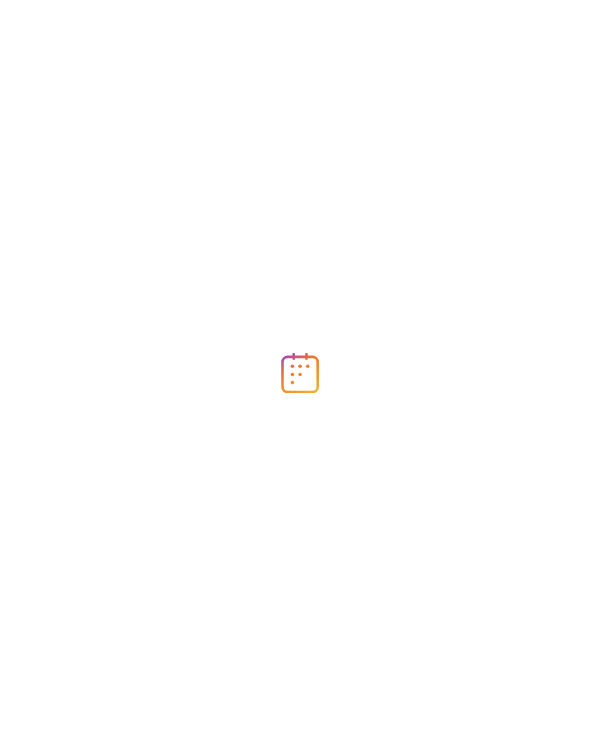 scroll, scrollTop: 0, scrollLeft: 0, axis: both 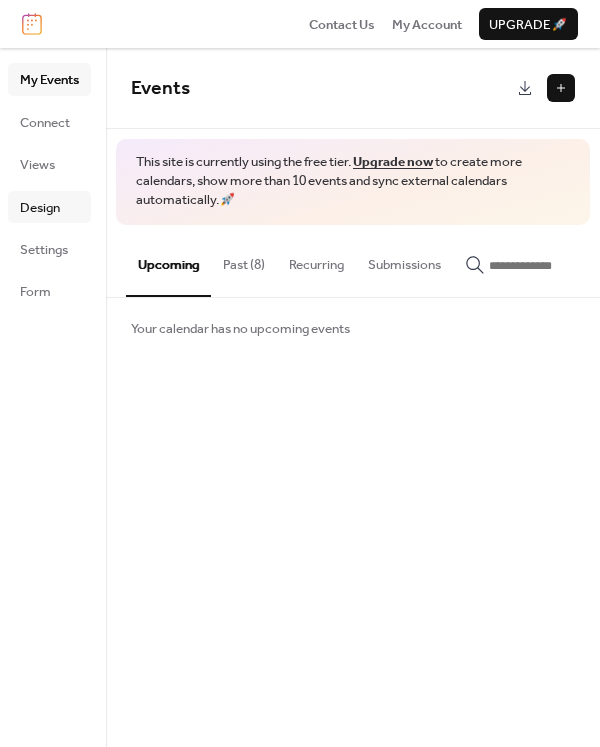 click on "Design" at bounding box center (40, 208) 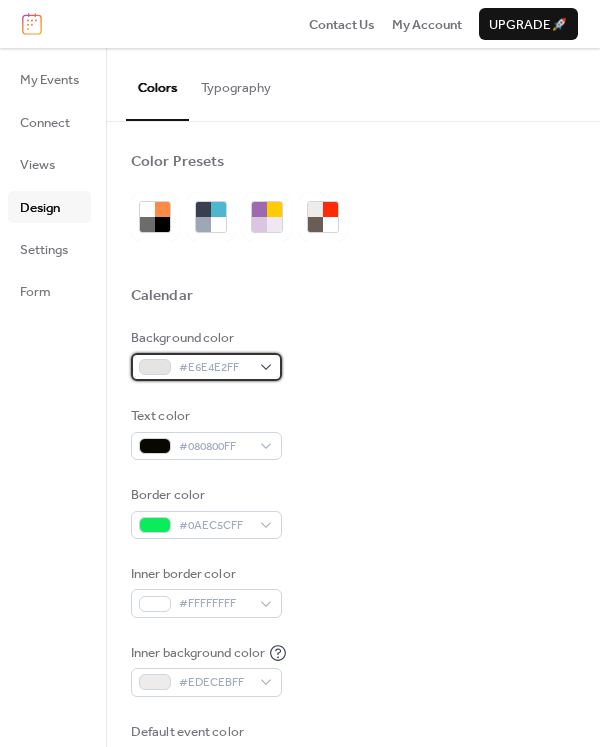 click on "#E6E4E2FF" at bounding box center [206, 367] 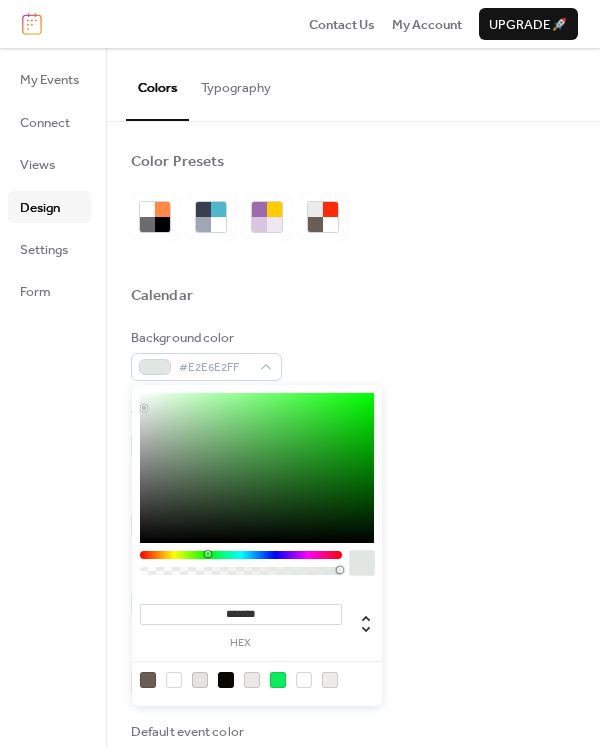 click at bounding box center (241, 555) 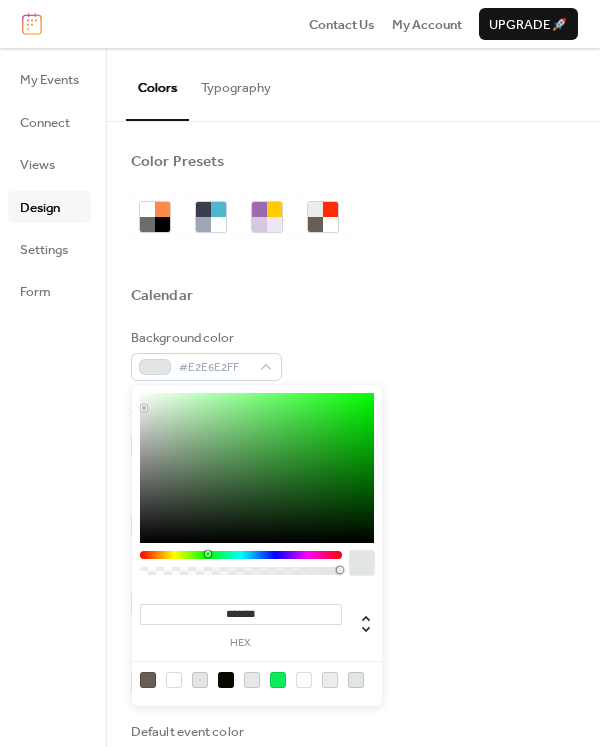 drag, startPoint x: 138, startPoint y: 409, endPoint x: 164, endPoint y: 409, distance: 26 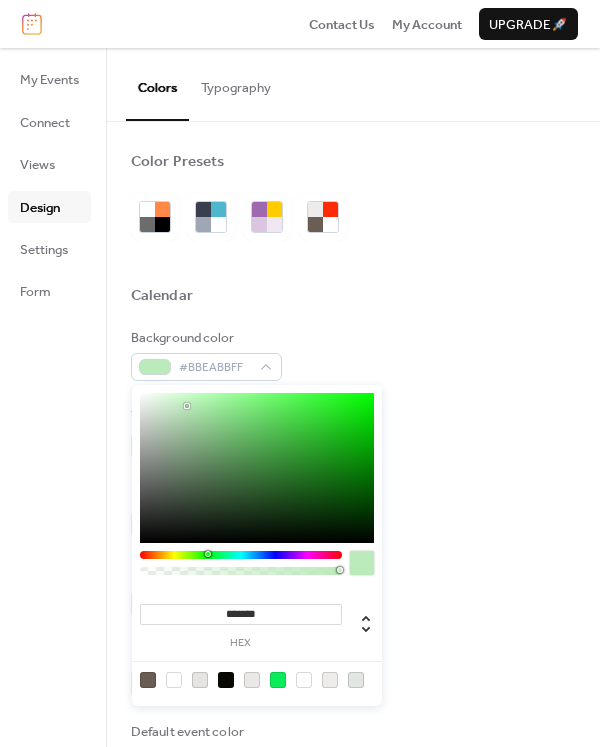 type on "*******" 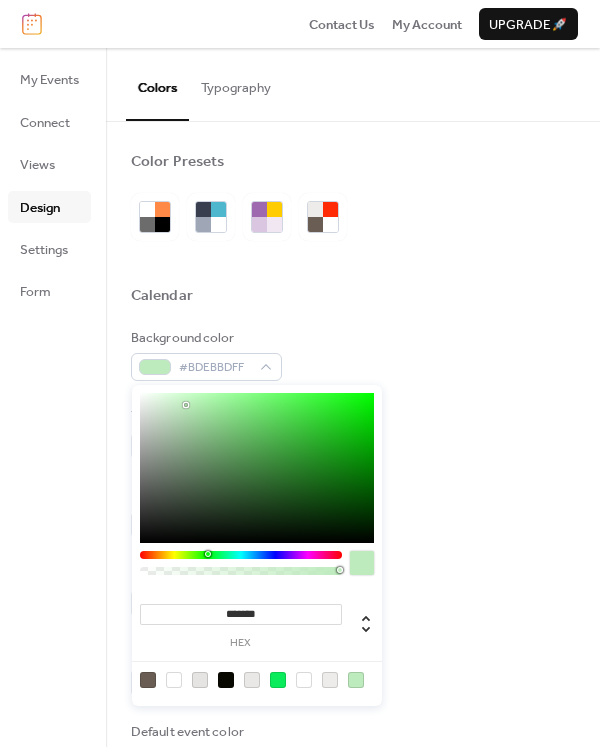 drag, startPoint x: 143, startPoint y: 408, endPoint x: 186, endPoint y: 405, distance: 43.104523 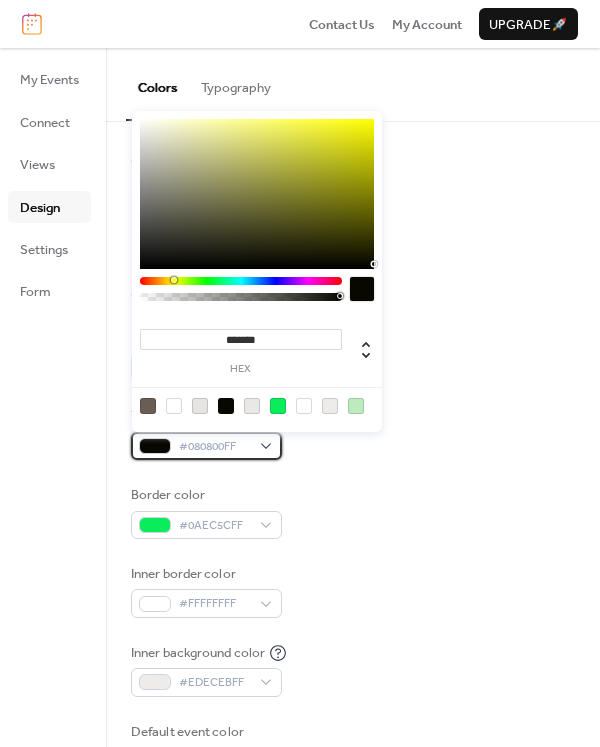 click on "#080800FF" at bounding box center [206, 446] 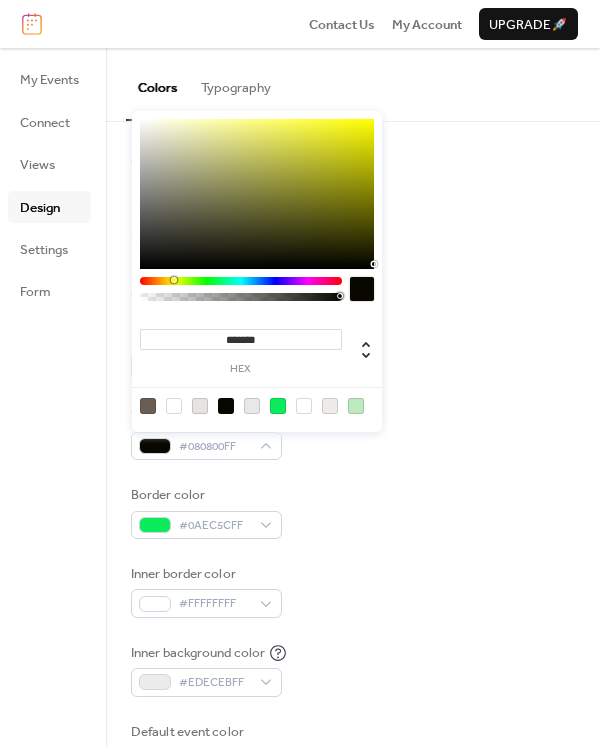 click at bounding box center (174, 406) 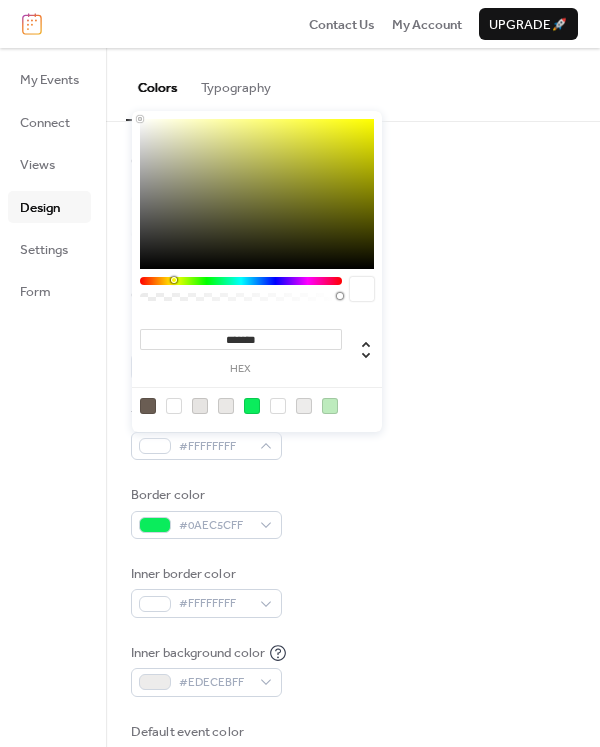 click at bounding box center [148, 406] 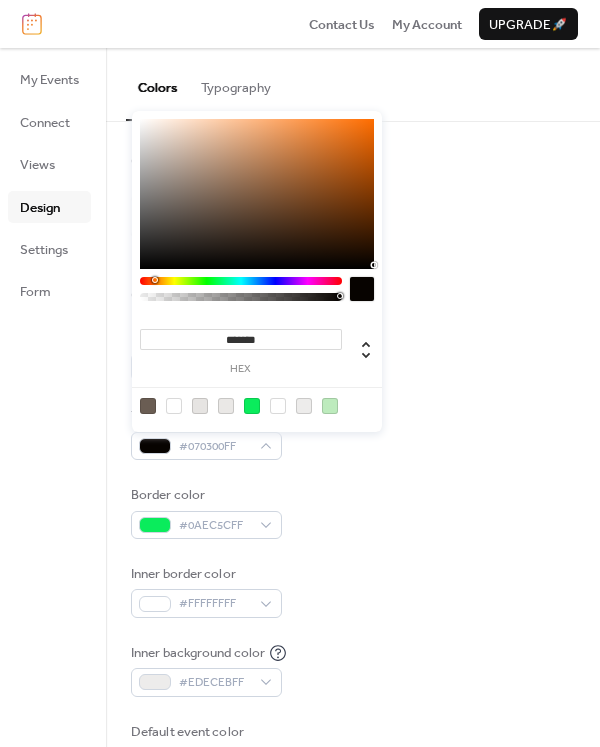 type on "*******" 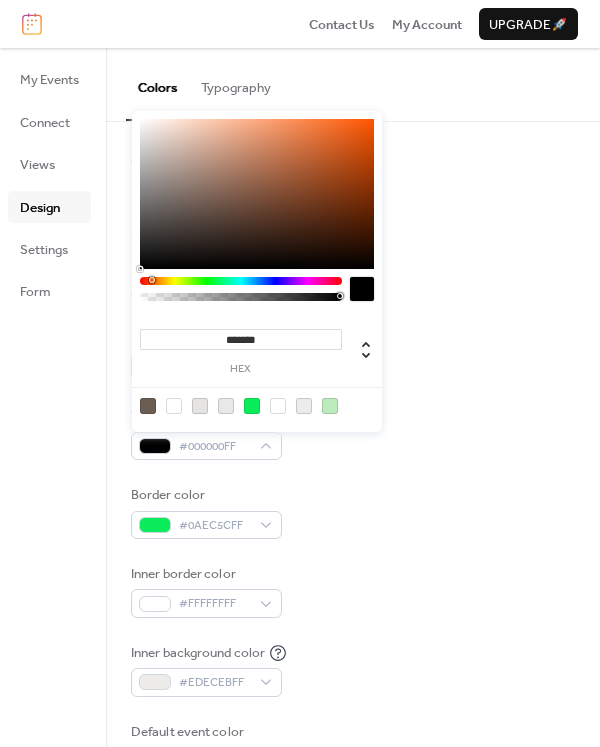 drag, startPoint x: 192, startPoint y: 207, endPoint x: 364, endPoint y: 272, distance: 183.87224 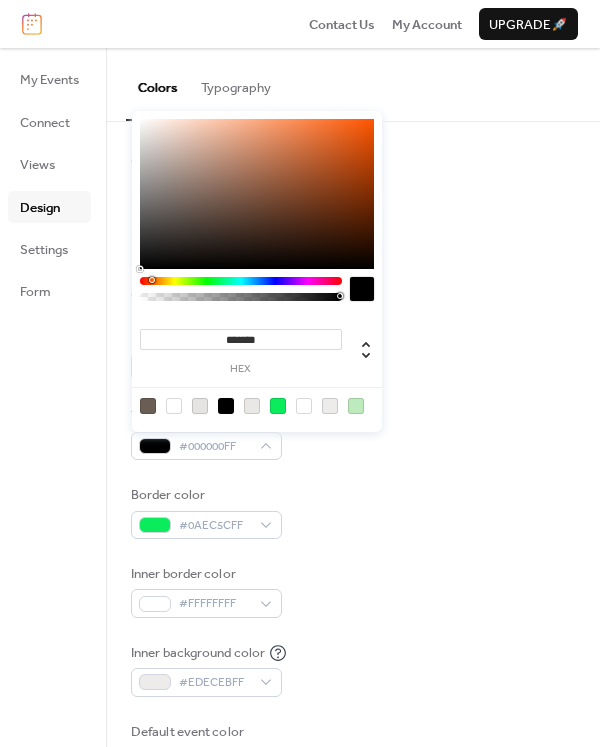 click at bounding box center (226, 406) 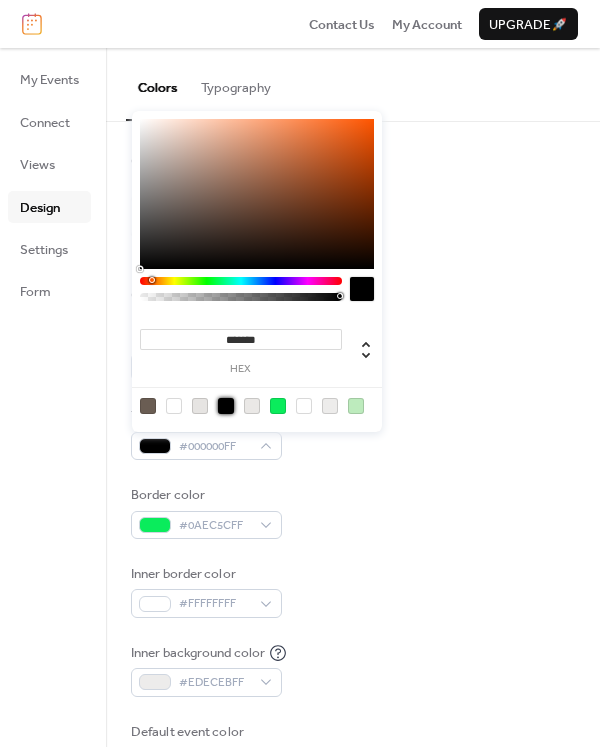 click on "Background color #BDEBBDFF Text color #000000FF Border color #0AEC5CFF Inner border color #FFFFFFFF Inner background color #EDECEBFF Default event color #FFFFFFFF" at bounding box center (353, 552) 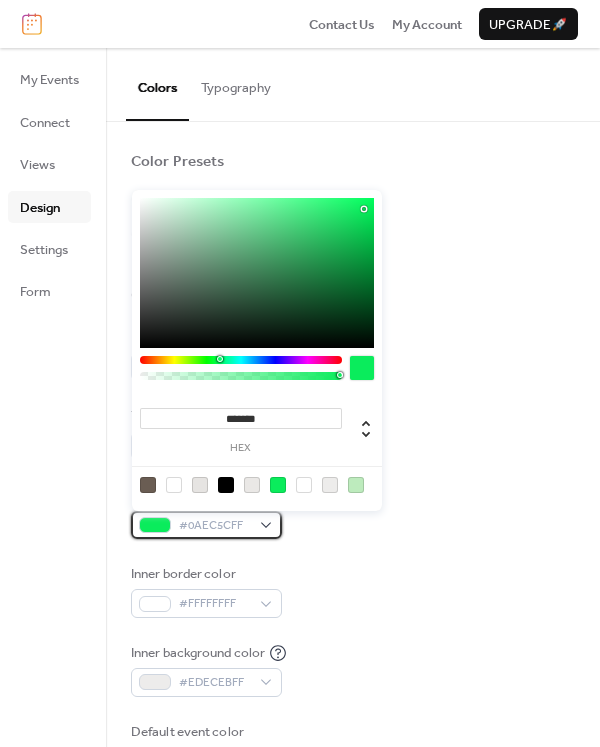 click on "#0AEC5CFF" at bounding box center (206, 525) 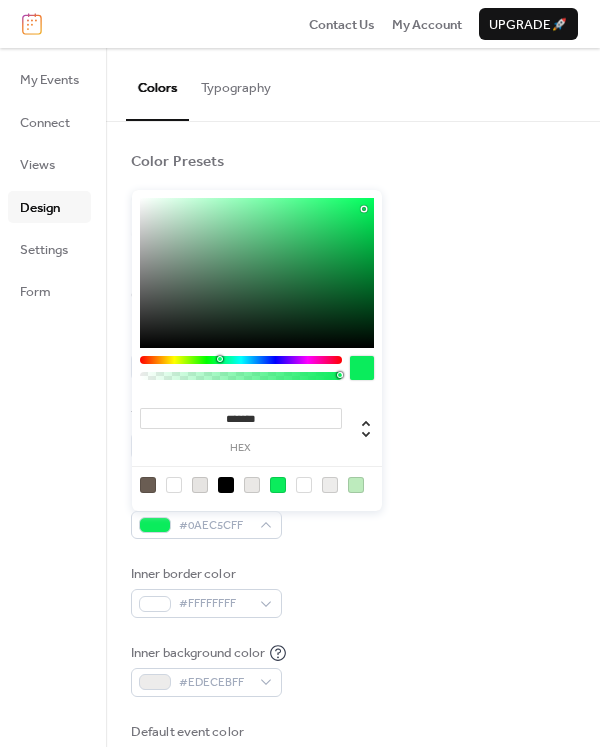 click at bounding box center (330, 485) 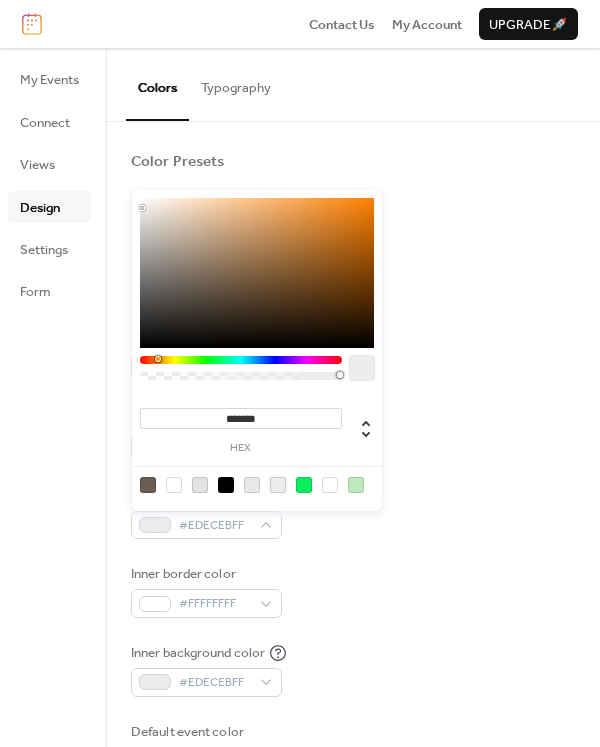 click at bounding box center (304, 485) 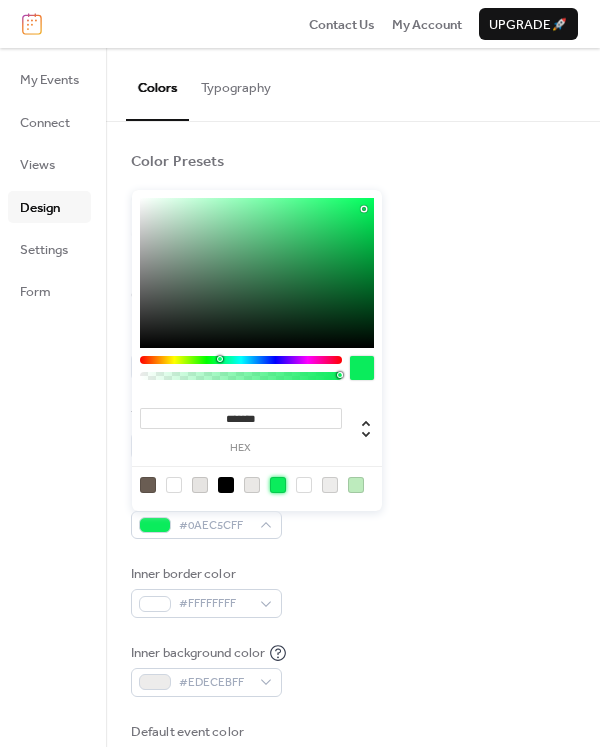 drag, startPoint x: 406, startPoint y: 548, endPoint x: 385, endPoint y: 556, distance: 22.472204 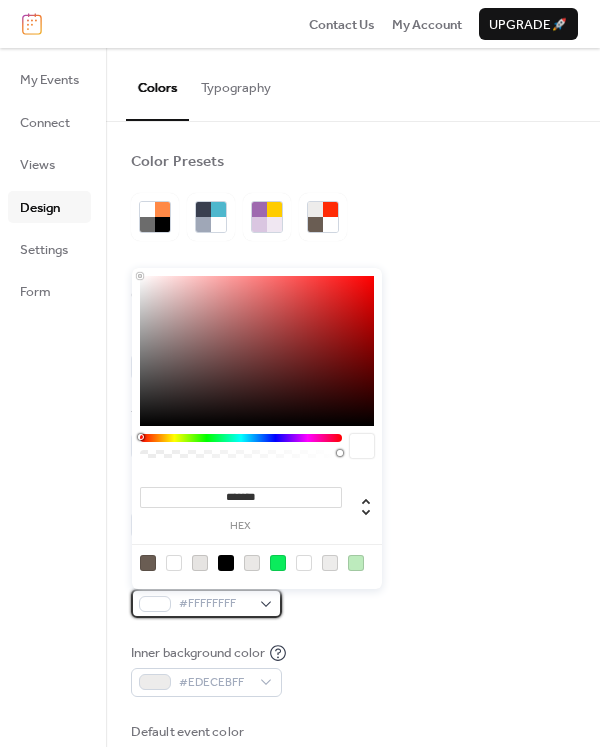 click on "#FFFFFFFF" at bounding box center [206, 603] 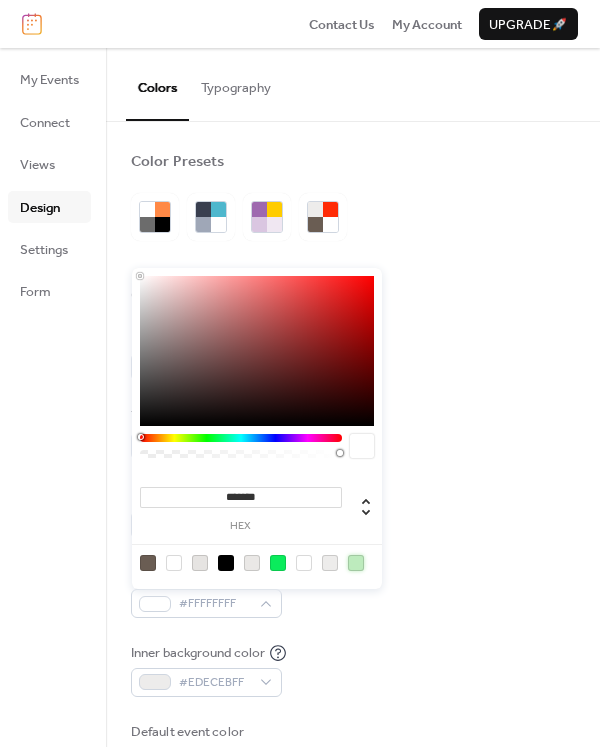 click at bounding box center [356, 563] 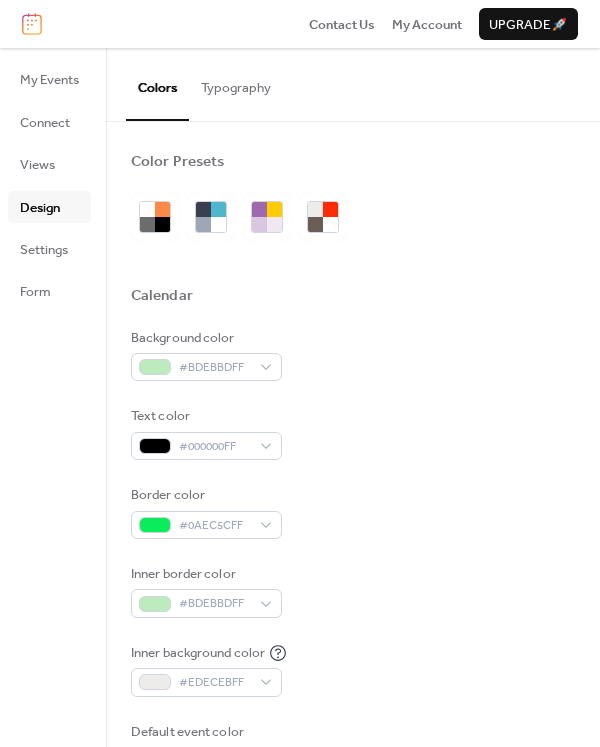 click on "Inner border color #BDEBBDFF" at bounding box center [353, 591] 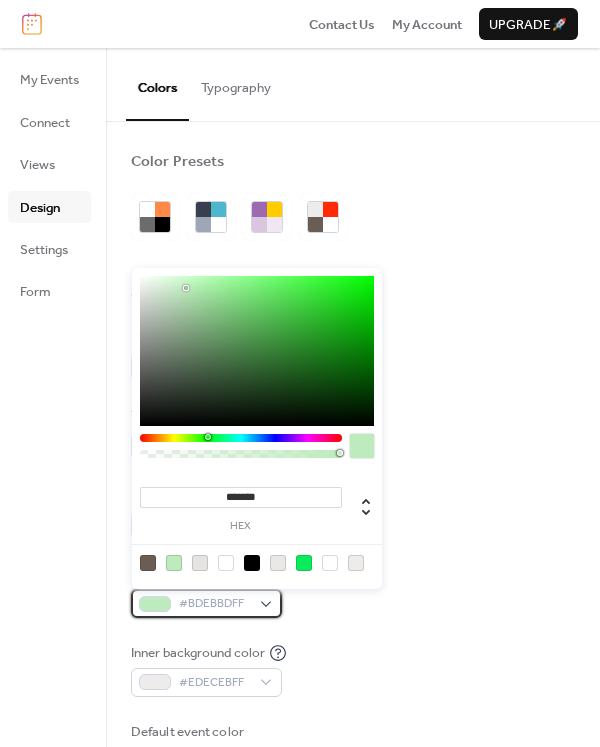 click on "#BDEBBDFF" at bounding box center [206, 603] 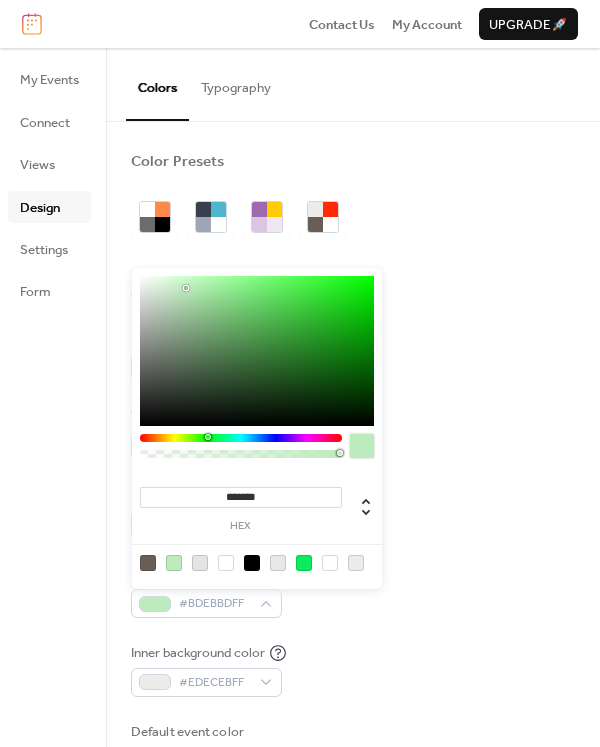 click at bounding box center (252, 563) 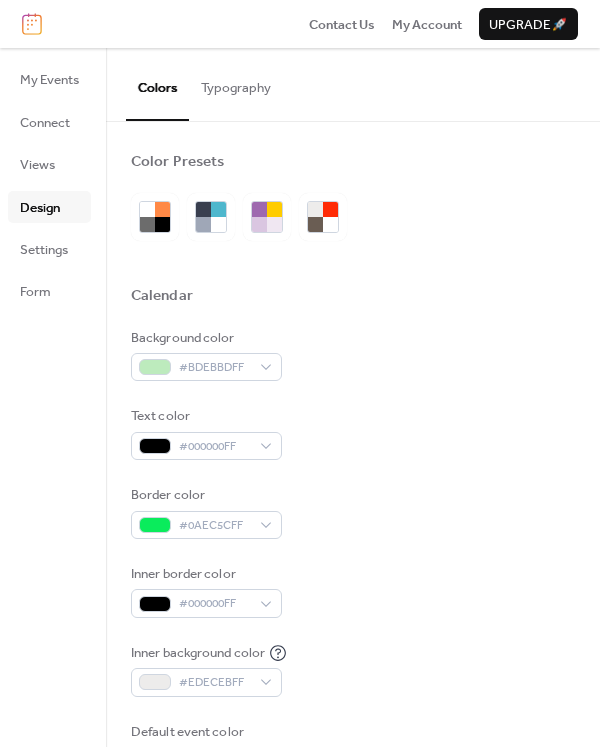 click on "Background color #BDEBBDFF Text color #000000FF Border color #0AEC5CFF Inner border color #000000FF Inner background color #EDECEBFF Default event color #FFFFFFFF" at bounding box center (353, 552) 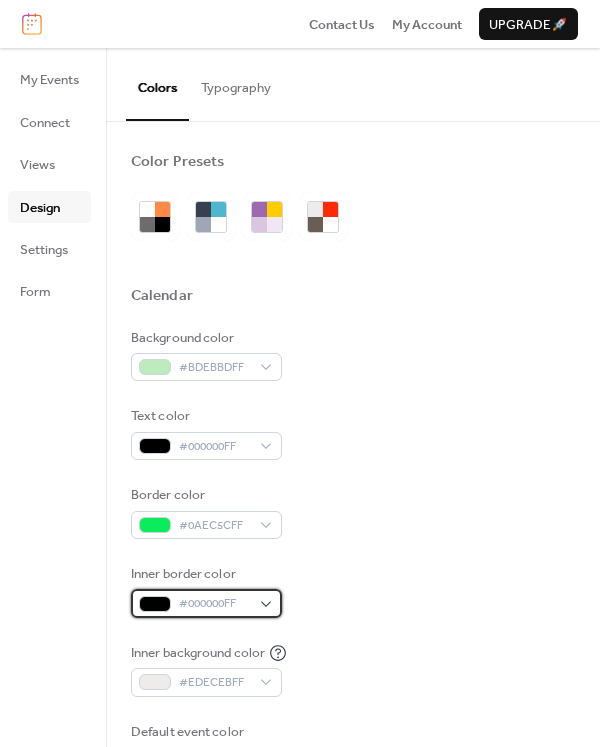 click on "#000000FF" at bounding box center (206, 603) 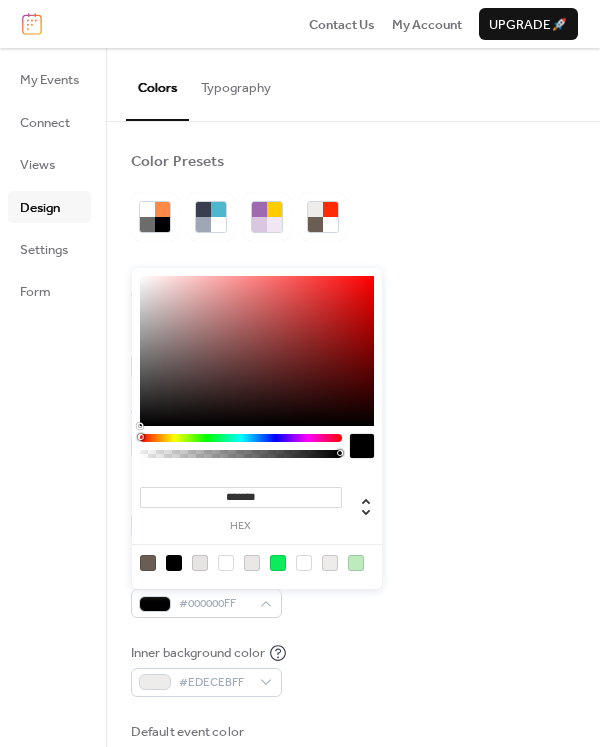 click at bounding box center [356, 563] 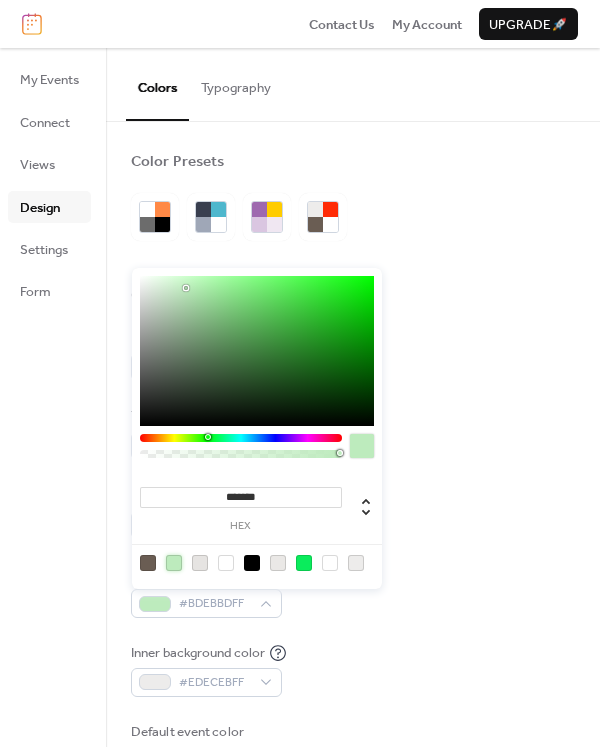 click on "Background color #BDEBBDFF Text color #000000FF Border color #0AEC5CFF Inner border color #BDEBBDFF Inner background color #EDECEBFF Default event color #FFFFFFFF" at bounding box center (353, 552) 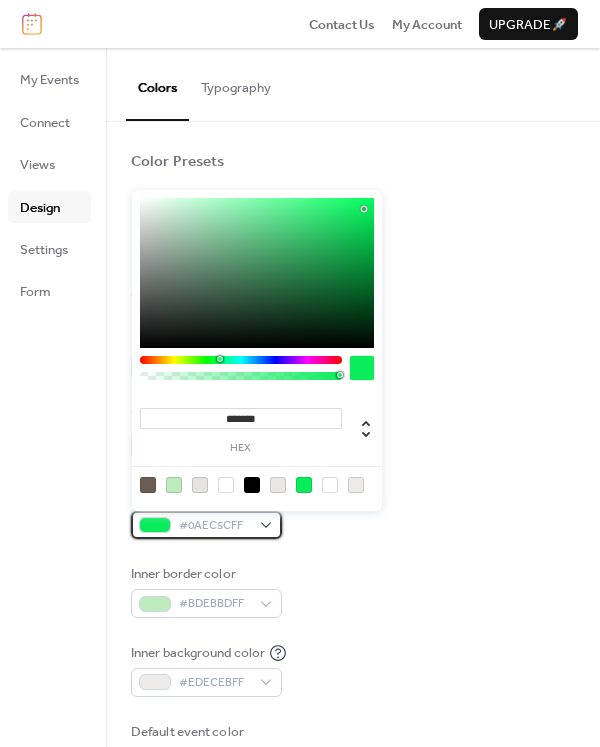 click on "#0AEC5CFF" at bounding box center [206, 525] 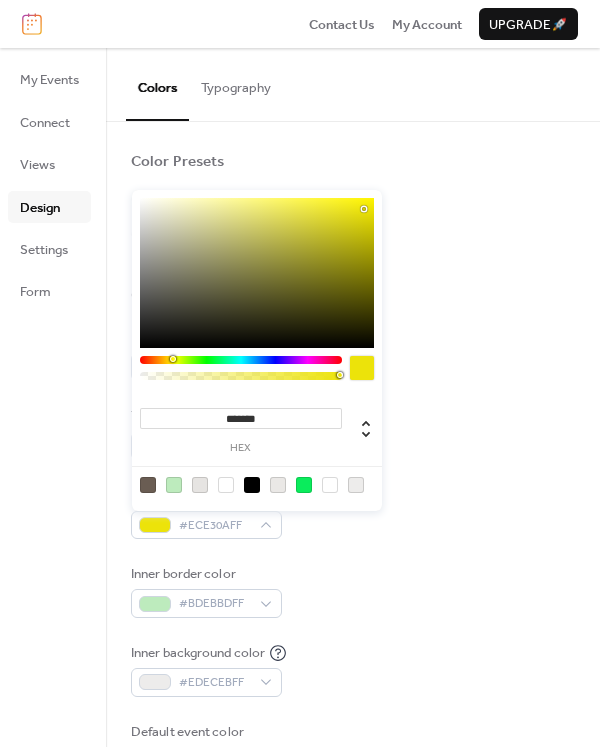 drag, startPoint x: 219, startPoint y: 363, endPoint x: 171, endPoint y: 359, distance: 48.166378 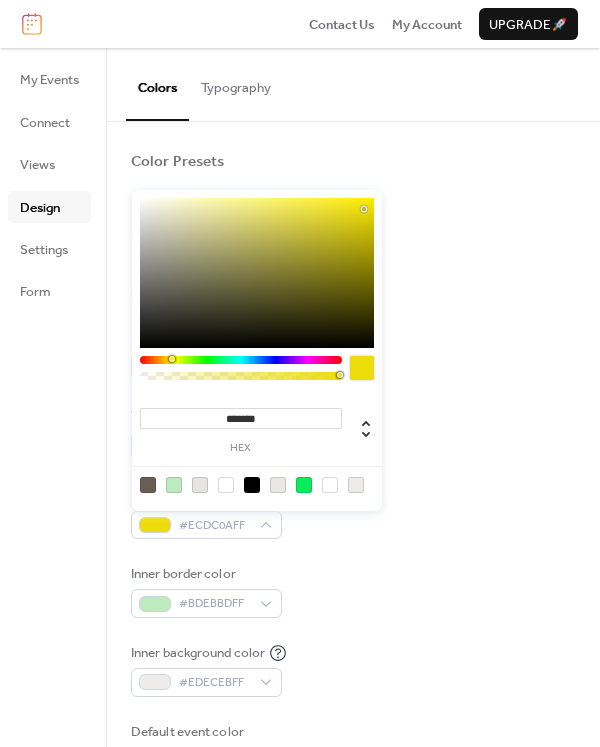 type on "*******" 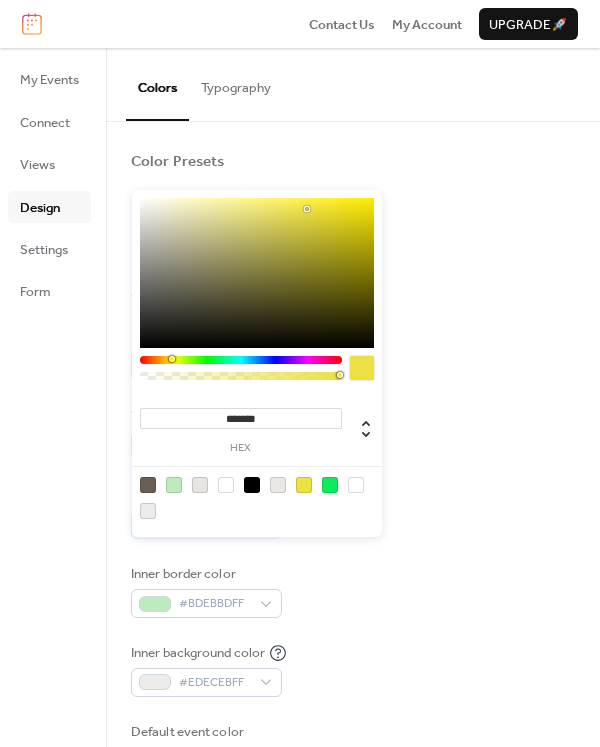 click at bounding box center (362, 368) 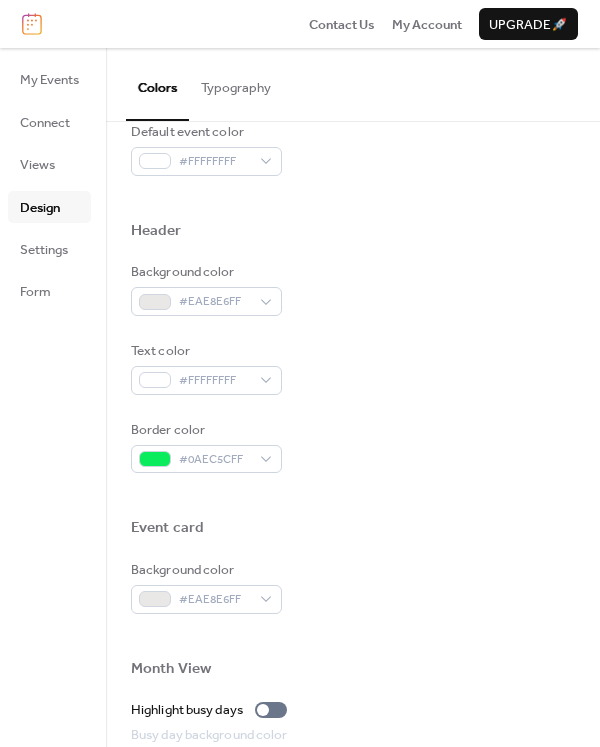 scroll, scrollTop: 700, scrollLeft: 0, axis: vertical 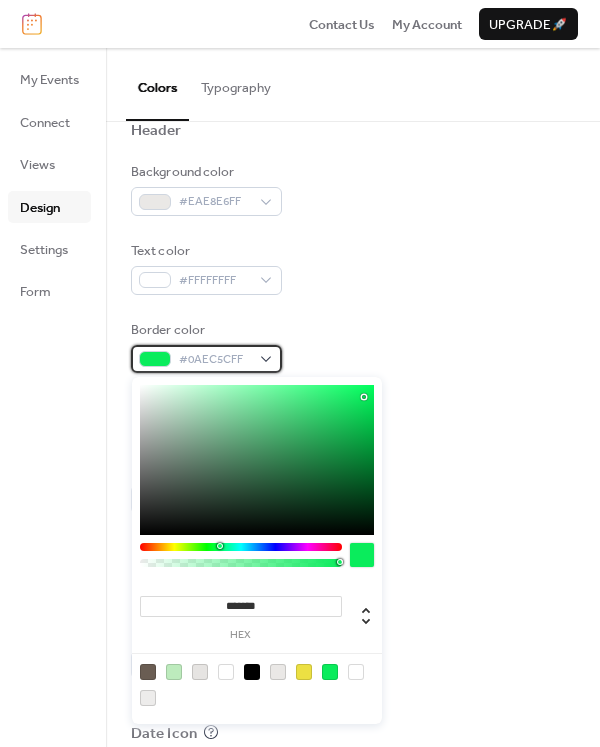 click on "#0AEC5CFF" at bounding box center [206, 359] 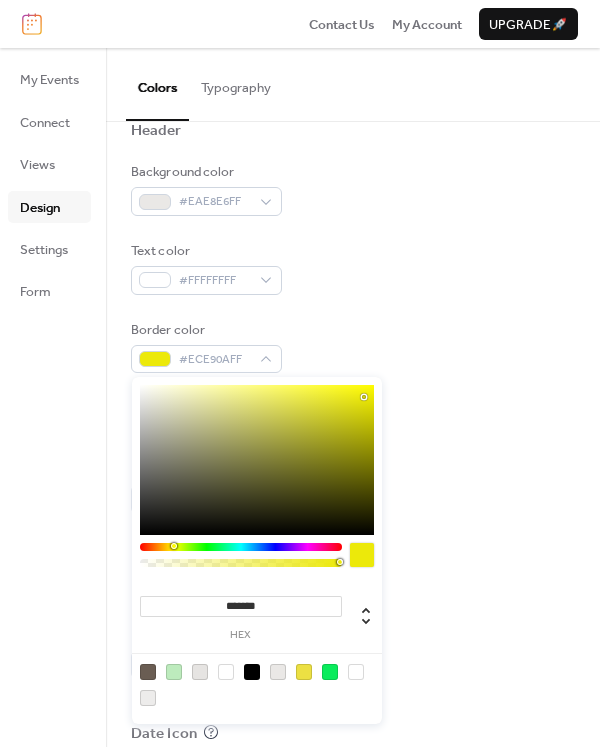 click at bounding box center (241, 547) 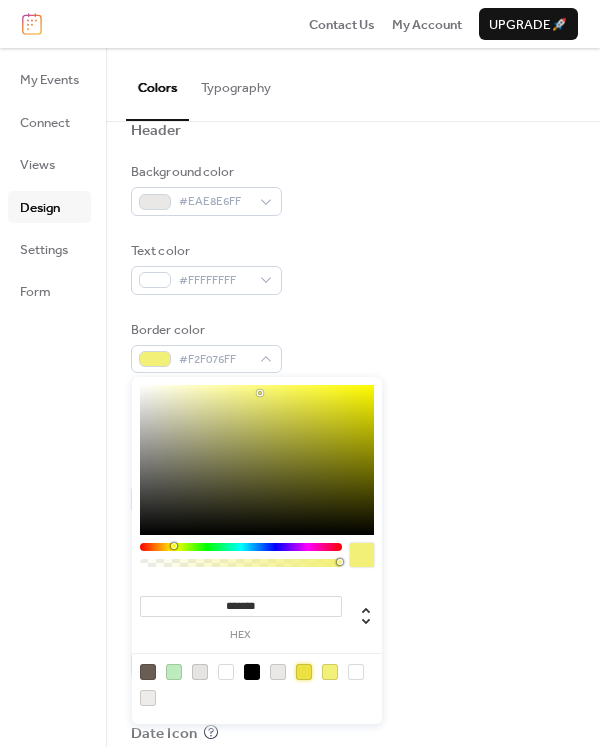 click at bounding box center (304, 672) 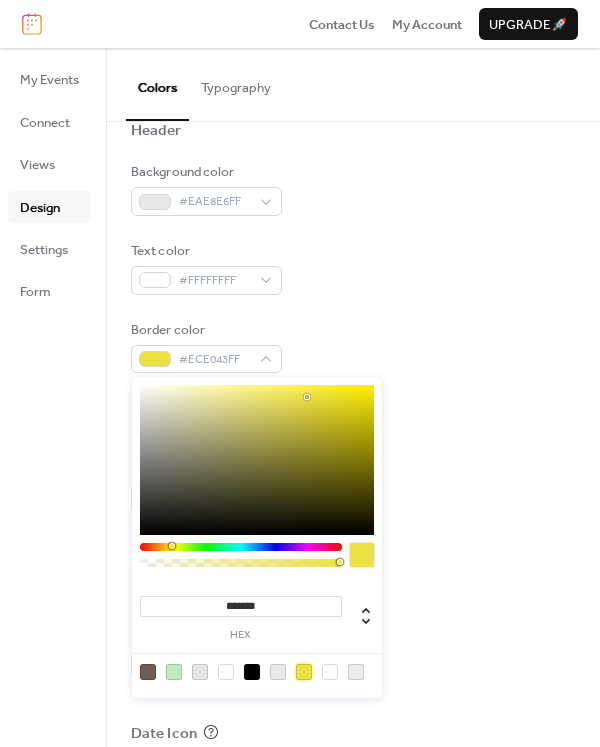 click at bounding box center [353, 536] 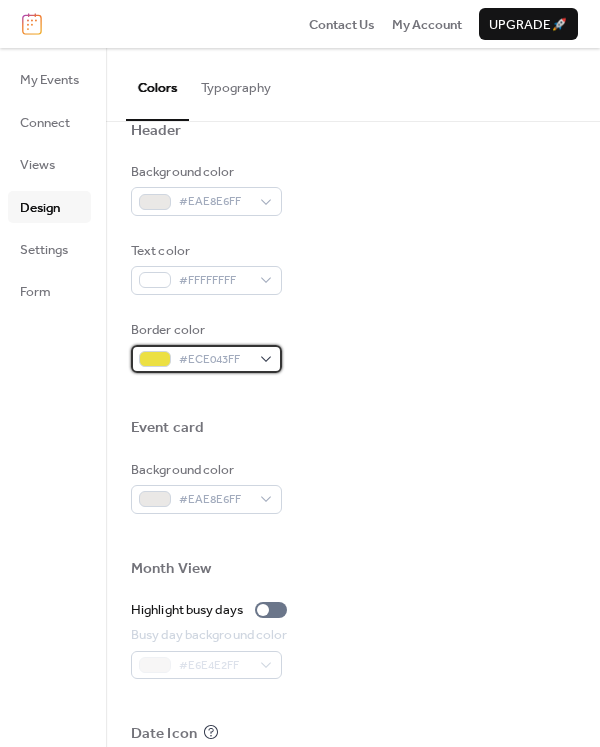 click on "#ECE043FF" at bounding box center (206, 359) 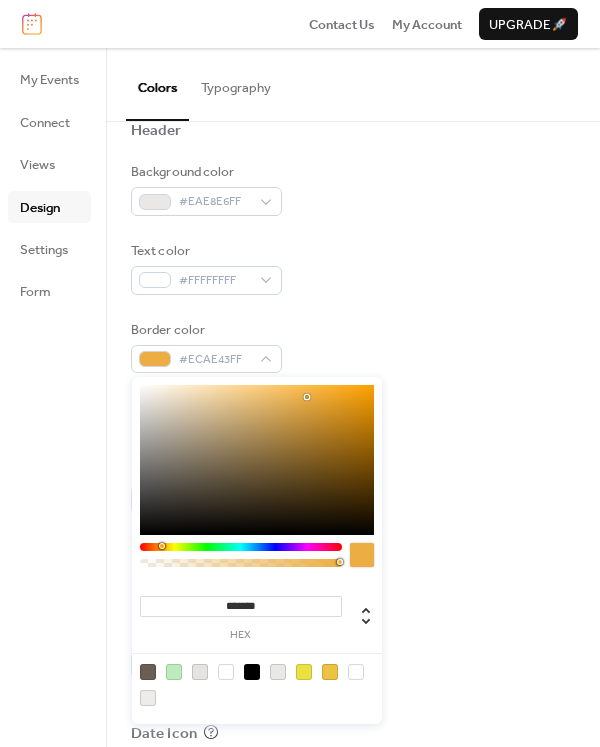 drag, startPoint x: 167, startPoint y: 547, endPoint x: 184, endPoint y: 547, distance: 17 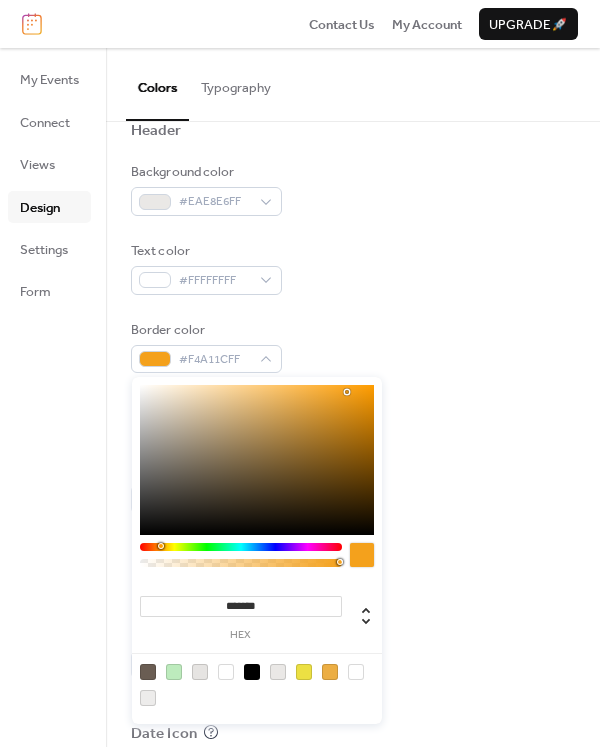 drag, startPoint x: 308, startPoint y: 396, endPoint x: 347, endPoint y: 393, distance: 39.115215 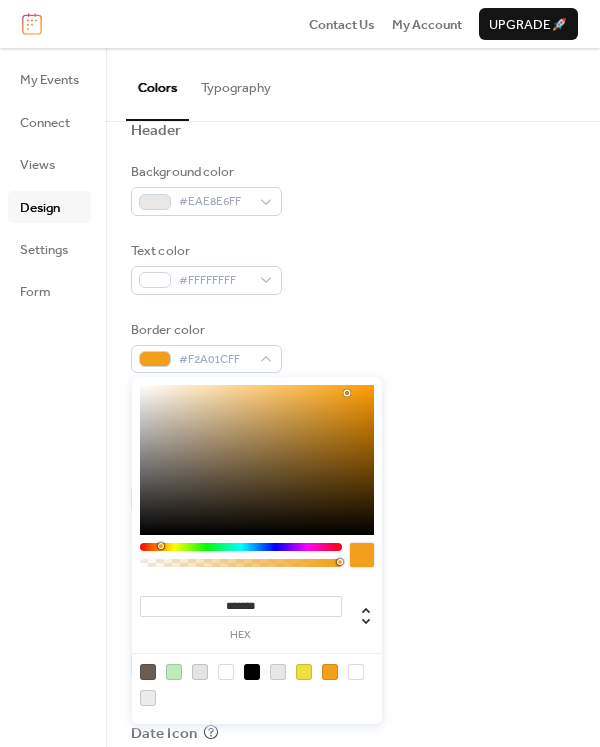 click at bounding box center (330, 672) 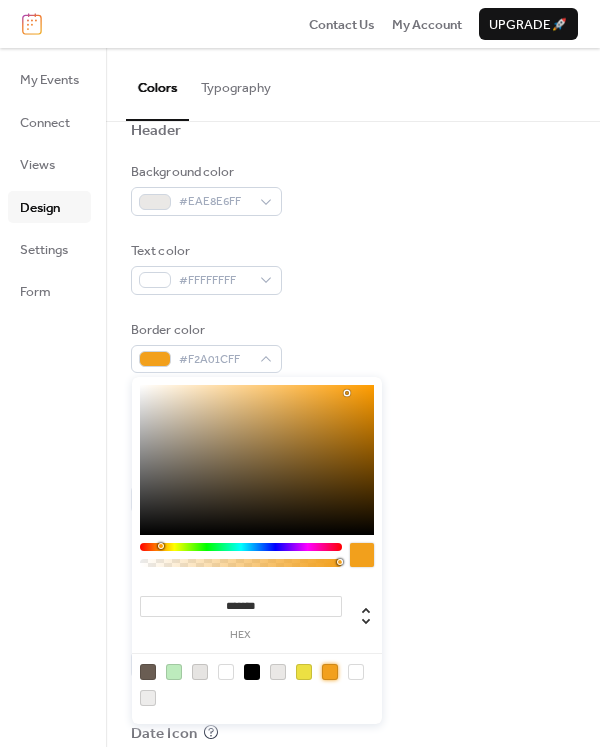 click on "Highlight busy days" at bounding box center (353, 610) 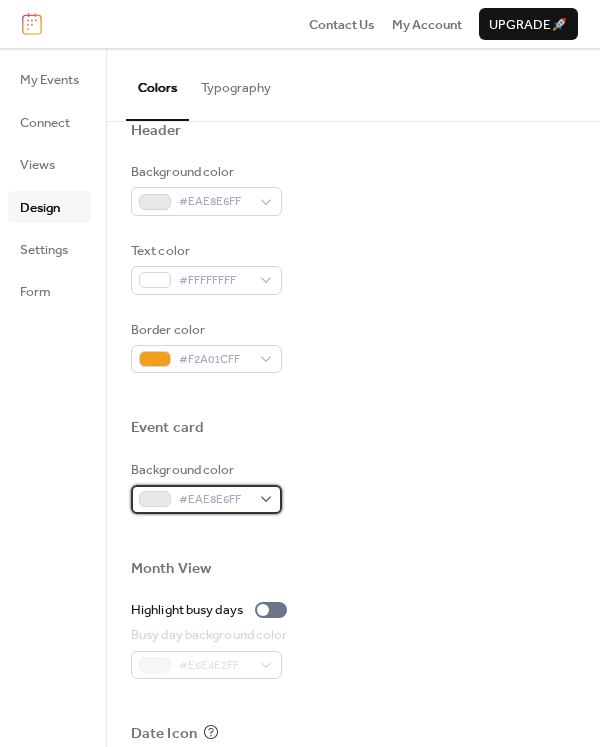 click on "#EAE8E6FF" at bounding box center [206, 499] 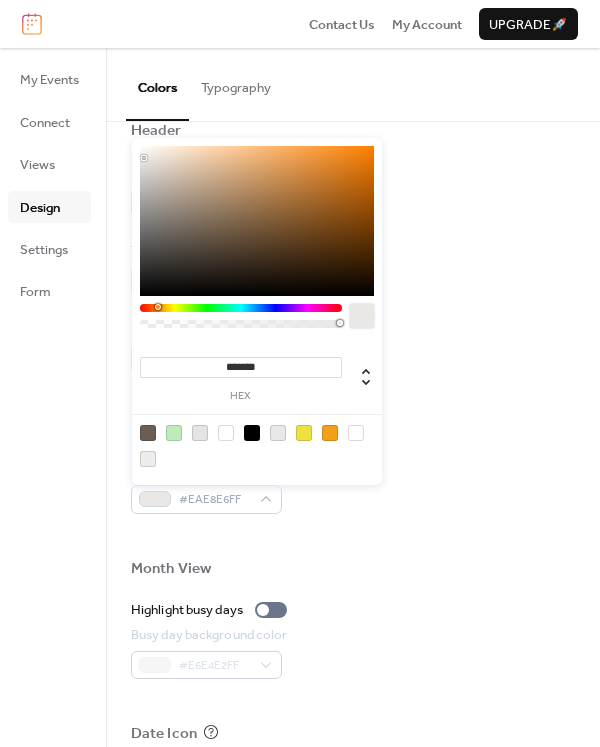 click at bounding box center [356, 433] 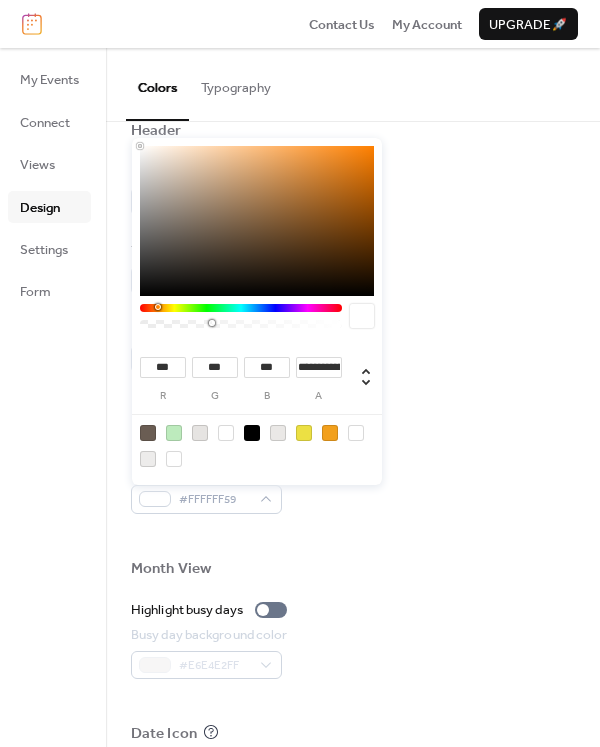 click at bounding box center [226, 433] 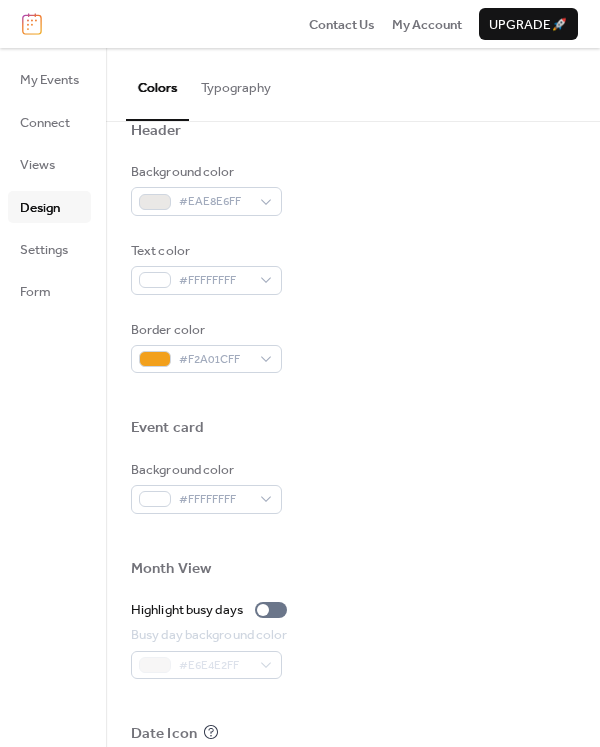 click at bounding box center [353, 536] 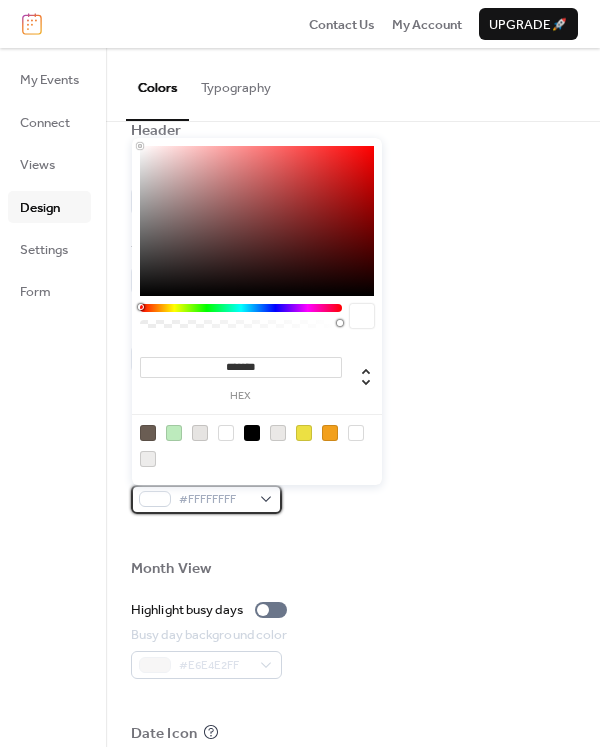 click on "#FFFFFFFF" at bounding box center [206, 499] 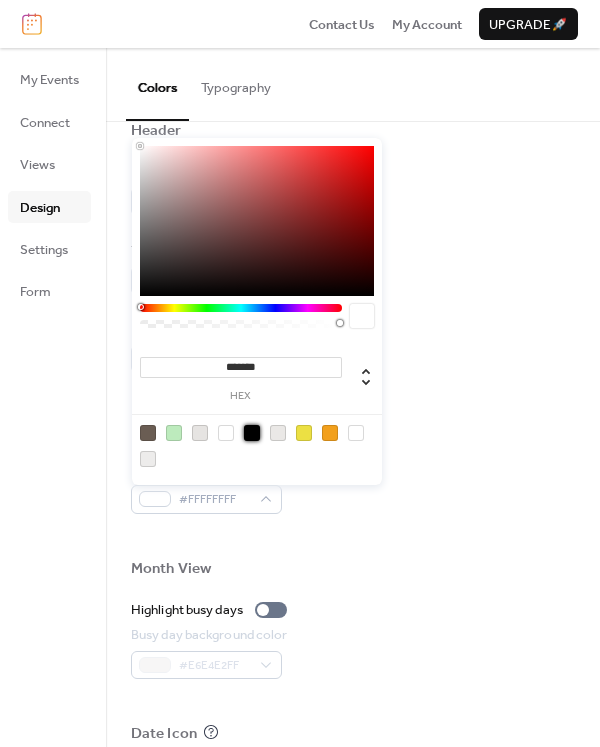 click at bounding box center [252, 433] 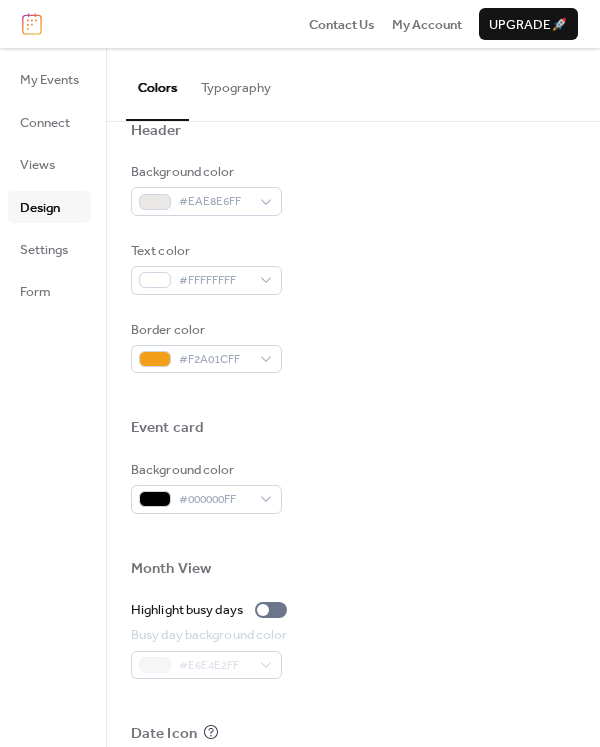 click on "Background color #000000FF" at bounding box center [353, 487] 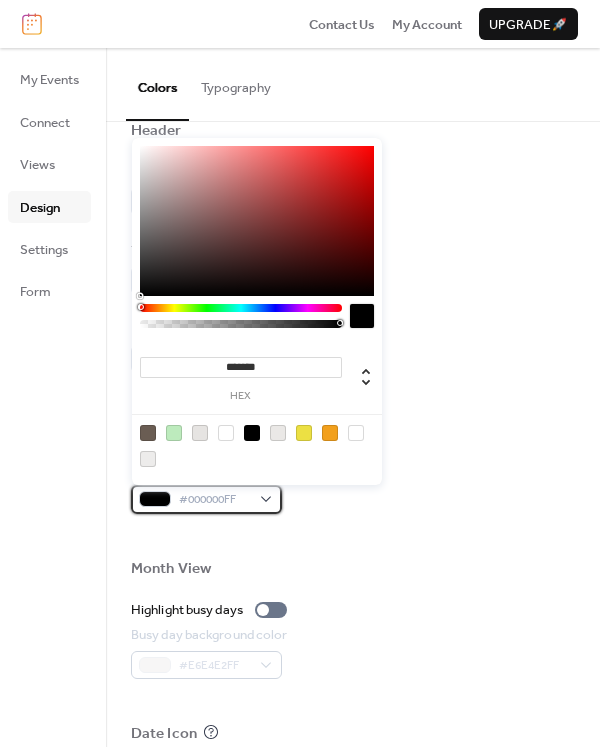 click on "#000000FF" at bounding box center [206, 499] 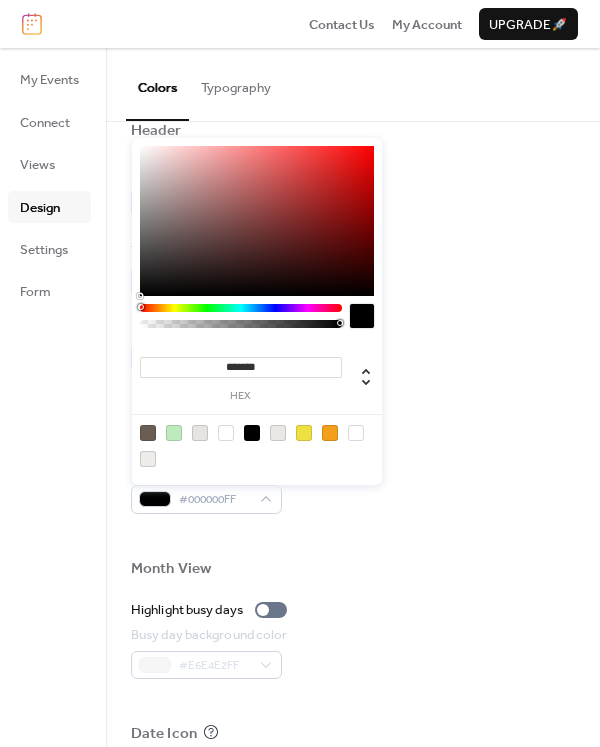 click at bounding box center (226, 433) 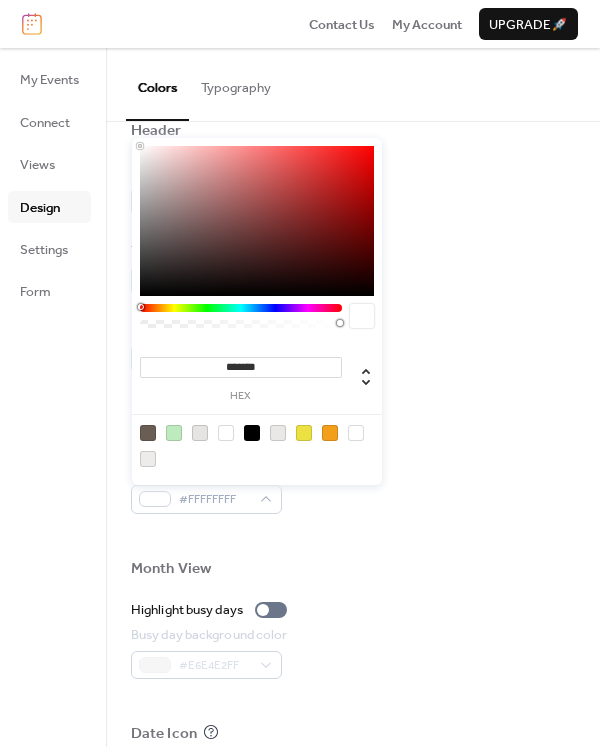 click on "Color Presets Calendar Background color #BDEBBDFF Text color #000000FF Border color #ECE043FF Inner border color #BDEBBDFF Inner background color #EDECEBFF Default event color #FFFFFFFF Header Background color #EAE8E6FF Text color #FFFFFFFF Border color #F2A01CFF Event card Background color #FFFFFFFF Month View Highlight busy days Busy day background color #E6E4E2FF Date Icon   Use event color Background color #6A5D53FF Text color #E6E4E2FF" at bounding box center [353, 188] 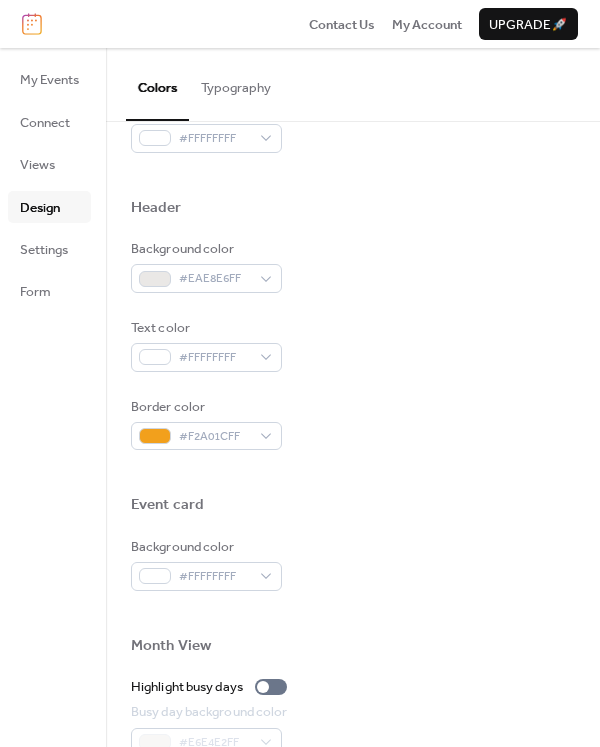scroll, scrollTop: 400, scrollLeft: 0, axis: vertical 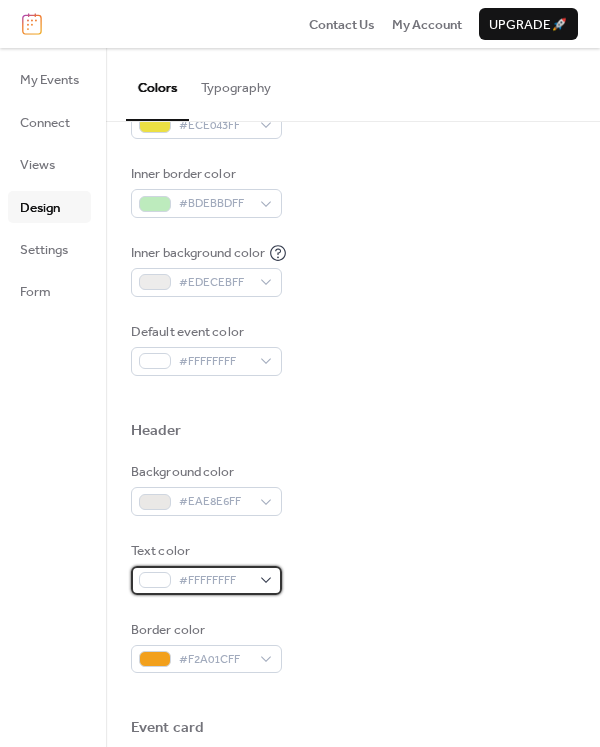 click on "#FFFFFFFF" at bounding box center (206, 580) 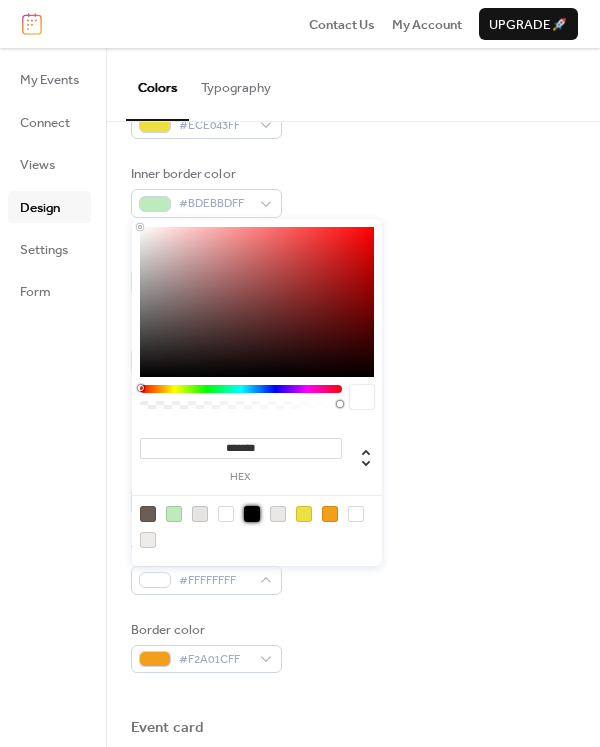 click at bounding box center [252, 514] 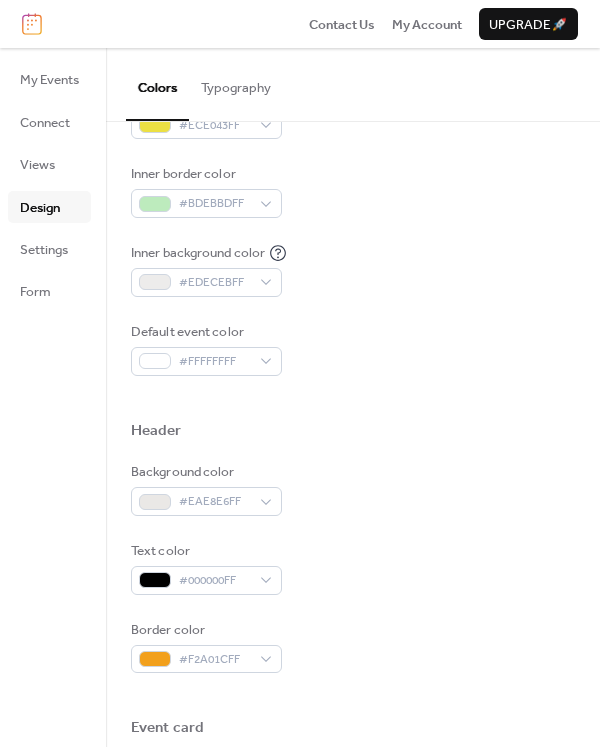 click on "Background color #EAE8E6FF Text color #000000FF Border color #F2A01CFF" at bounding box center [353, 567] 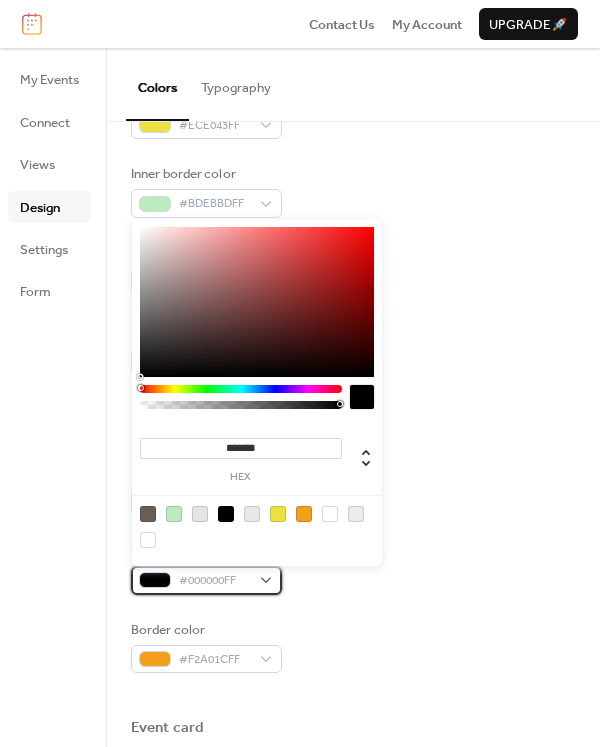 click on "#000000FF" at bounding box center (206, 580) 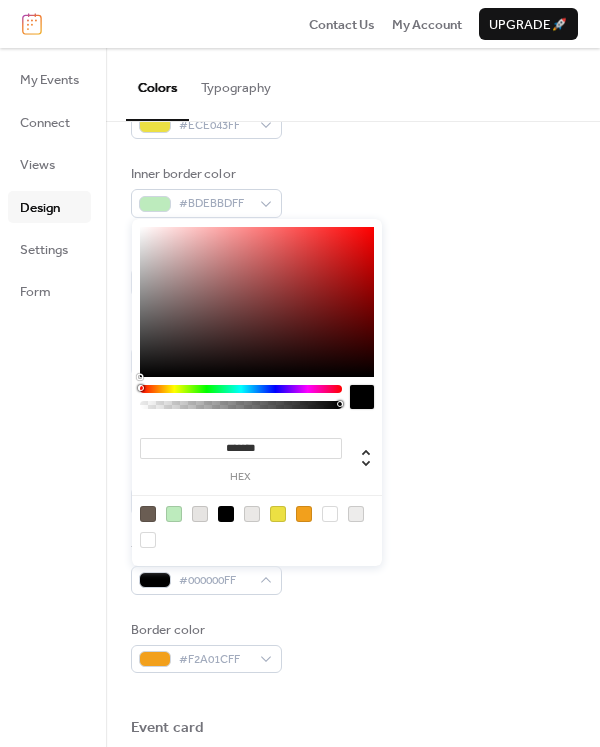 click at bounding box center [200, 514] 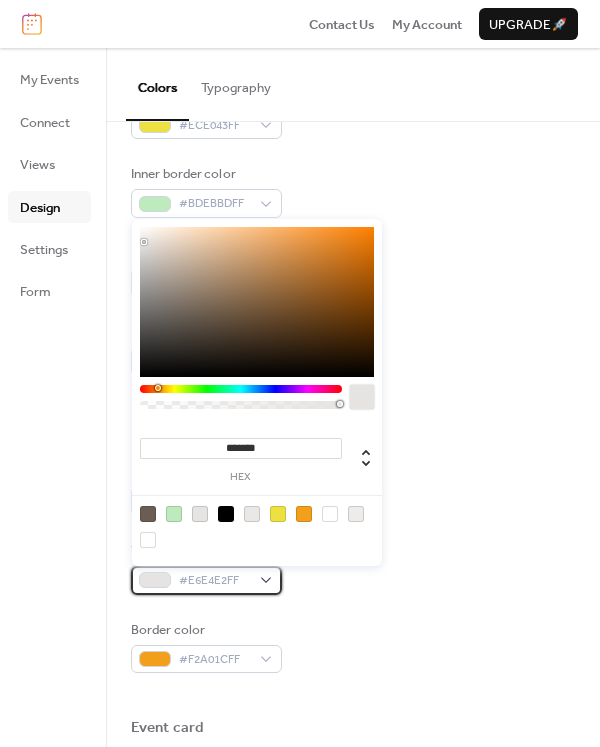 click on "#E6E4E2FF" at bounding box center (206, 580) 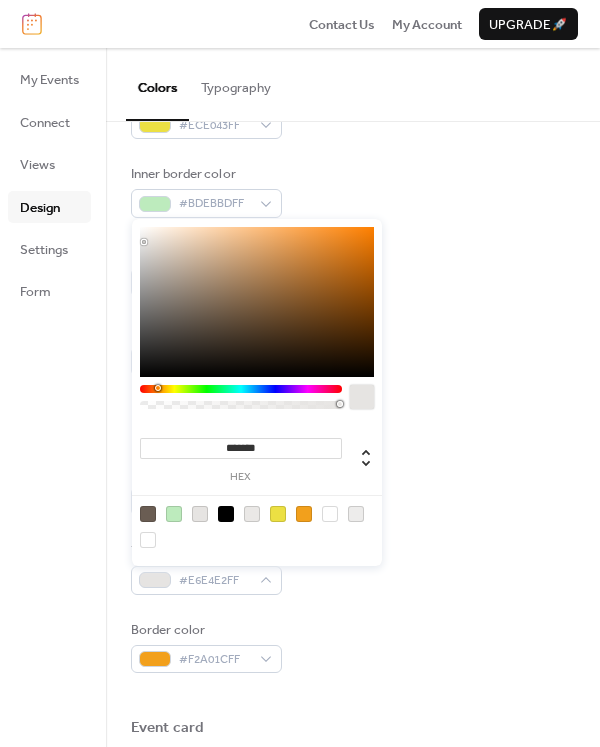 click at bounding box center (148, 540) 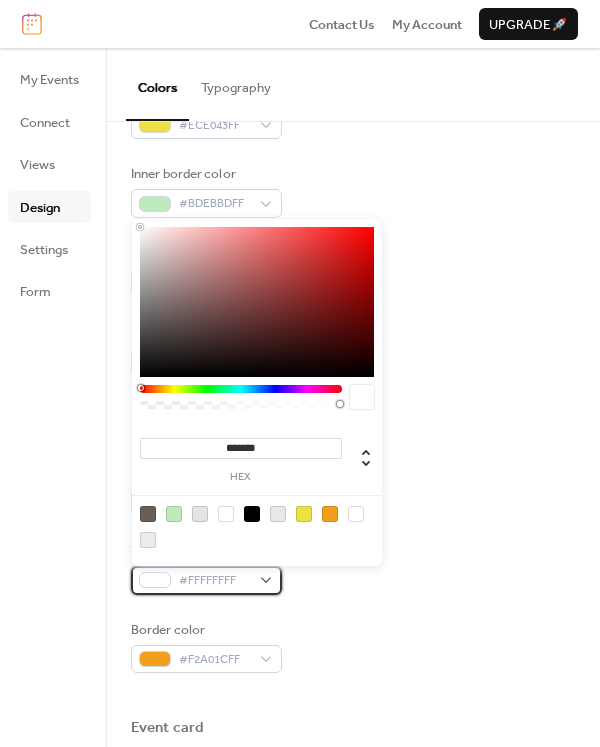 click on "#FFFFFFFF" at bounding box center (206, 580) 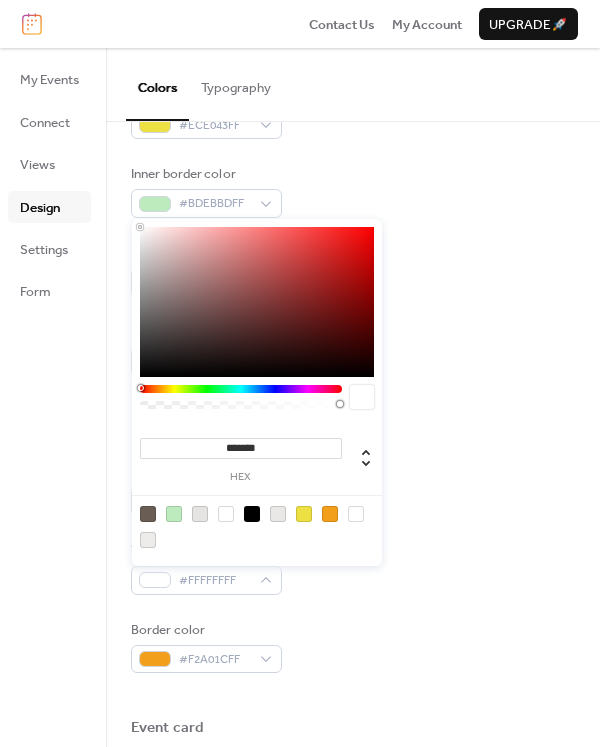 click at bounding box center [252, 514] 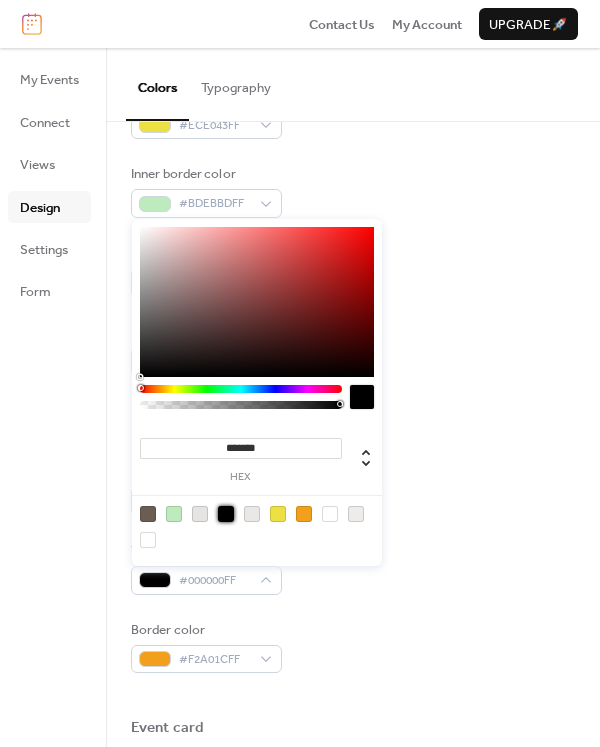 click at bounding box center [304, 514] 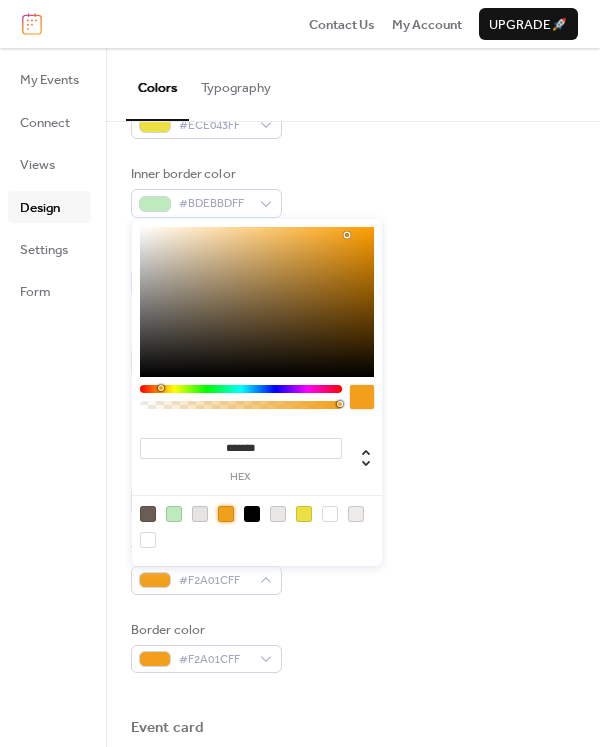 click on "Background color #EAE8E6FF Text color #F2A01CFF Border color #F2A01CFF" at bounding box center (353, 567) 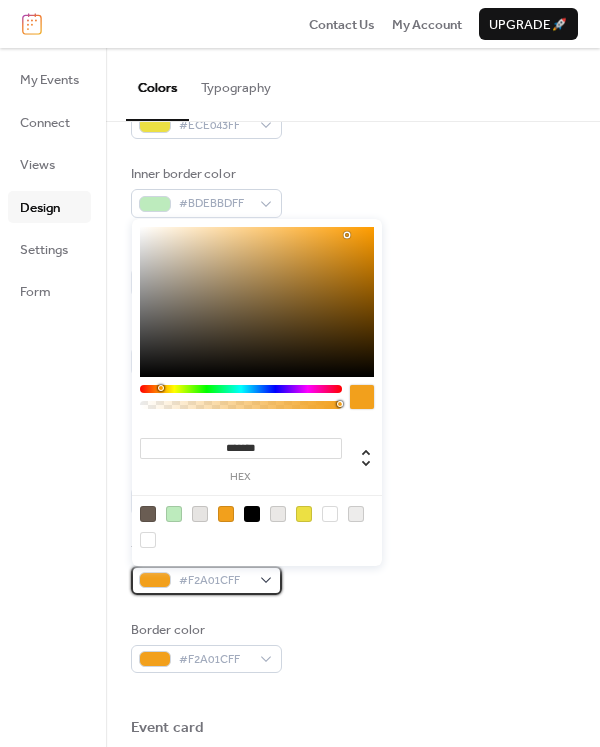 click on "#F2A01CFF" at bounding box center (206, 580) 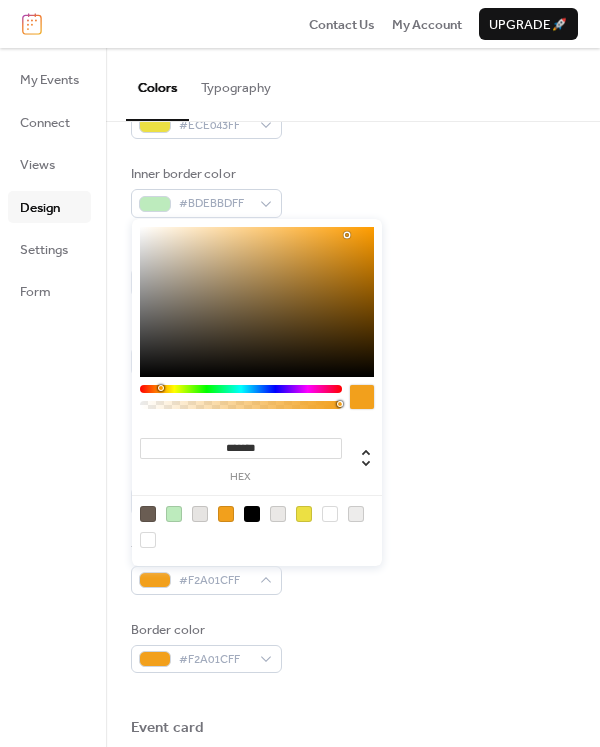 click at bounding box center [252, 514] 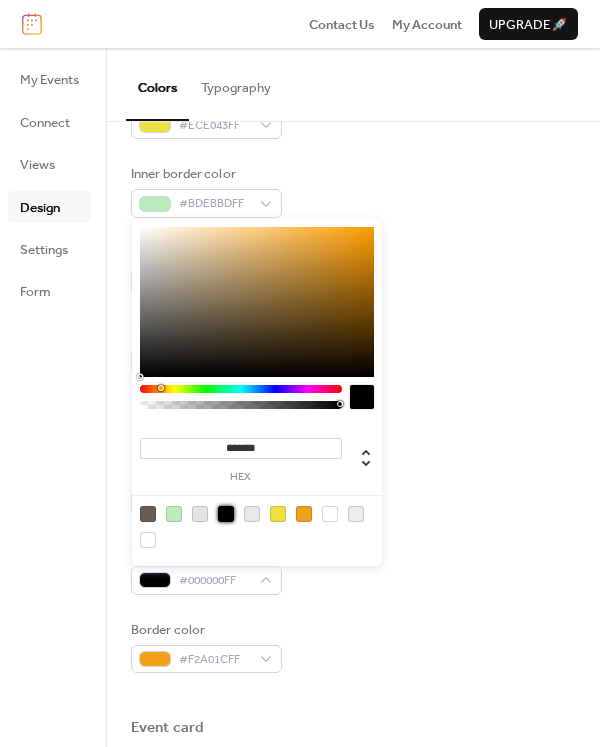 click on "Background color #EAE8E6FF Text color #000000FF Border color #F2A01CFF" at bounding box center (353, 567) 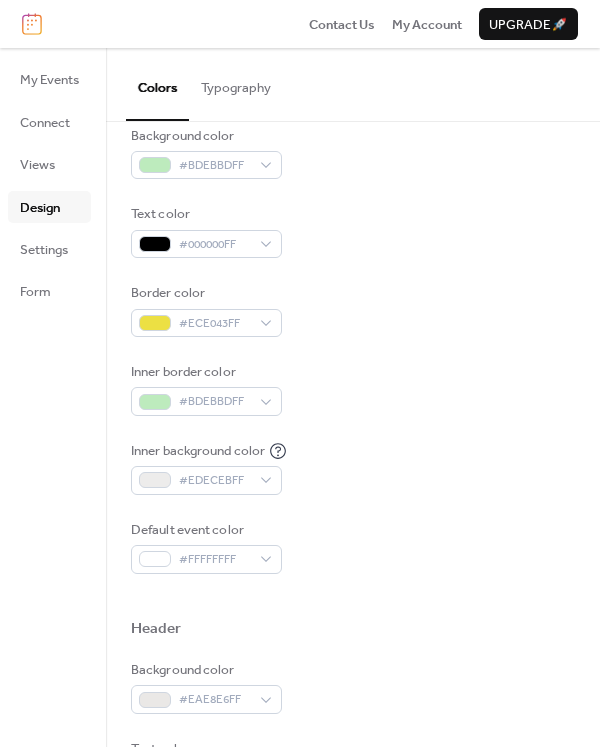 scroll, scrollTop: 200, scrollLeft: 0, axis: vertical 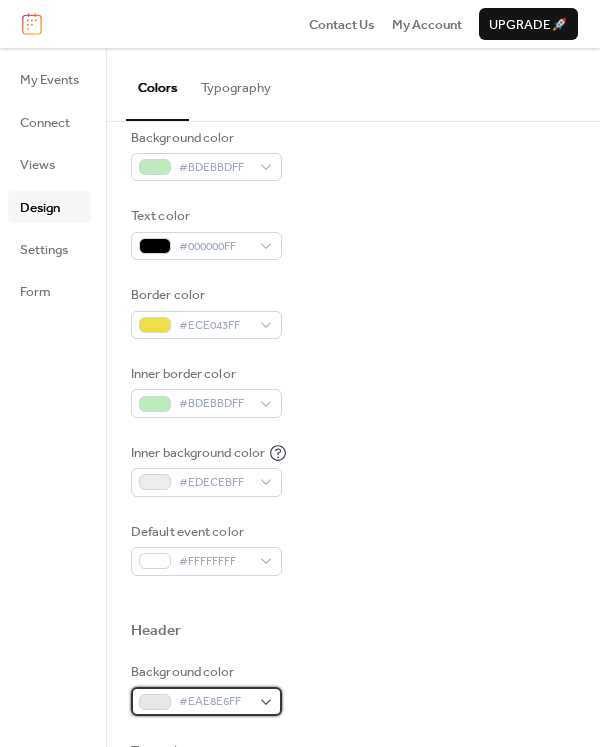 click on "#EAE8E6FF" at bounding box center (206, 701) 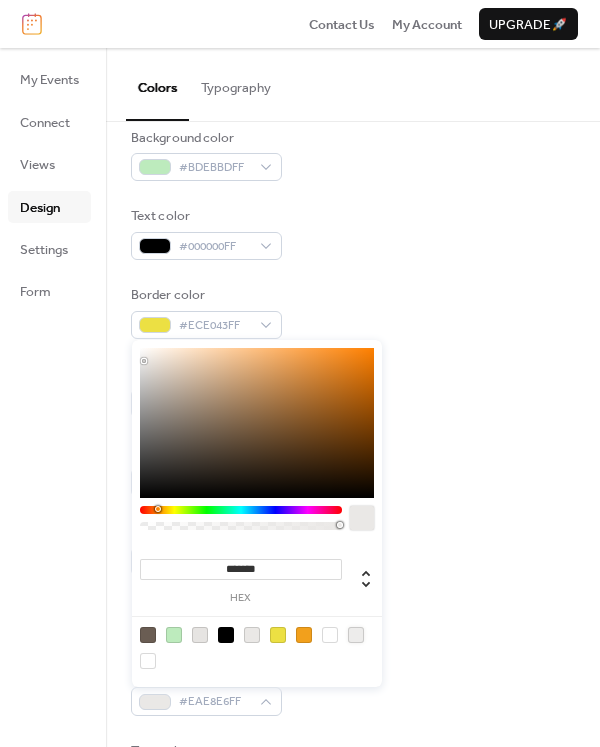click at bounding box center (356, 635) 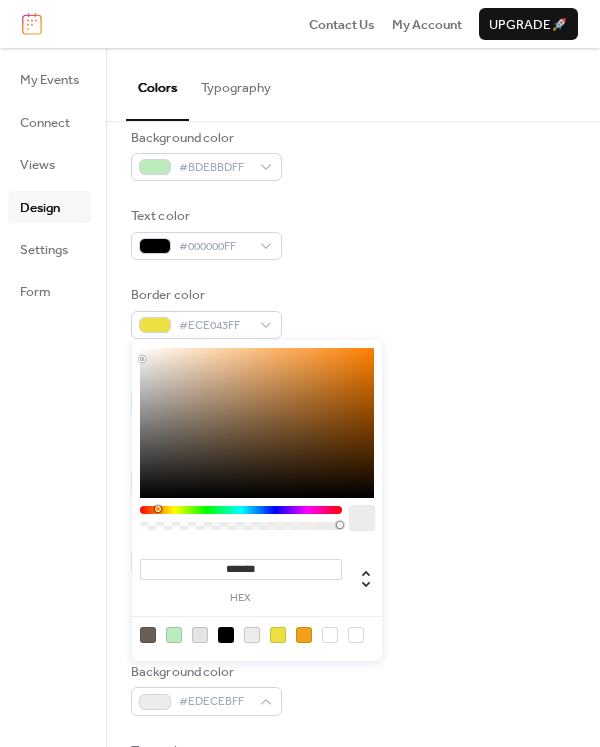 click at bounding box center [353, 598] 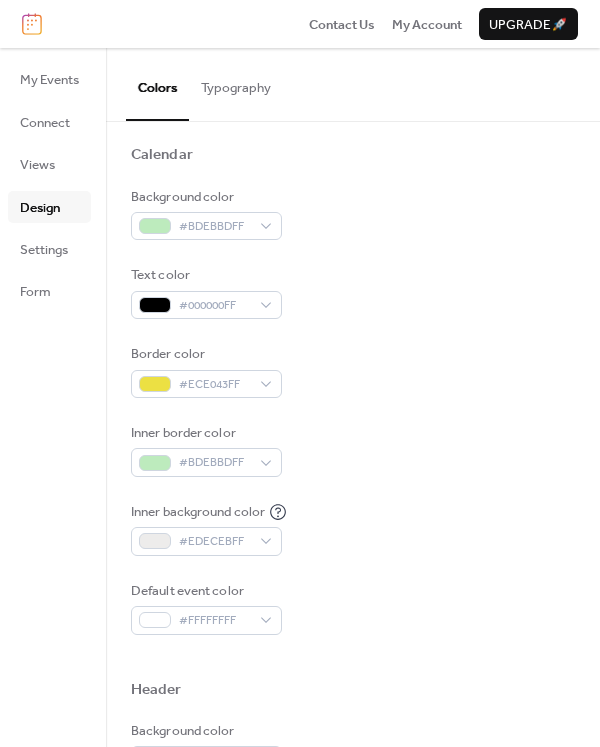 scroll, scrollTop: 100, scrollLeft: 0, axis: vertical 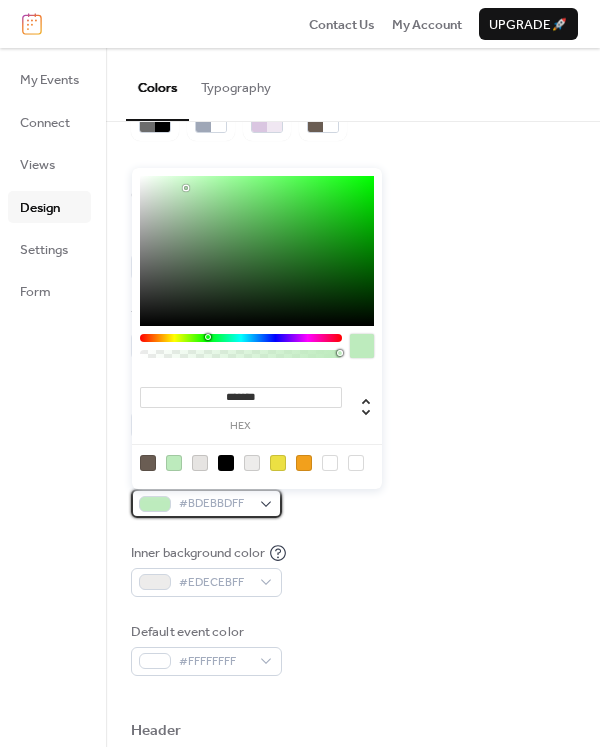 click on "#BDEBBDFF" at bounding box center (206, 503) 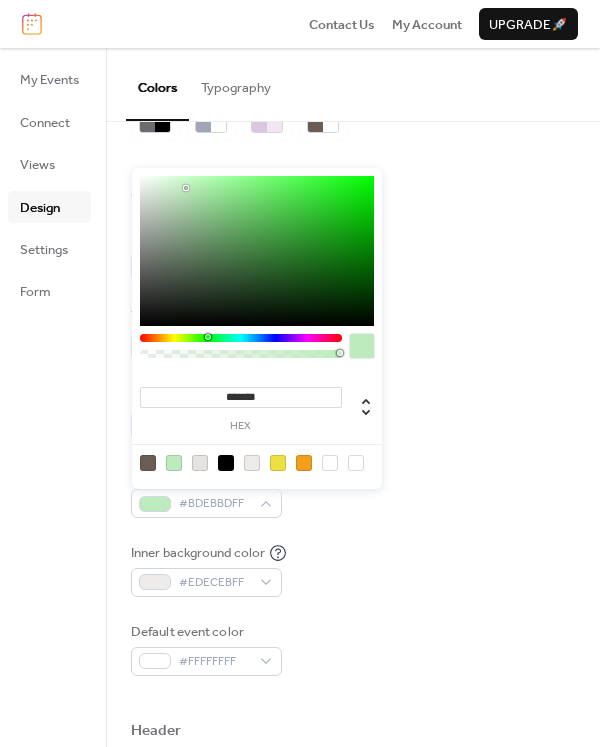 click at bounding box center [257, 251] 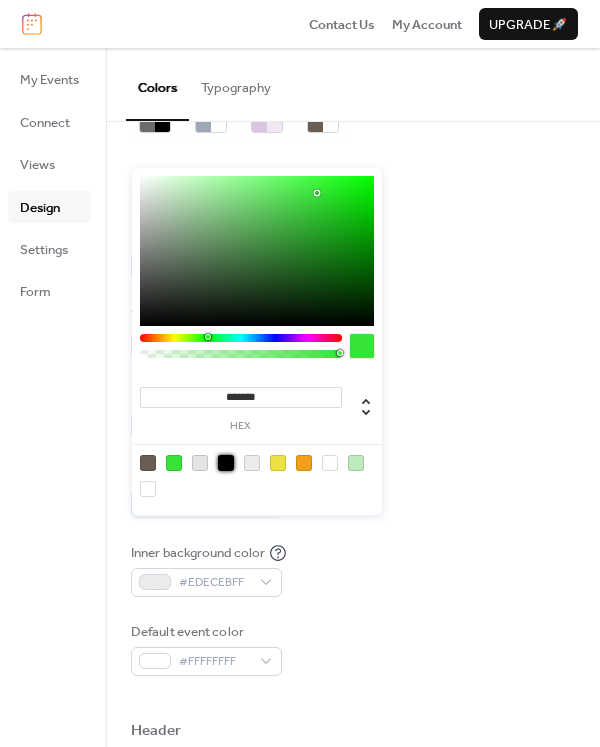 click at bounding box center [226, 463] 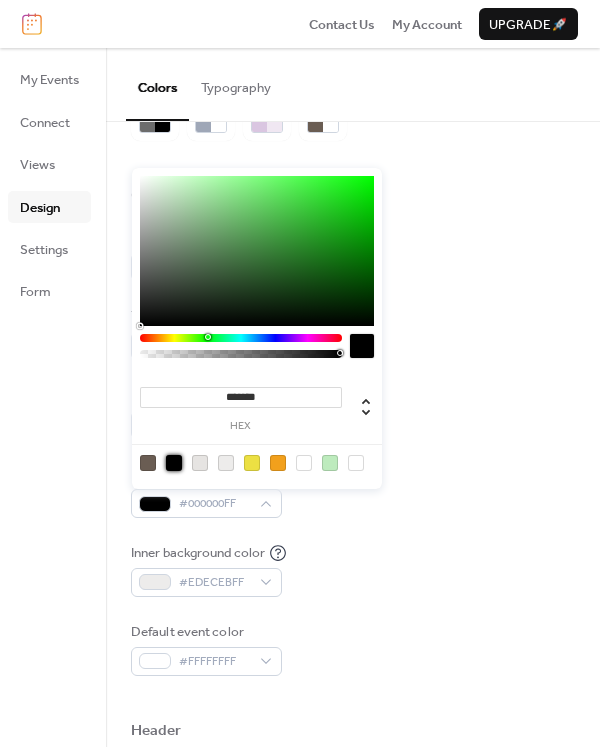 click on "Border color #ECE043FF" at bounding box center [353, 412] 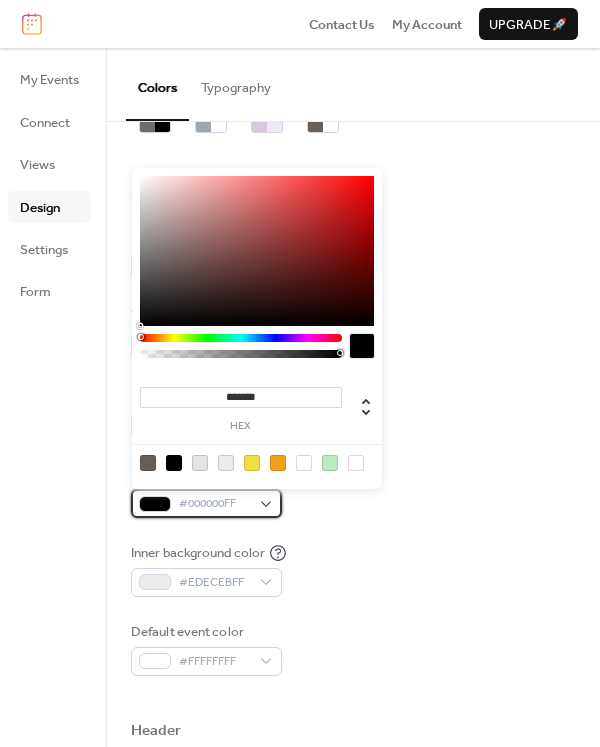 click on "#000000FF" at bounding box center [206, 503] 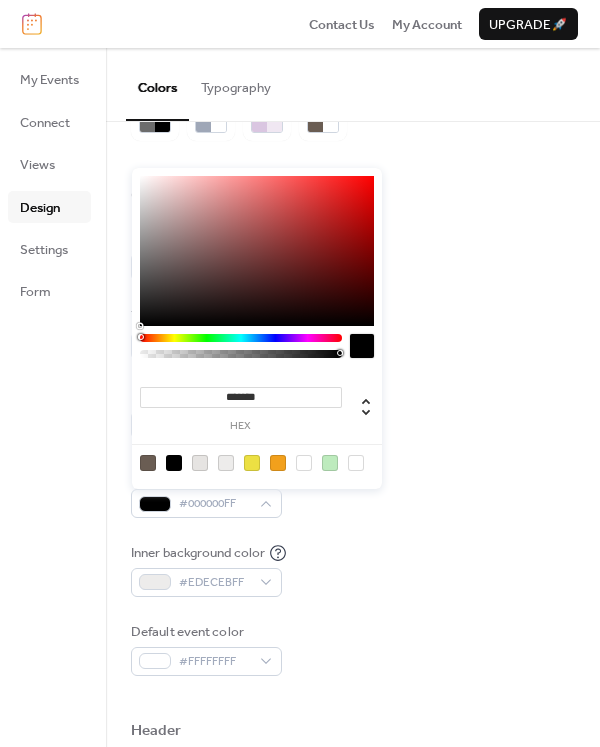 click at bounding box center (304, 463) 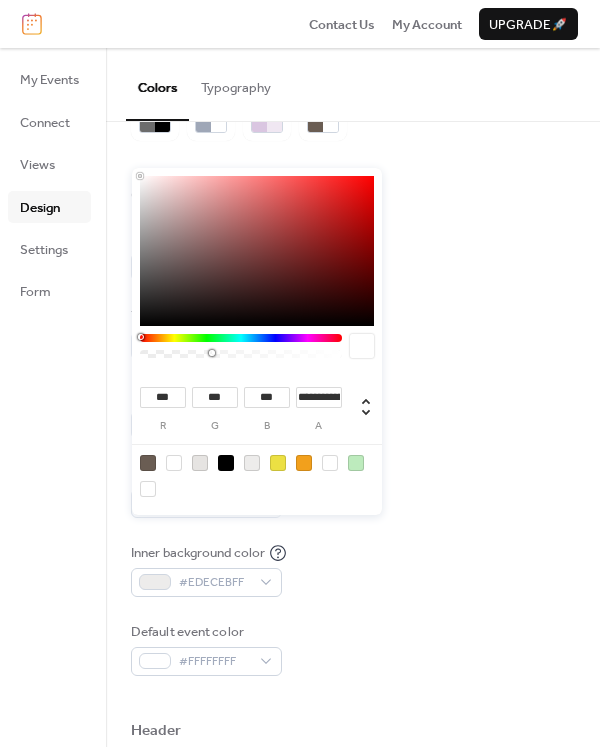 click at bounding box center (226, 463) 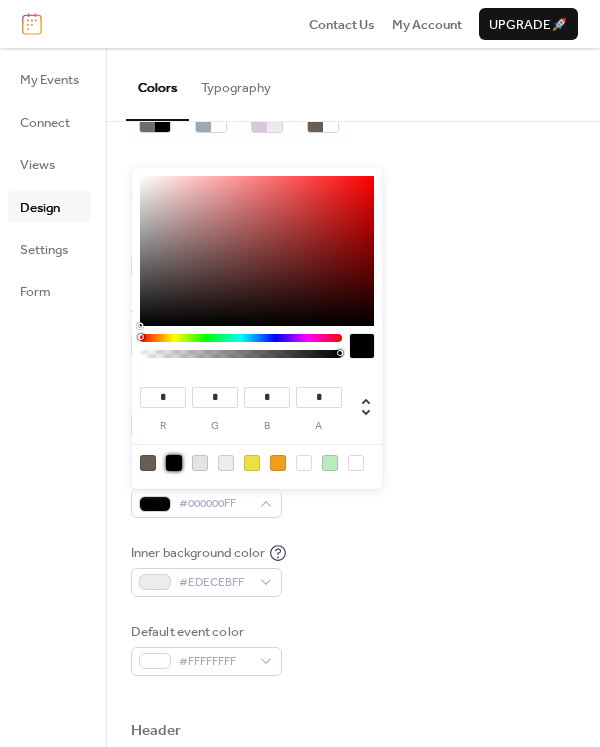 click at bounding box center [174, 463] 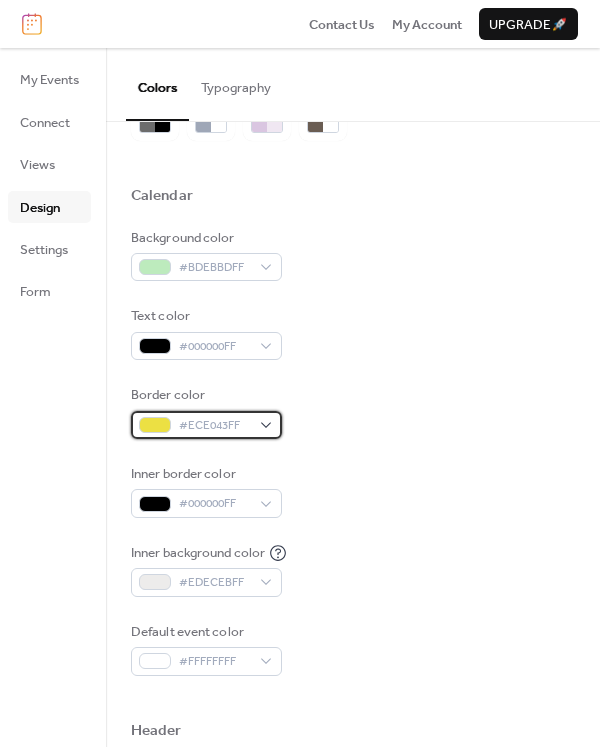 click on "#ECE043FF" at bounding box center (206, 425) 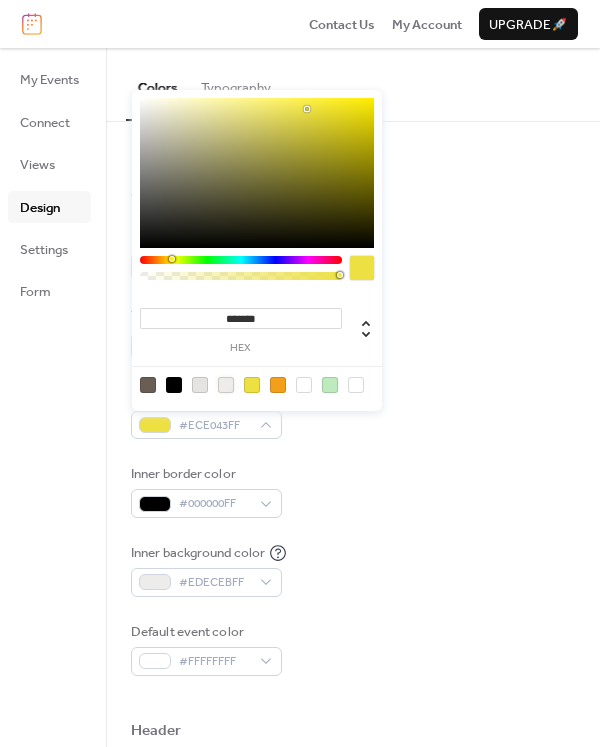 click at bounding box center [226, 385] 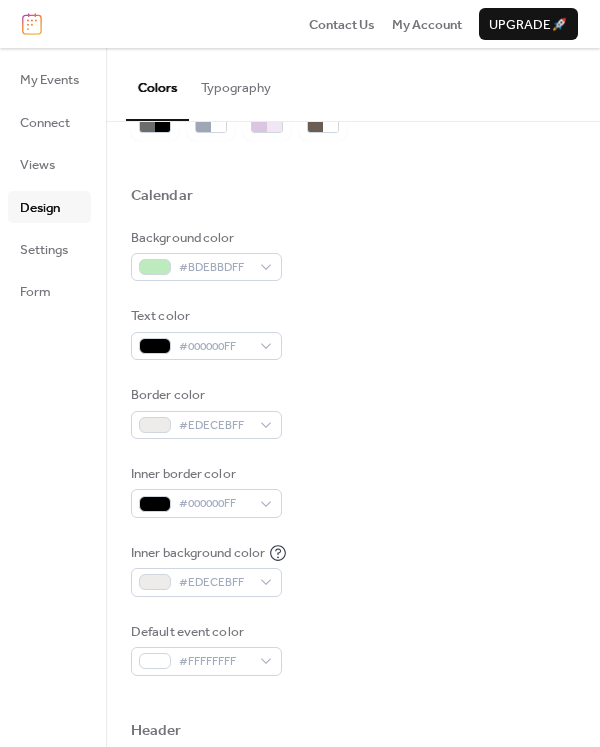 click on "Background color #BDEBBDFF Text color #000000FF Border color #EDECEBFF Inner border color #000000FF Inner background color #EDECEBFF Default event color #FFFFFFFF" at bounding box center [353, 452] 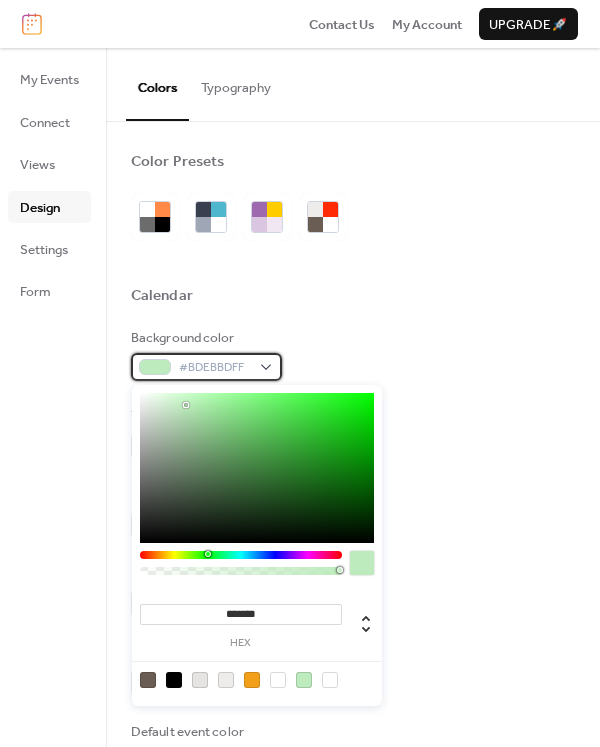 click on "#BDEBBDFF" at bounding box center (206, 367) 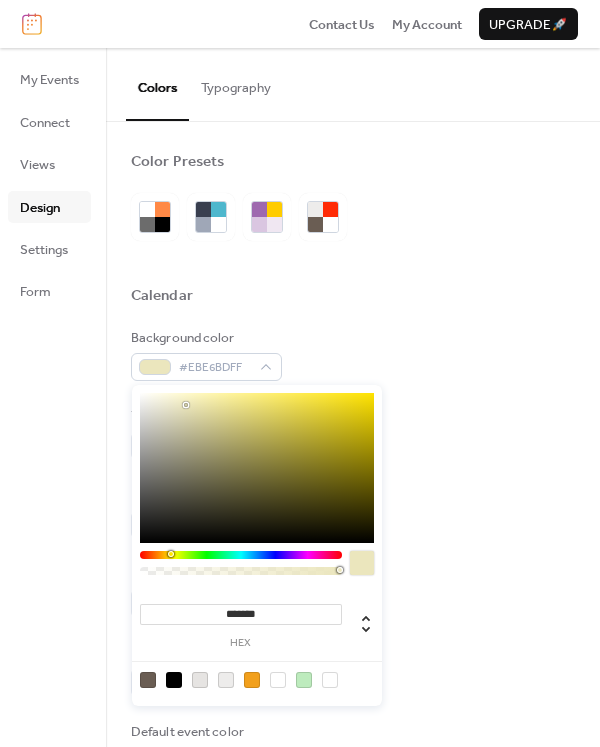 drag, startPoint x: 207, startPoint y: 553, endPoint x: 170, endPoint y: 559, distance: 37.48333 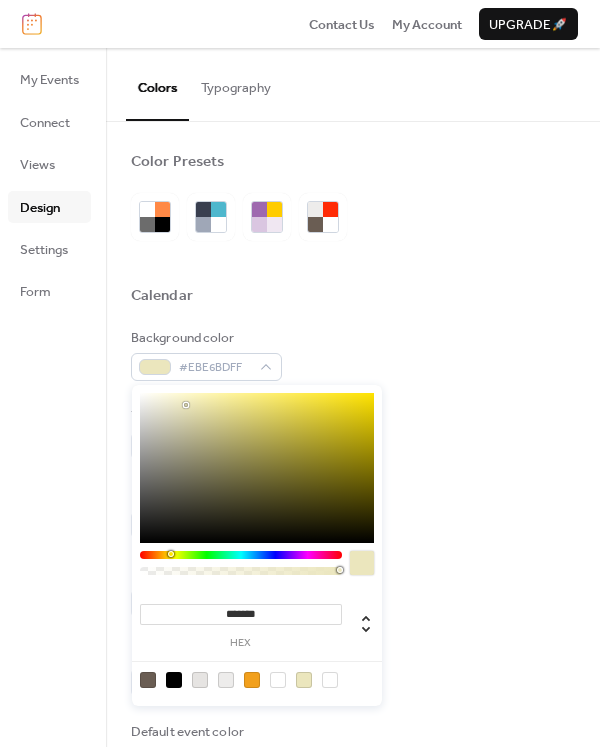 click at bounding box center [257, 468] 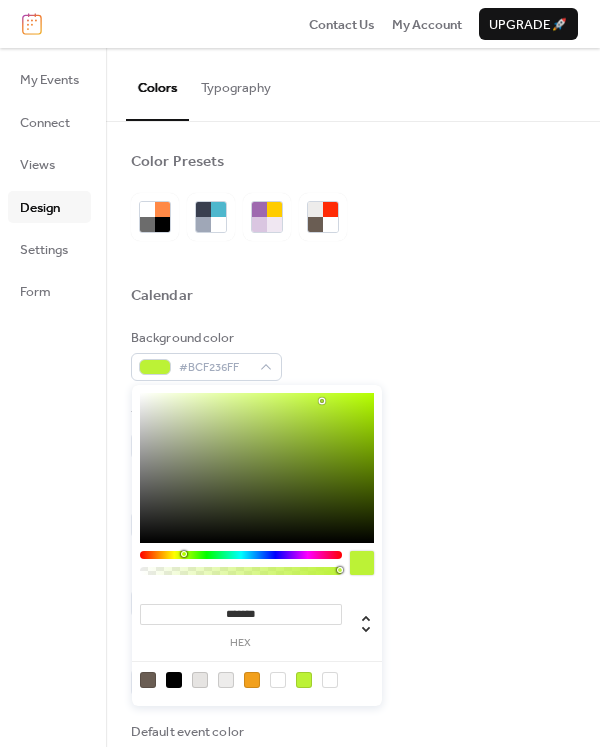 drag, startPoint x: 169, startPoint y: 555, endPoint x: 202, endPoint y: 563, distance: 33.955853 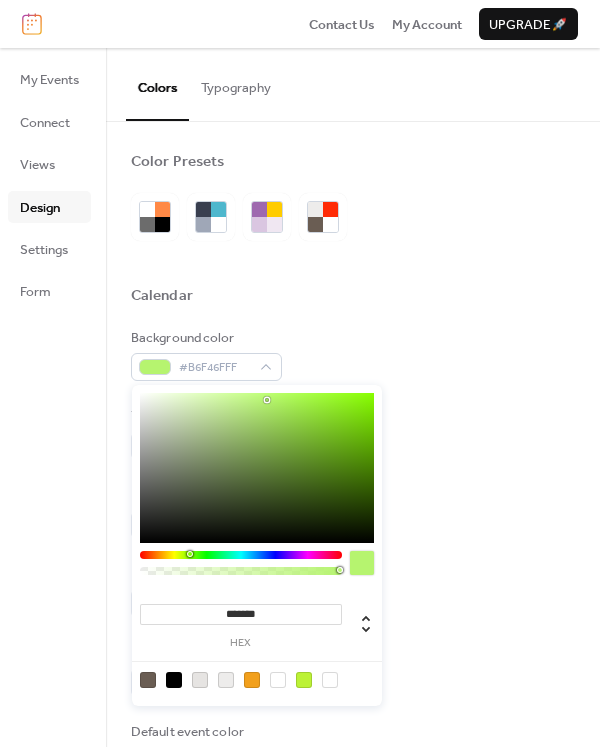 click at bounding box center (257, 468) 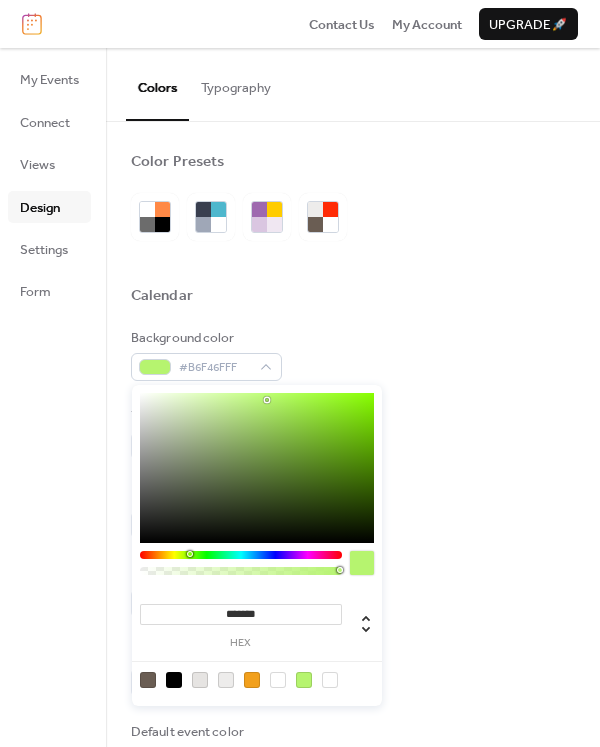 click at bounding box center [257, 468] 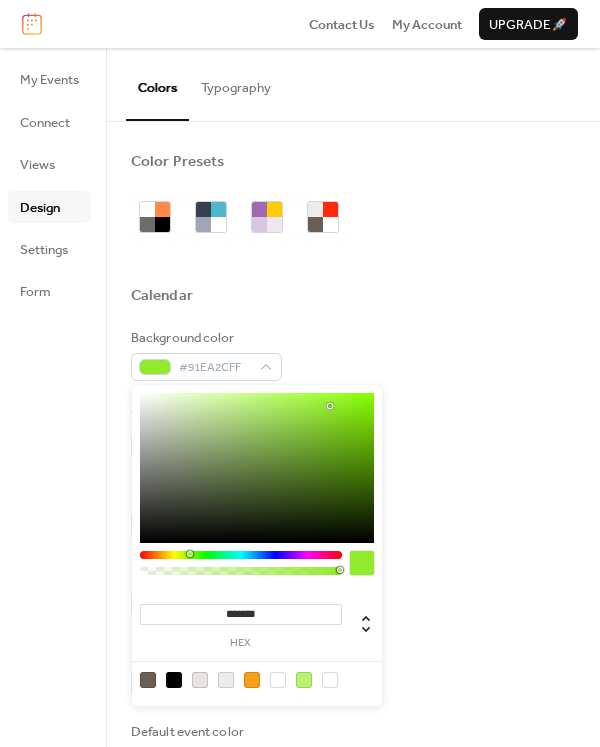 click at bounding box center [257, 468] 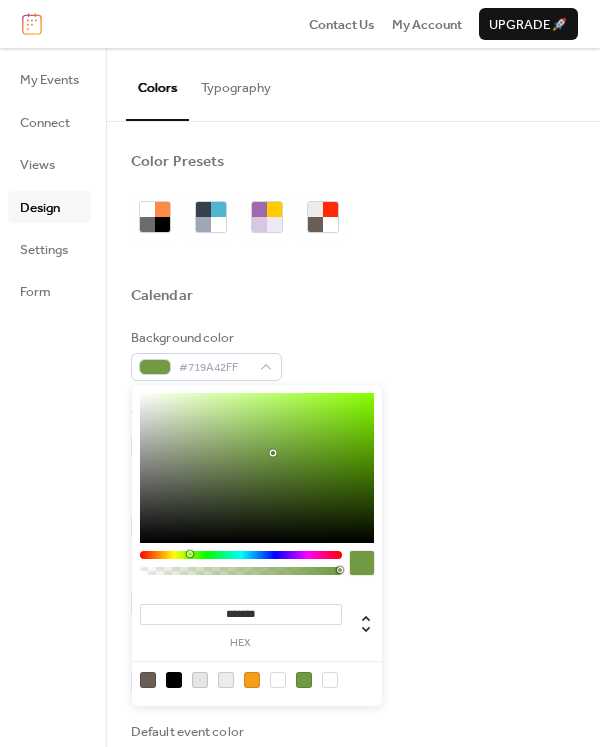 click at bounding box center (257, 468) 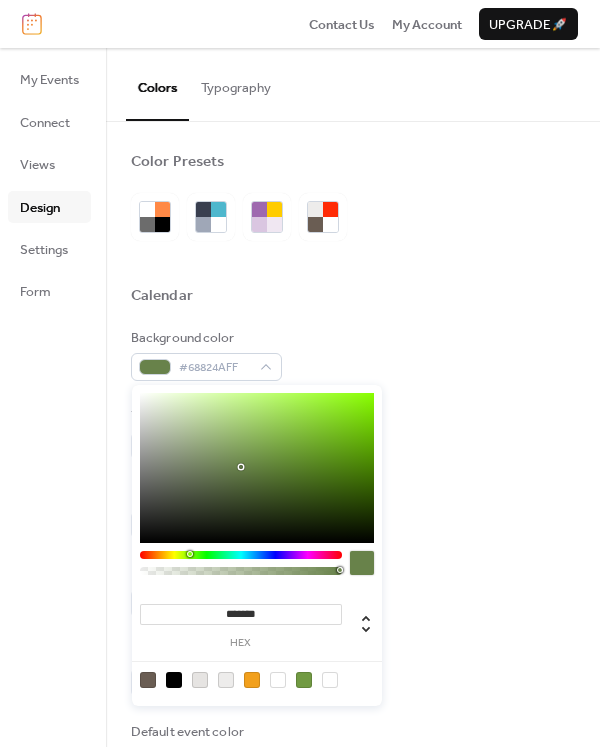 click at bounding box center [257, 468] 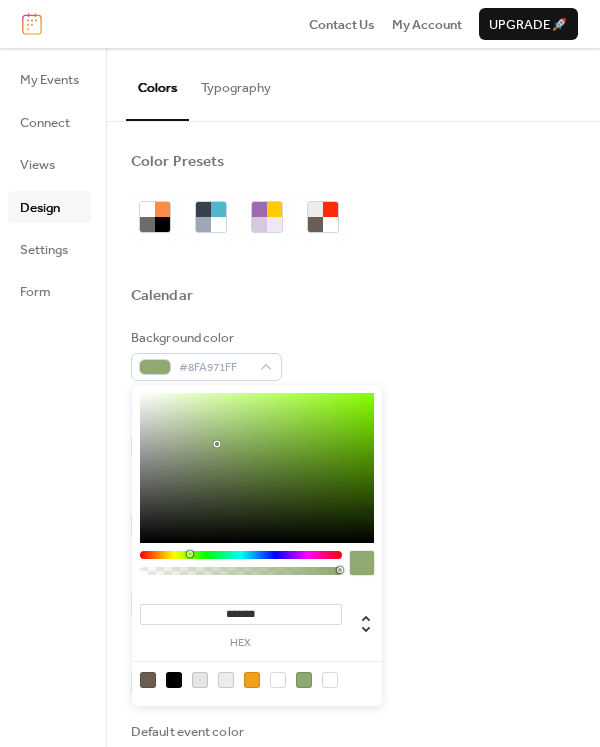click at bounding box center [257, 468] 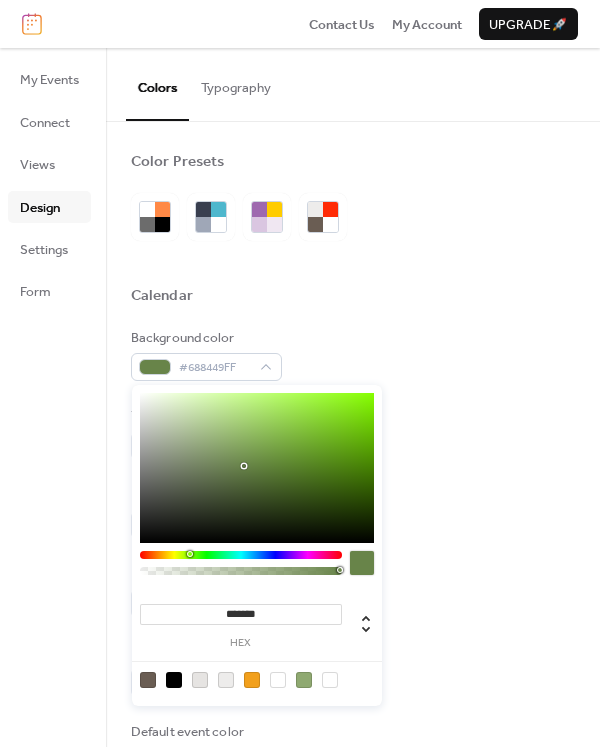 click at bounding box center (257, 468) 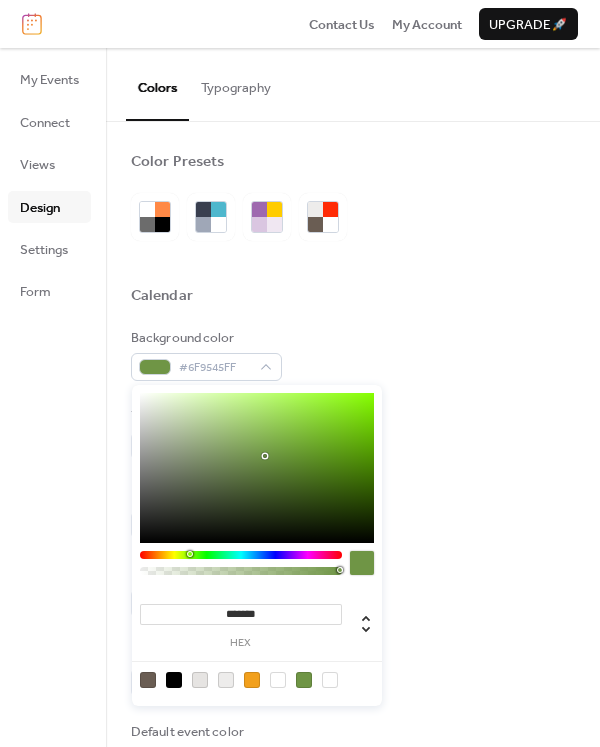 click at bounding box center [257, 468] 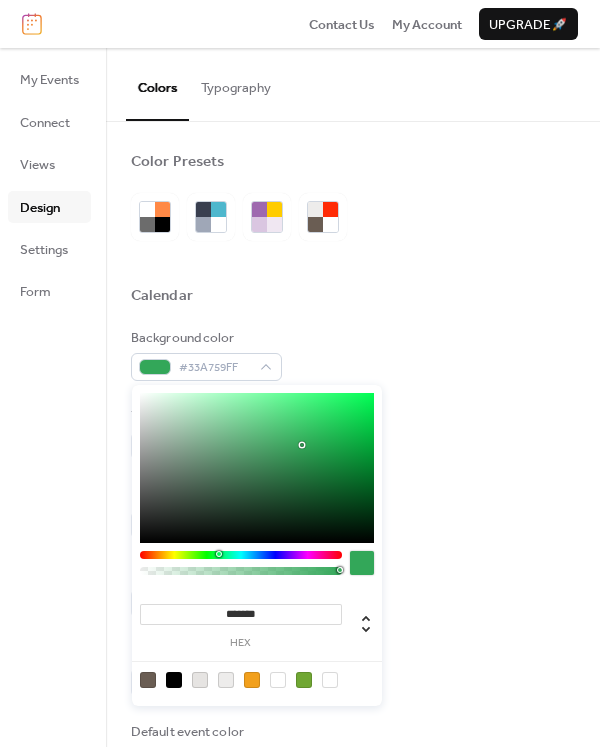 drag, startPoint x: 194, startPoint y: 555, endPoint x: 218, endPoint y: 557, distance: 24.083189 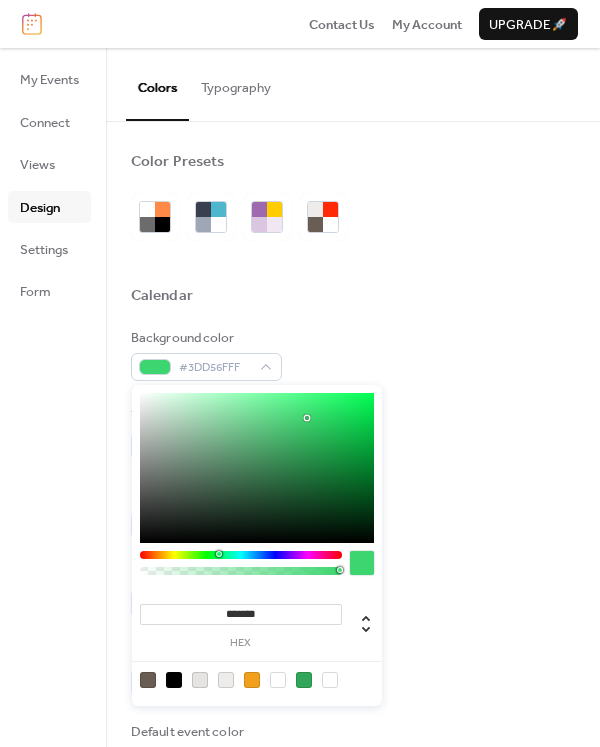 click at bounding box center [257, 468] 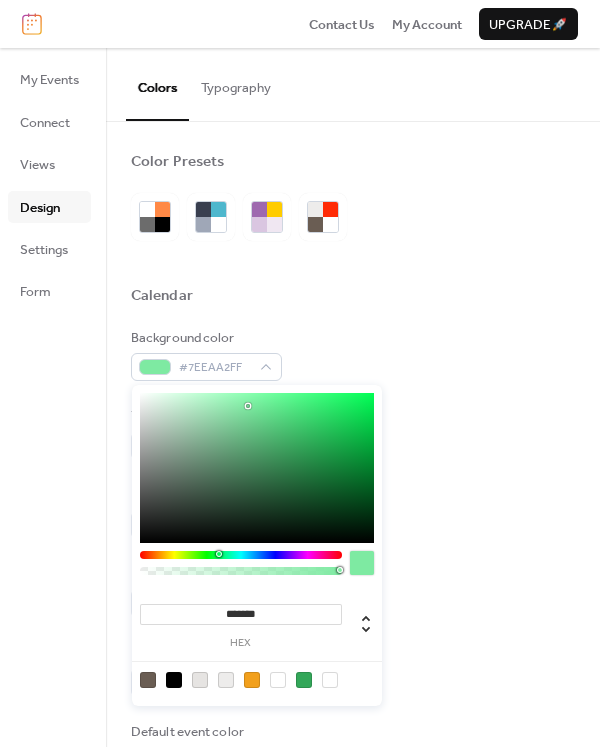 click at bounding box center [257, 468] 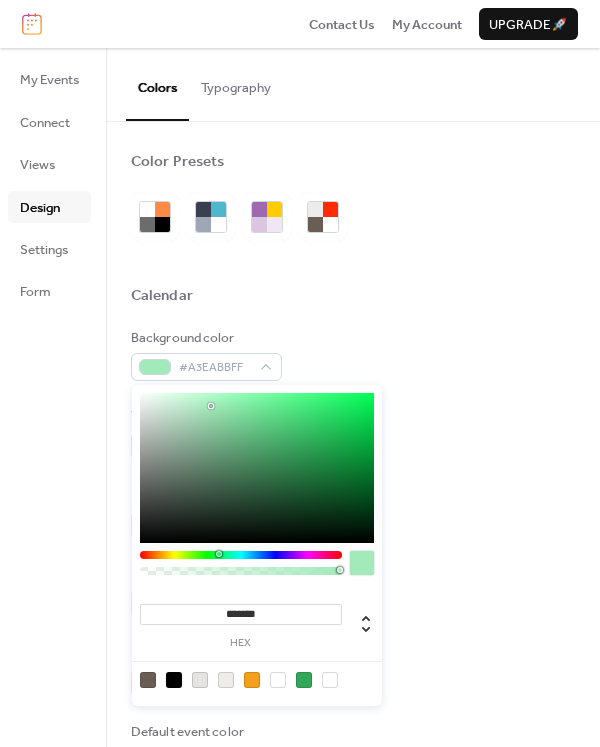 click at bounding box center (257, 468) 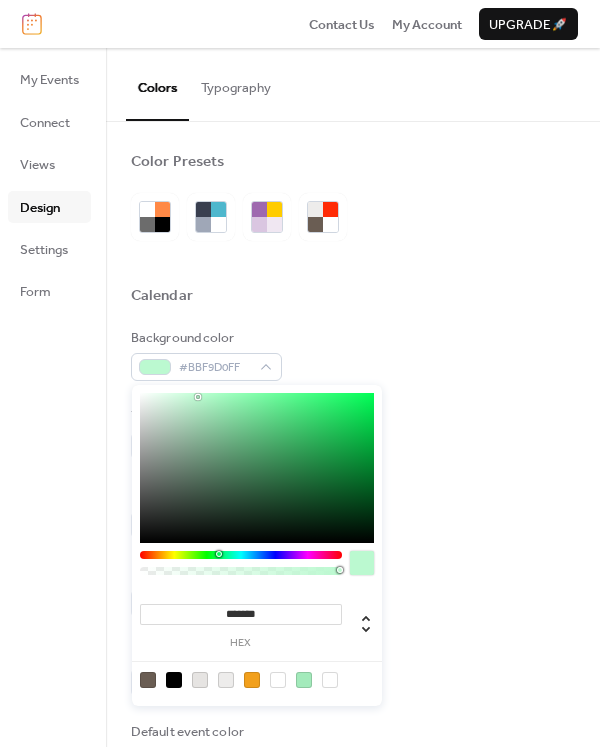 click at bounding box center [257, 468] 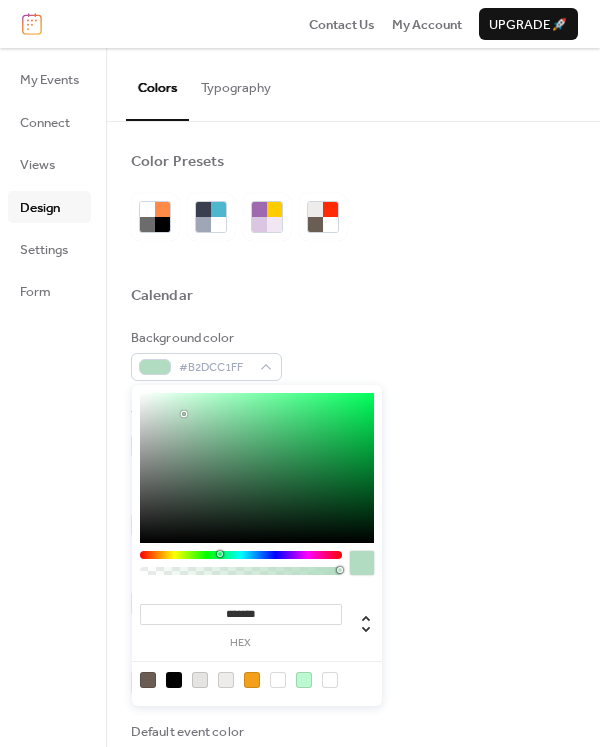 click at bounding box center (257, 468) 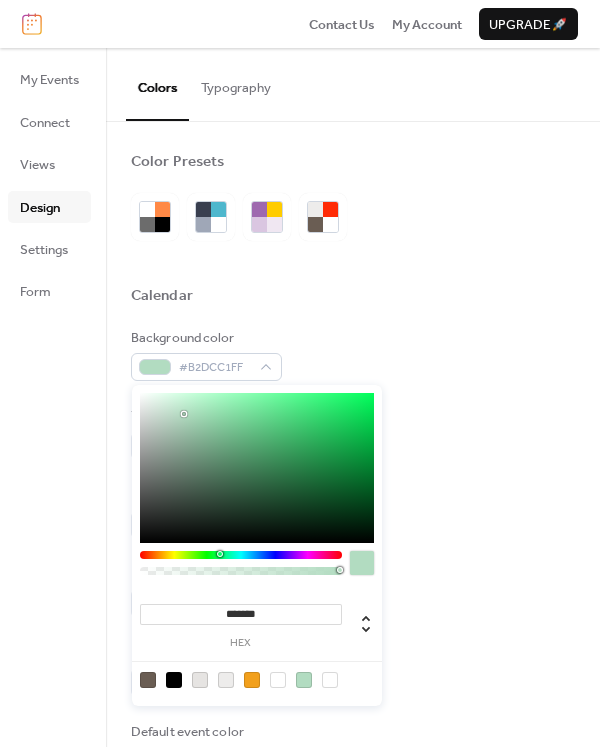 click at bounding box center [257, 468] 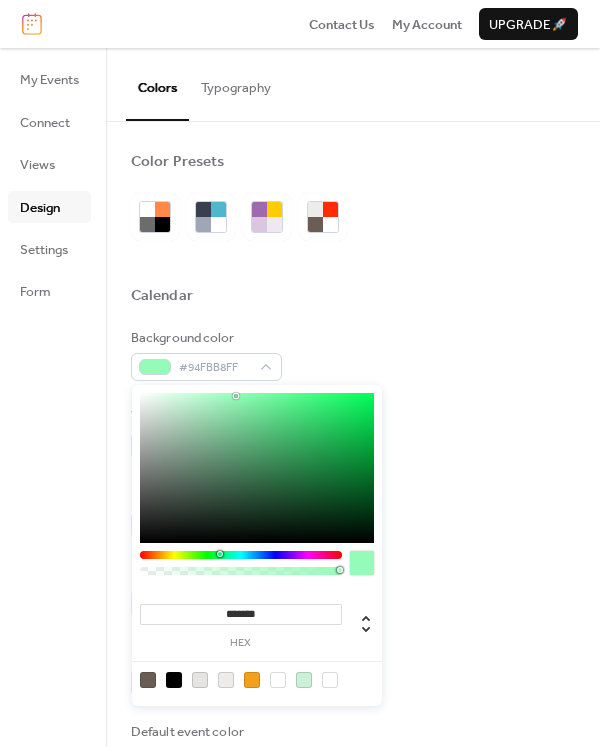 click at bounding box center [257, 468] 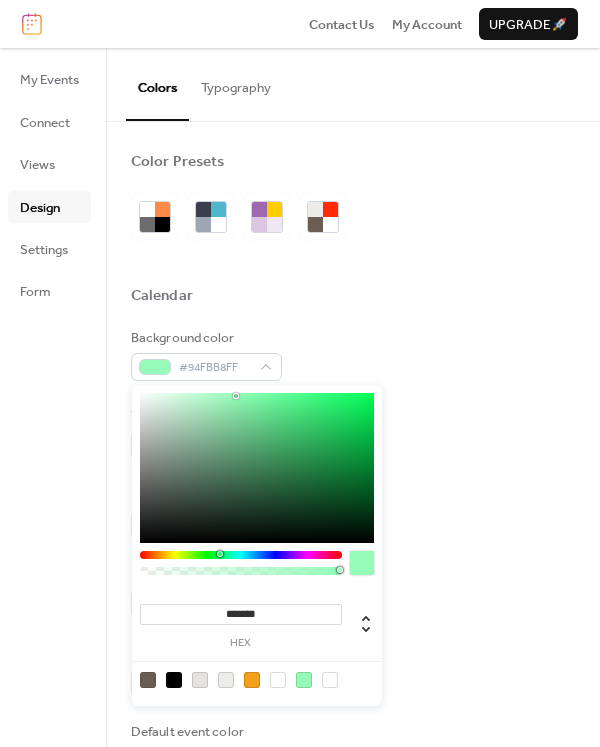click at bounding box center (241, 567) 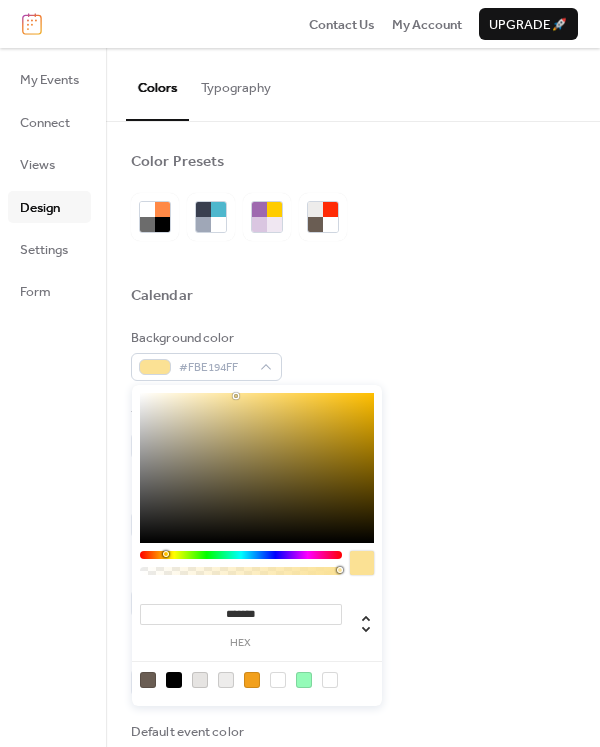 drag, startPoint x: 220, startPoint y: 556, endPoint x: 165, endPoint y: 556, distance: 55 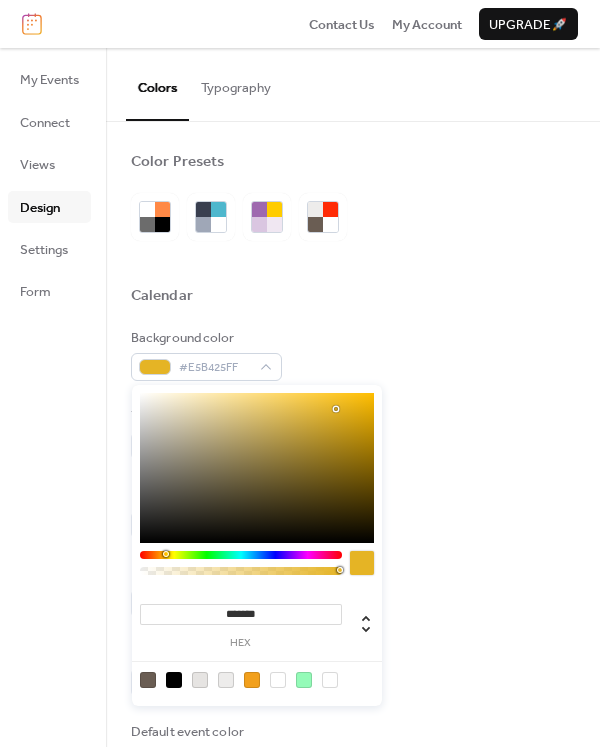 click at bounding box center [257, 468] 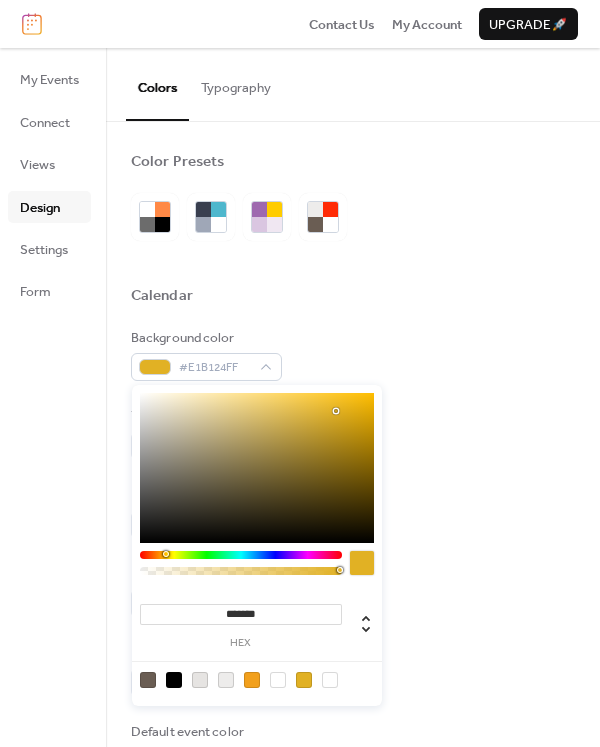 click at bounding box center [257, 468] 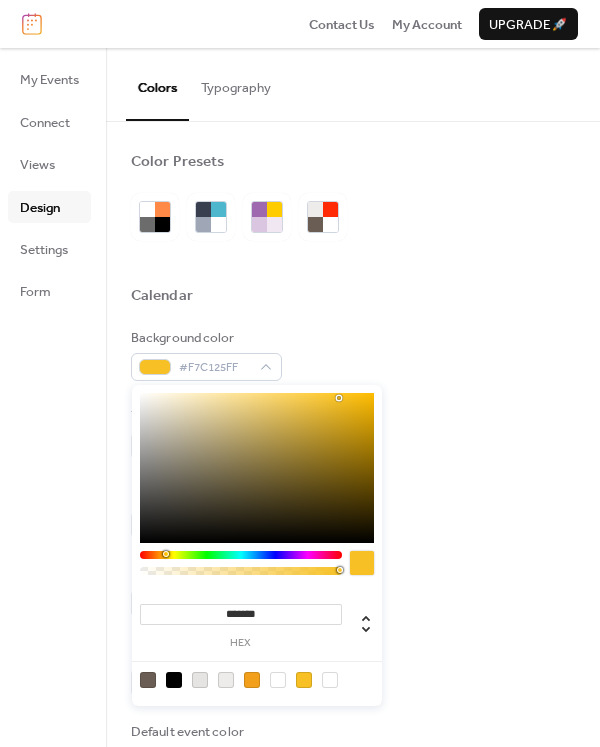 click at bounding box center (257, 468) 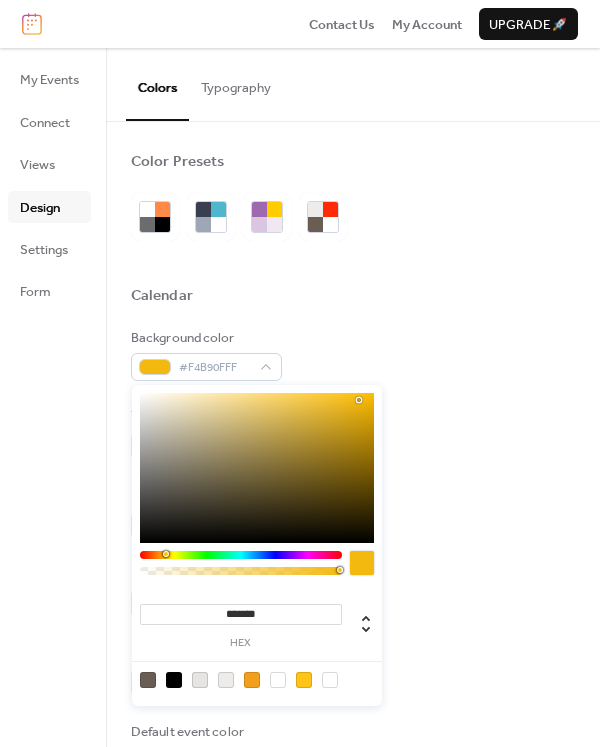 click at bounding box center [257, 468] 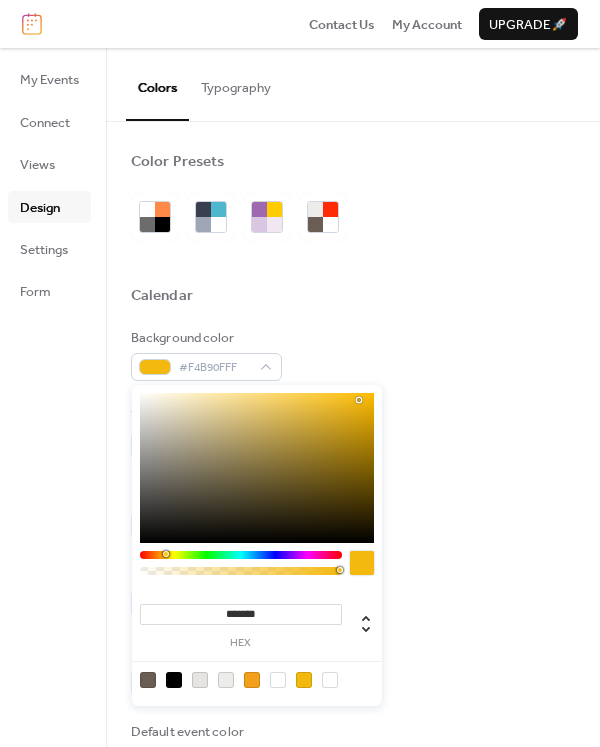 click at bounding box center (257, 468) 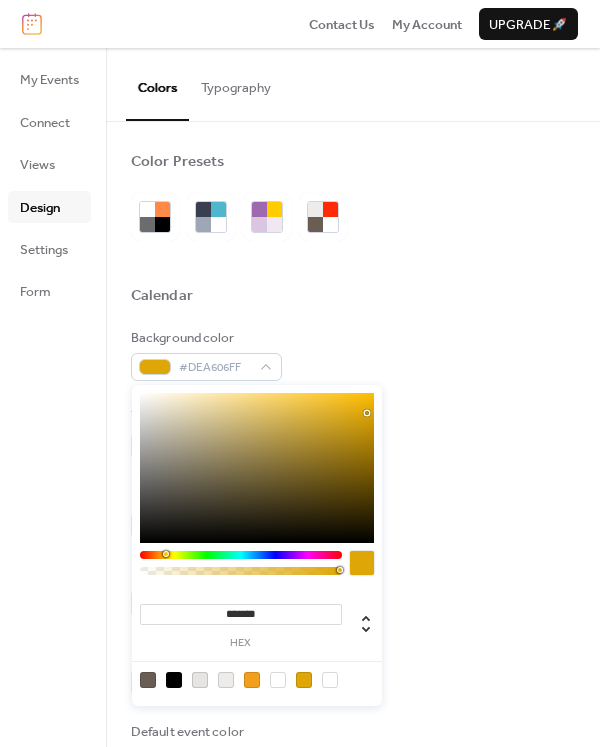 click at bounding box center (257, 468) 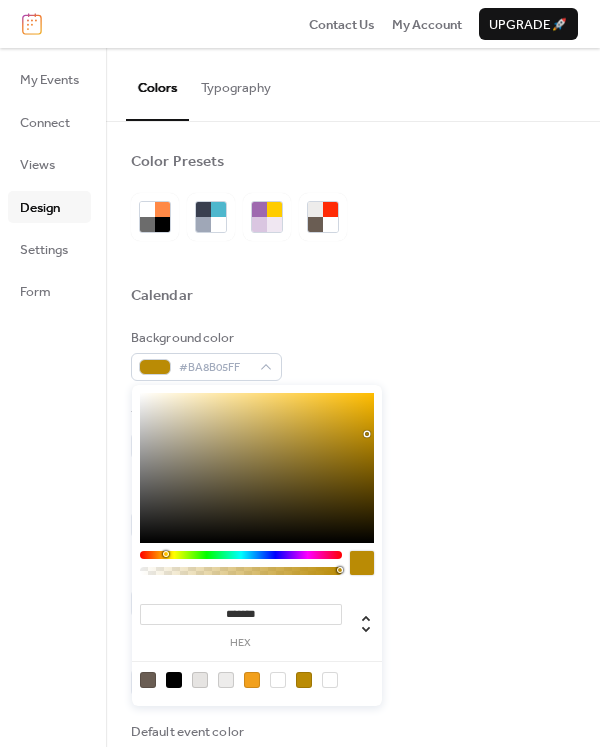 click at bounding box center [257, 468] 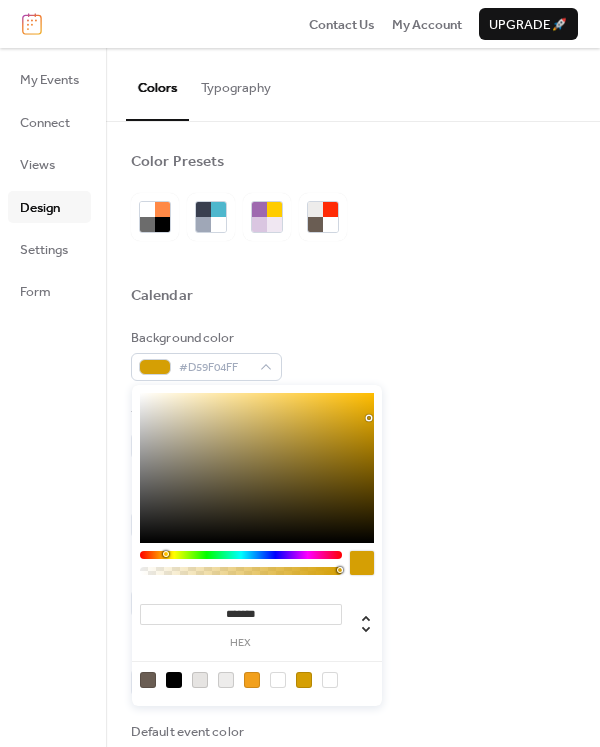 type on "*******" 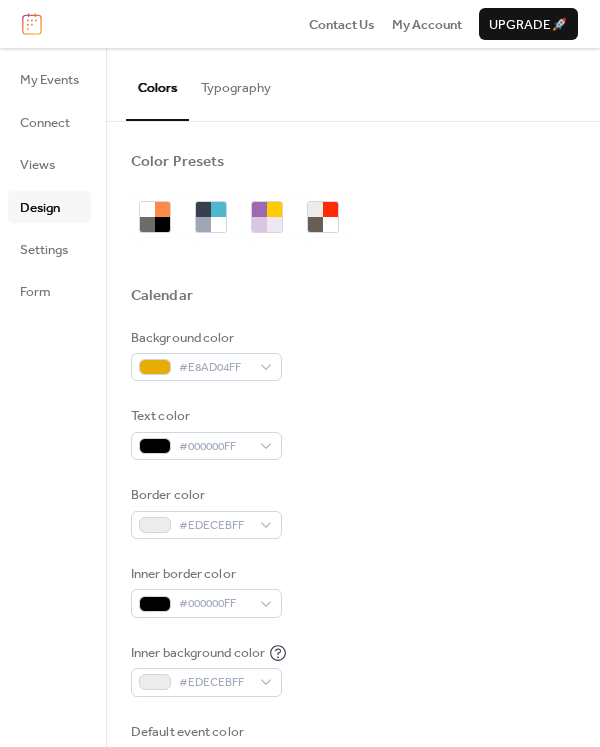 click on "Background color #E8AD04FF Text color #000000FF Border color #EDECEBFF Inner border color #000000FF Inner background color #EDECEBFF Default event color #FFFFFFFF" at bounding box center (353, 552) 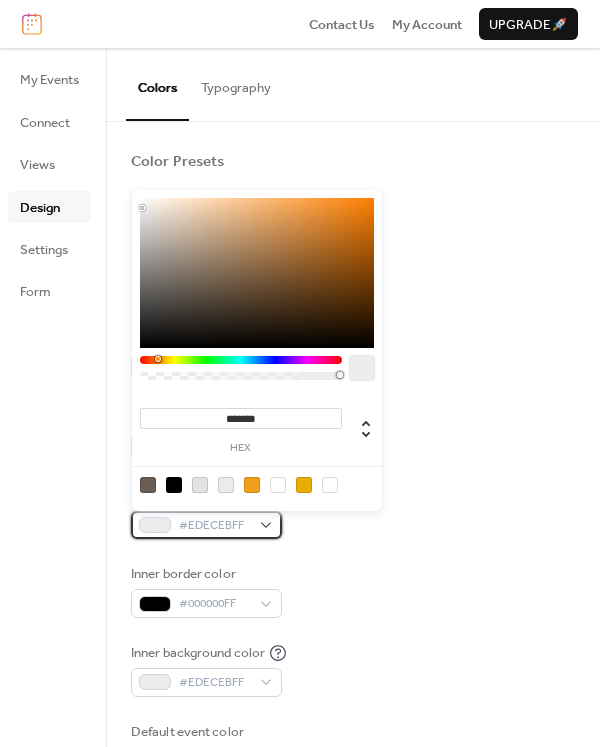 click on "#EDECEBFF" at bounding box center [206, 525] 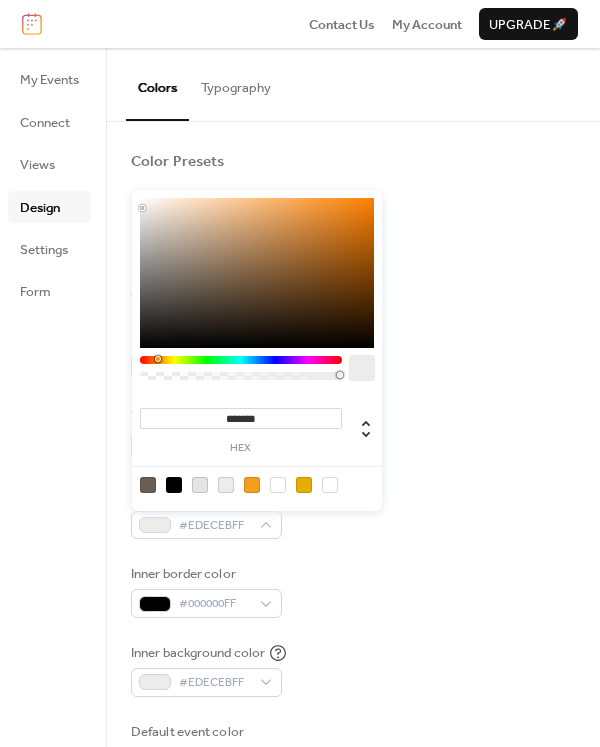 click at bounding box center [278, 485] 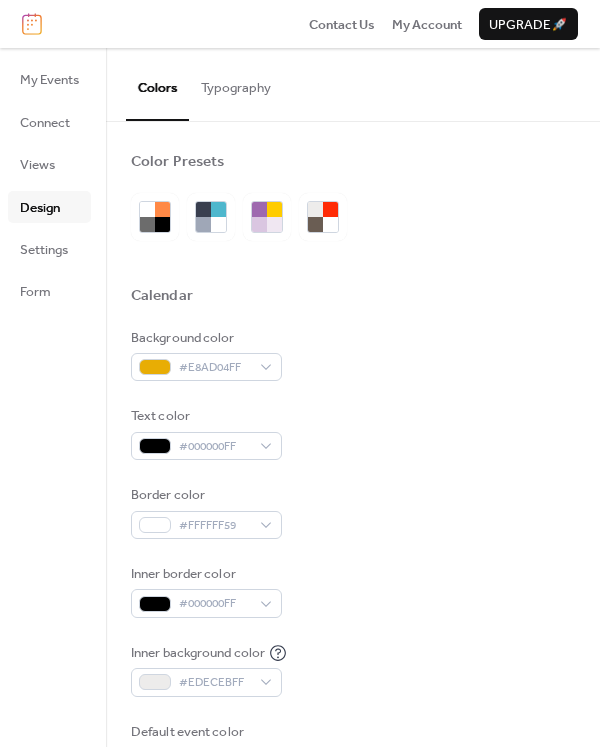 click on "Background color #E8AD04FF Text color #000000FF Border color #FFFFFF59 Inner border color #000000FF Inner background color #EDECEBFF Default event color #FFFFFFFF" at bounding box center [353, 552] 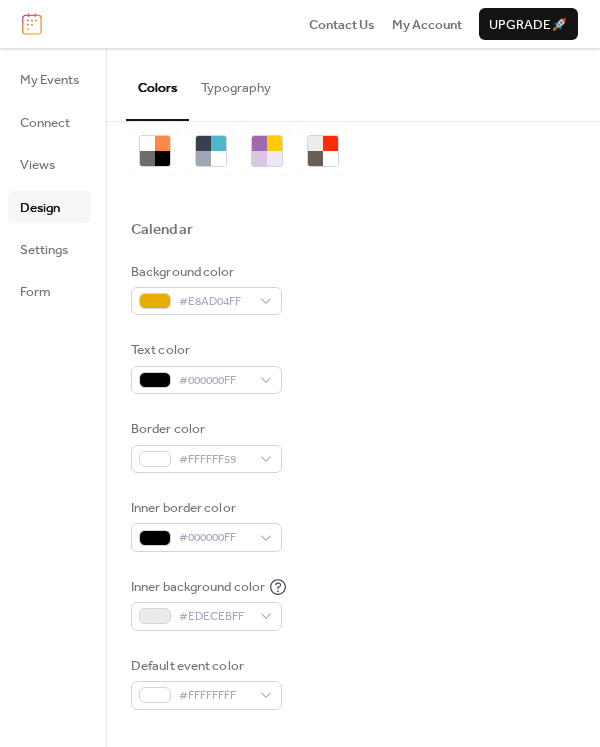 scroll, scrollTop: 100, scrollLeft: 0, axis: vertical 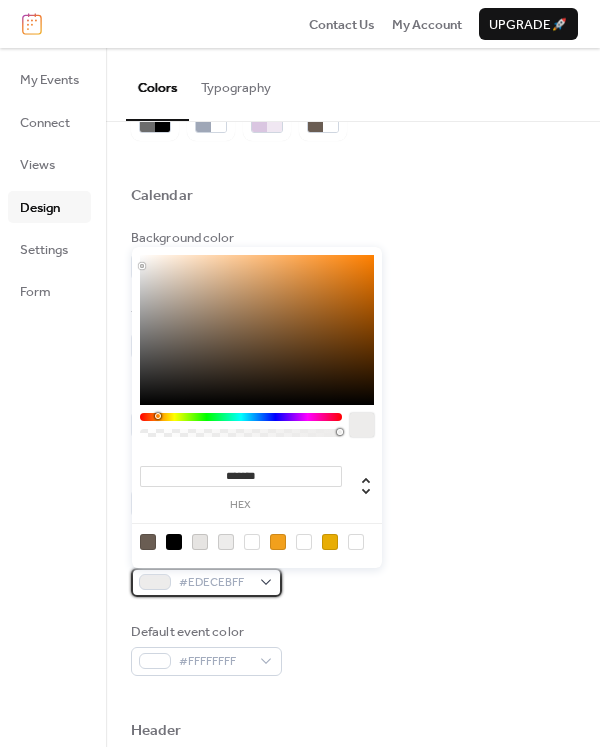 click on "#EDECEBFF" at bounding box center [206, 582] 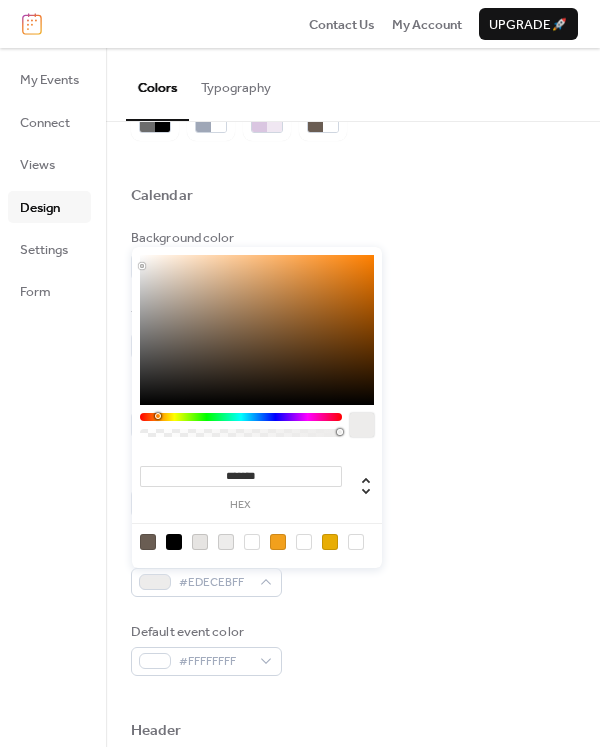 click on "Border color #FFFFFF59" at bounding box center (353, 412) 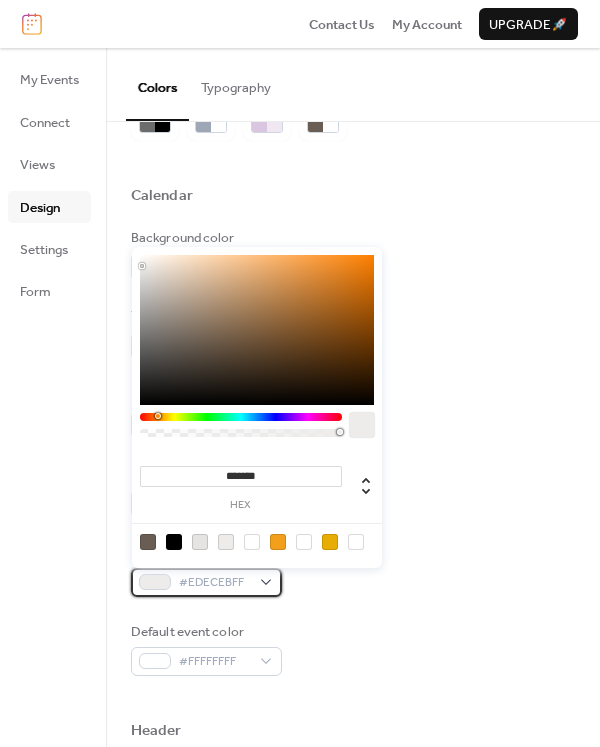 click on "#EDECEBFF" at bounding box center [206, 582] 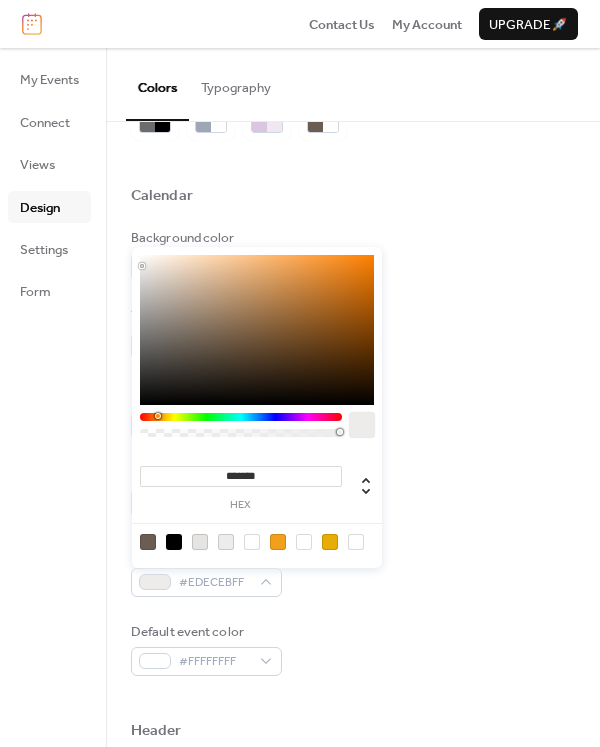 click at bounding box center [252, 542] 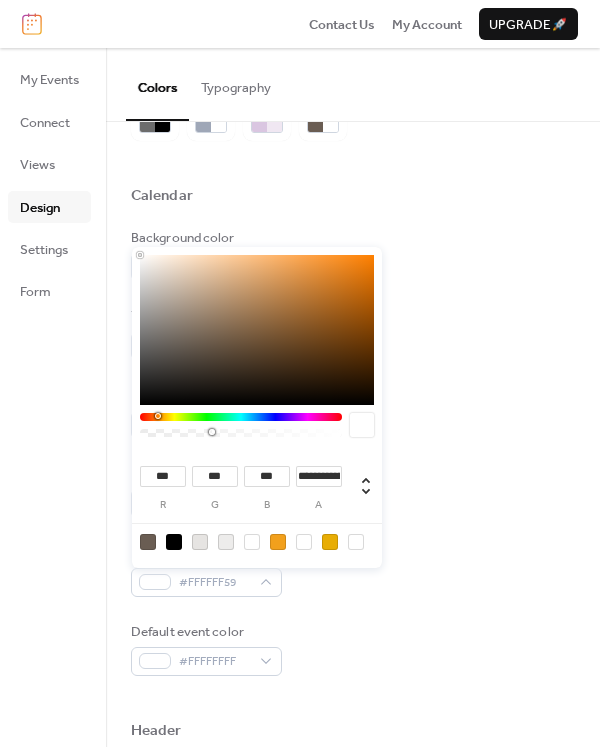 click at bounding box center [252, 542] 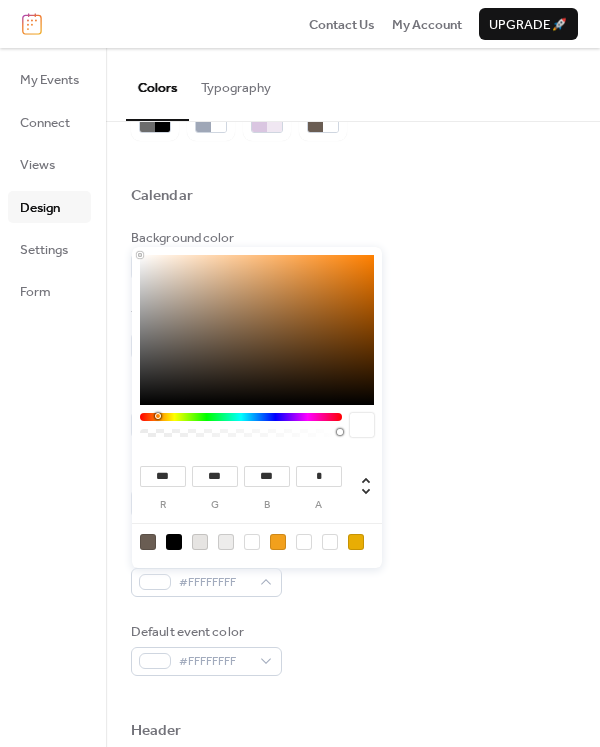 click at bounding box center [200, 542] 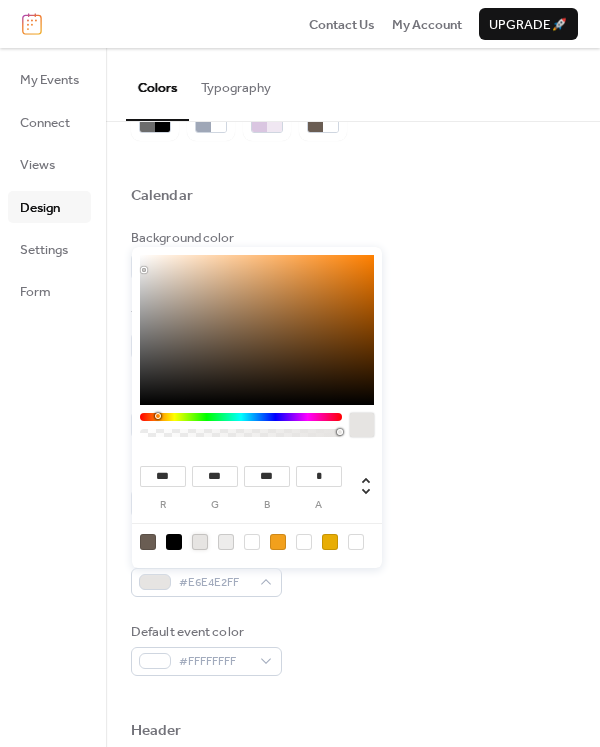 click at bounding box center (226, 542) 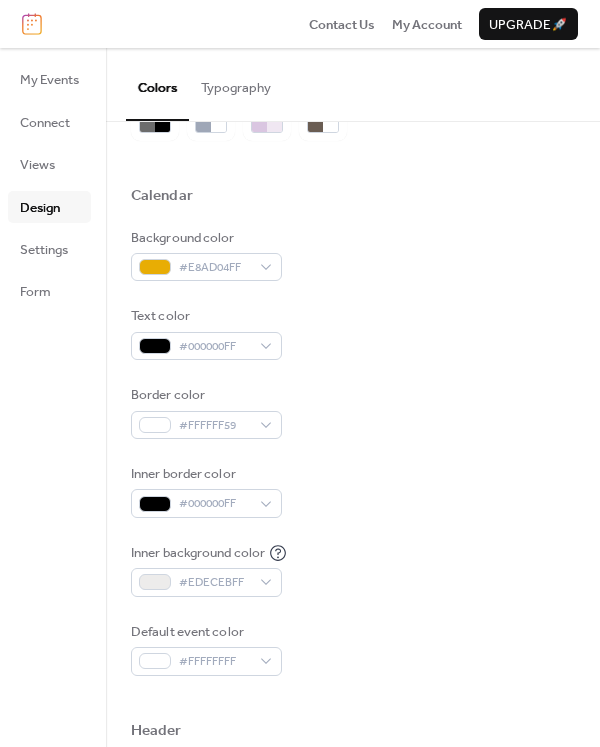 click on "Default event color #FFFFFFFF" at bounding box center (353, 649) 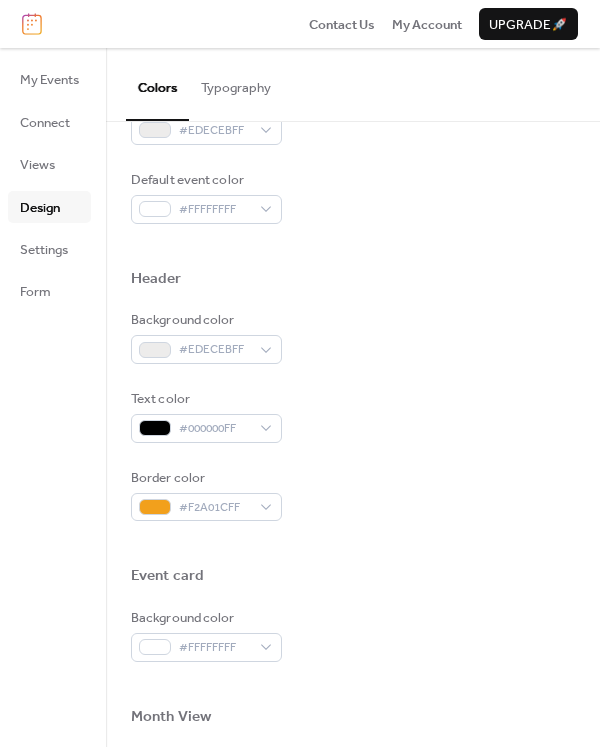 scroll, scrollTop: 600, scrollLeft: 0, axis: vertical 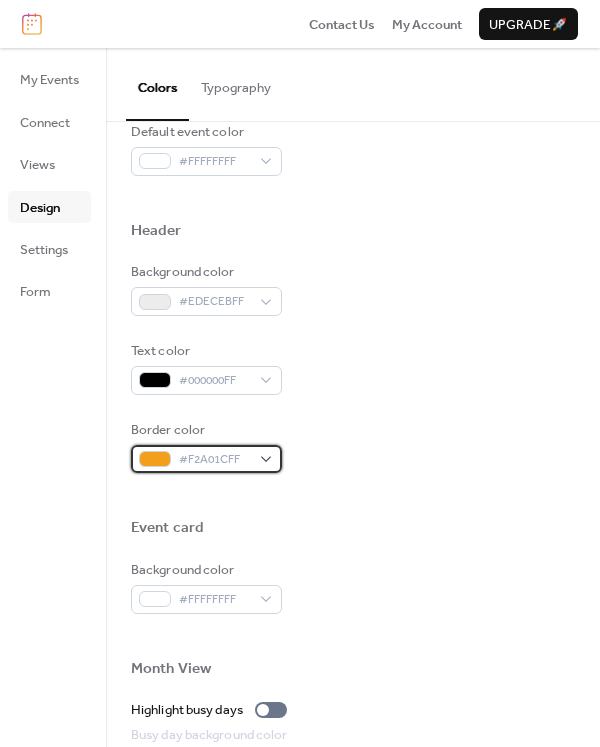 click on "#F2A01CFF" at bounding box center [206, 459] 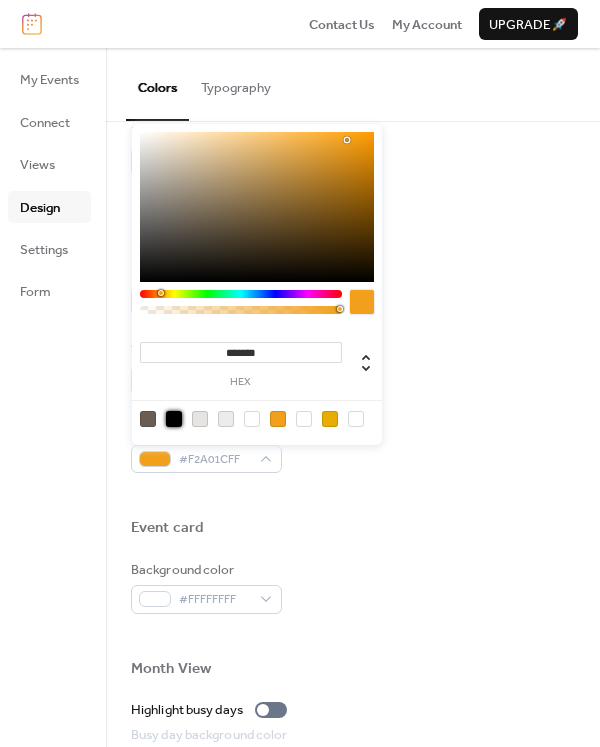 click at bounding box center [174, 419] 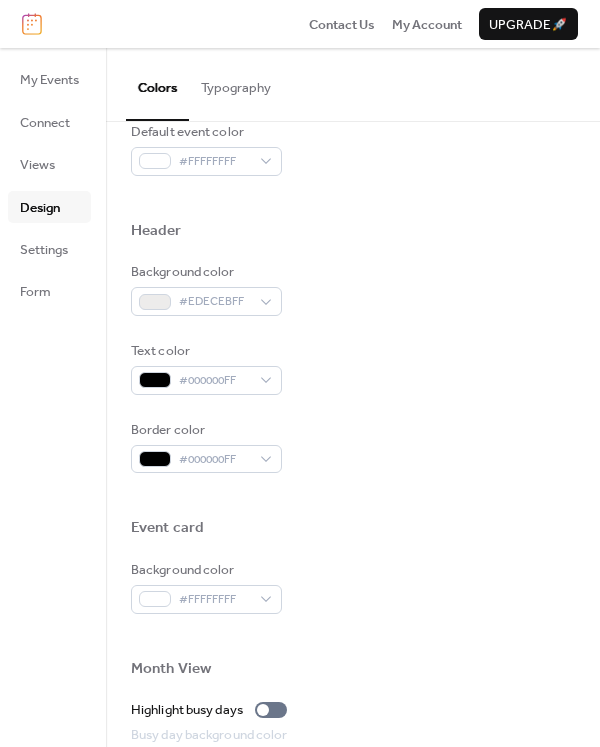 click at bounding box center [353, 495] 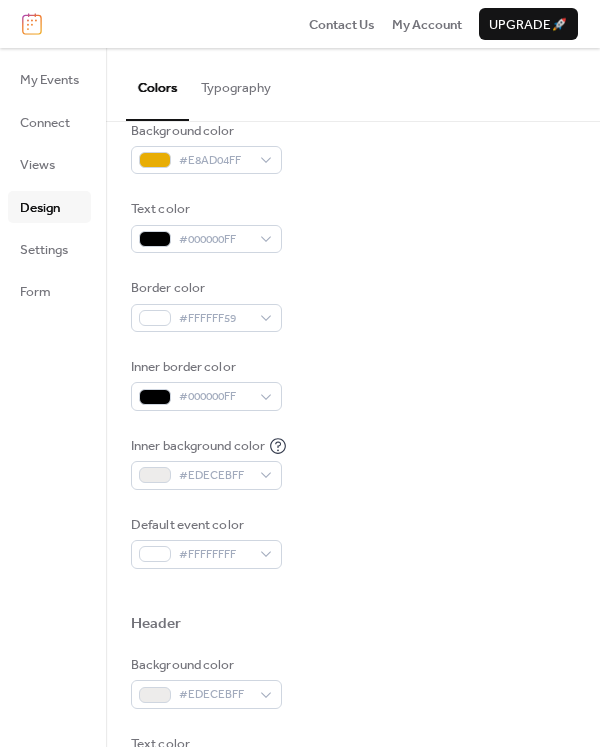 scroll, scrollTop: 0, scrollLeft: 0, axis: both 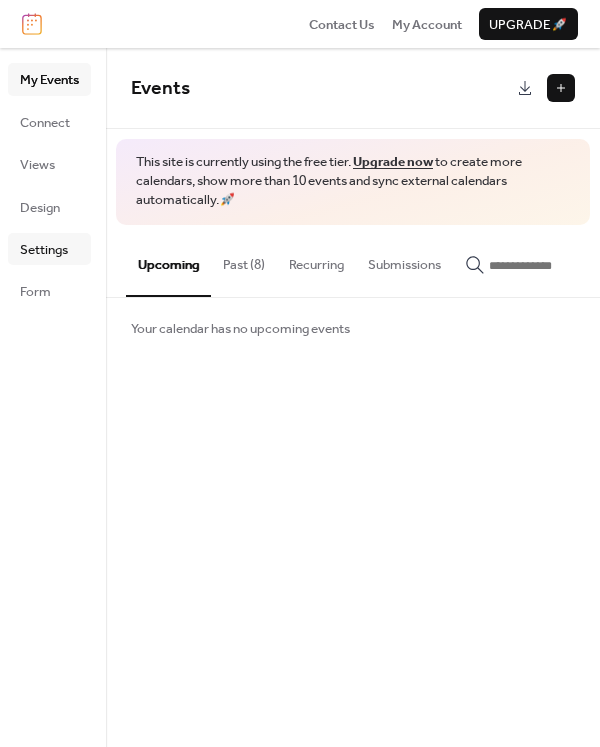 click on "Settings" at bounding box center (44, 250) 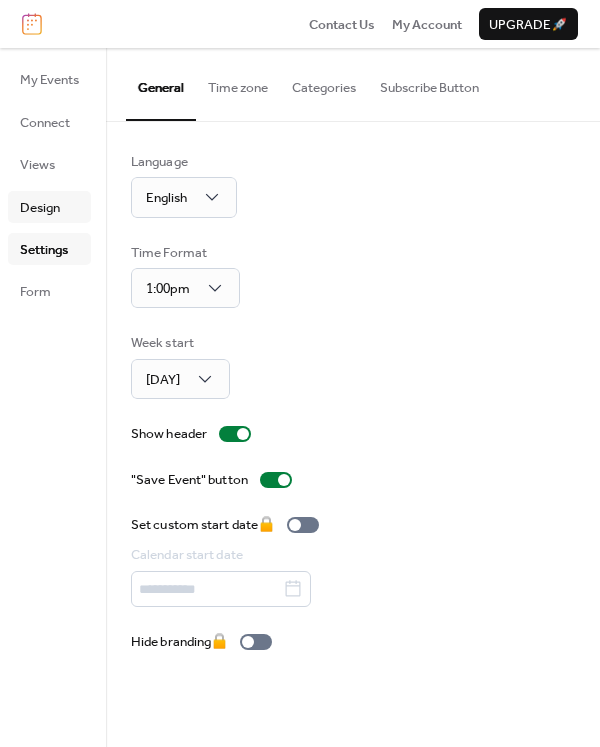click on "Design" at bounding box center [40, 208] 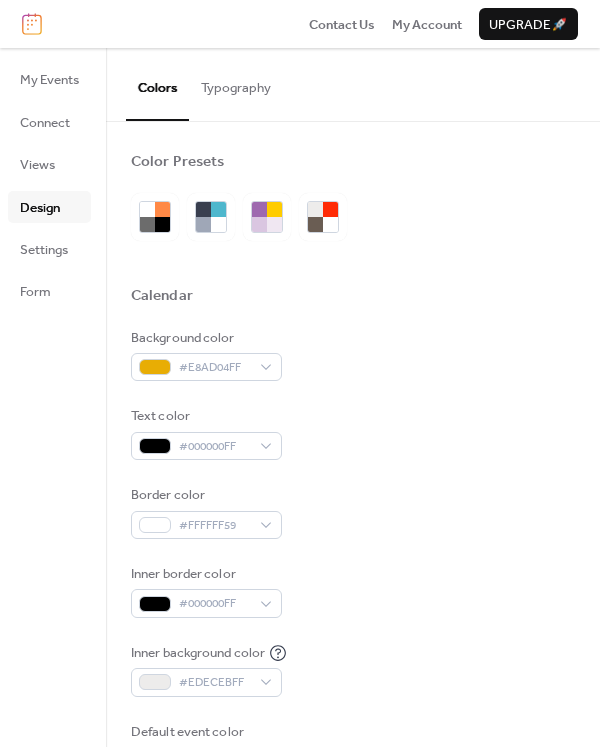 click on "Typography" at bounding box center (236, 83) 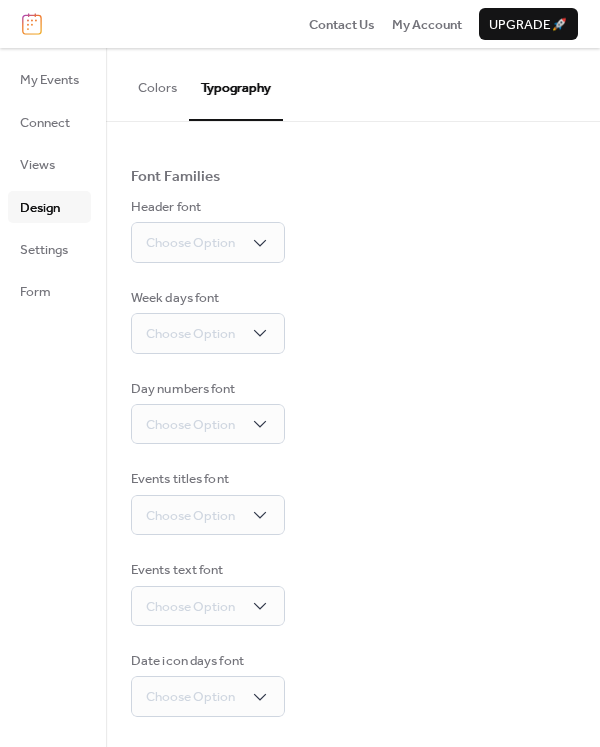 scroll, scrollTop: 0, scrollLeft: 0, axis: both 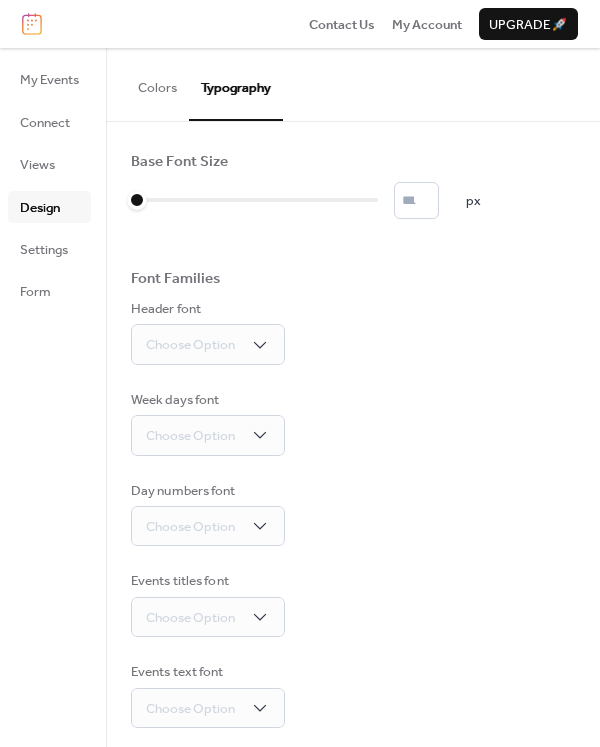 click on "Colors" at bounding box center (157, 83) 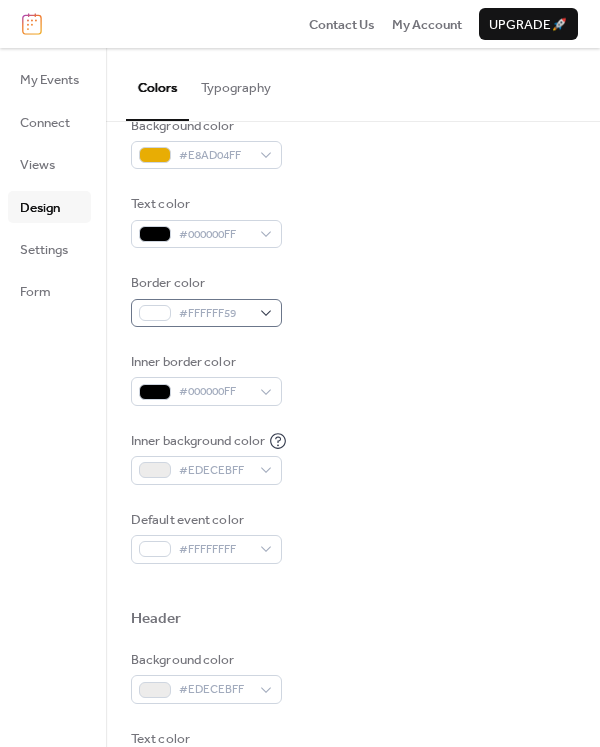 scroll, scrollTop: 100, scrollLeft: 0, axis: vertical 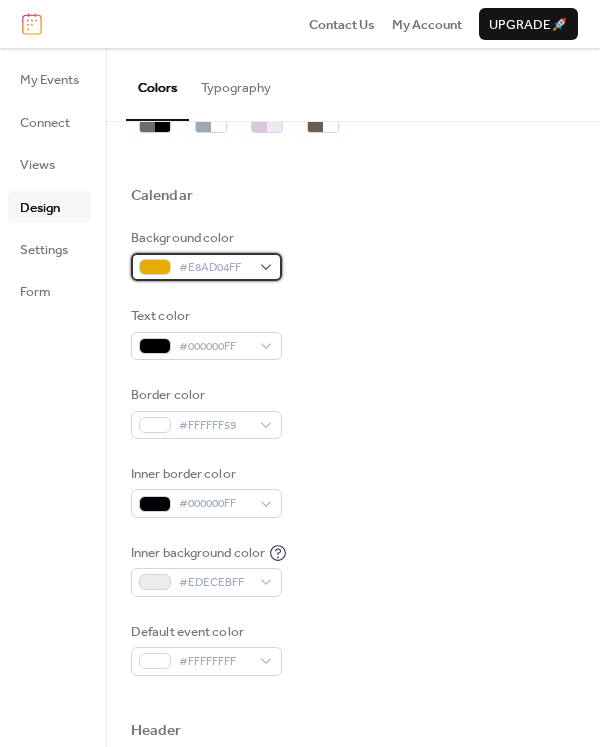 click on "#E8AD04FF" at bounding box center (214, 268) 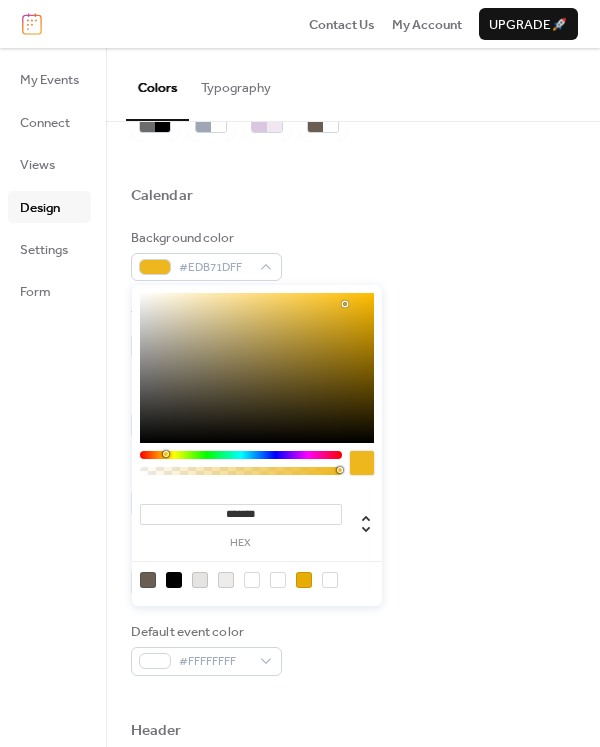 click at bounding box center (257, 368) 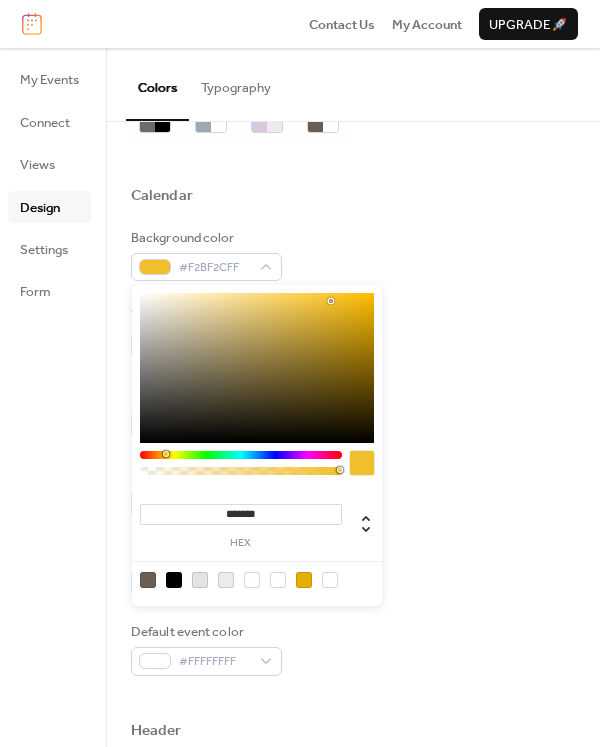 click at bounding box center (257, 368) 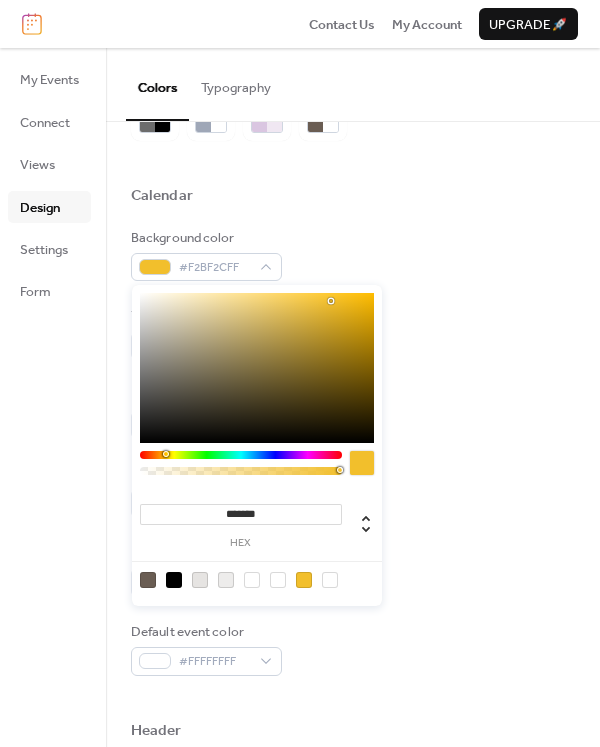 click at bounding box center [257, 368] 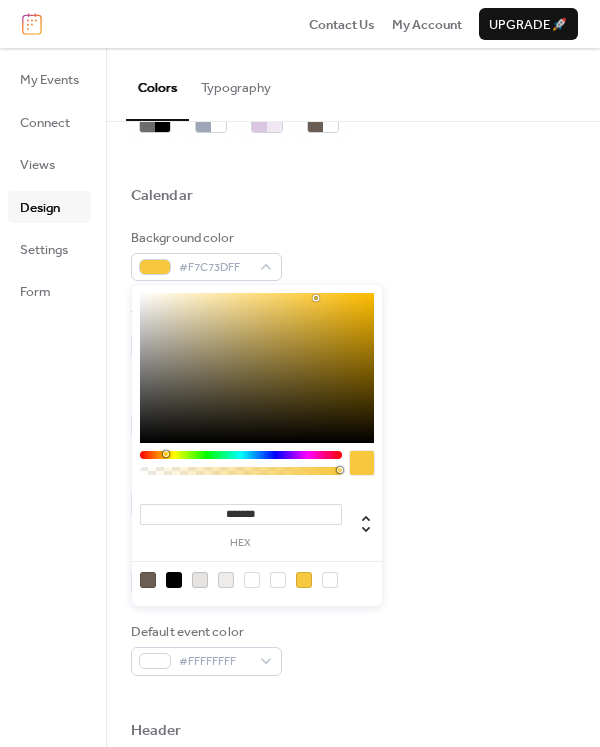 type on "*******" 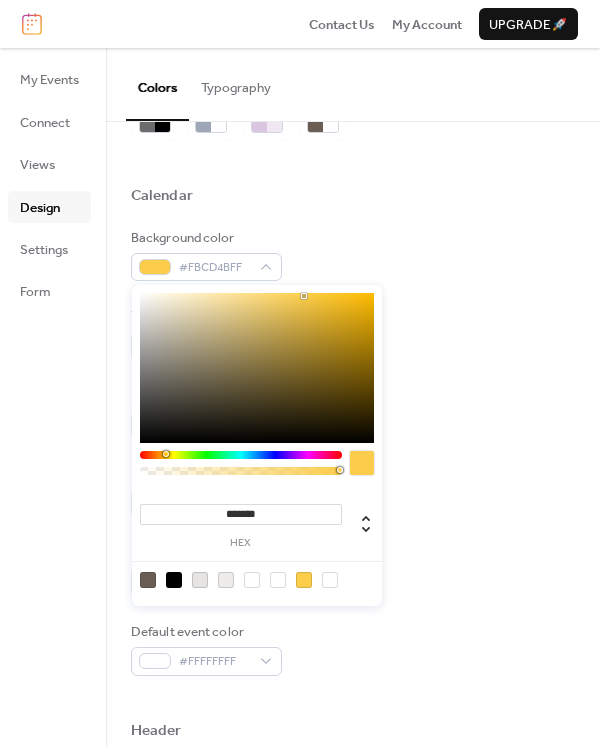 click on "Background color #FBCD4BFF Text color #000000FF Border color #FFFFFF59 Inner border color #000000FF Inner background color #EDECEBFF Default event color #FFFFFFFF" at bounding box center [353, 452] 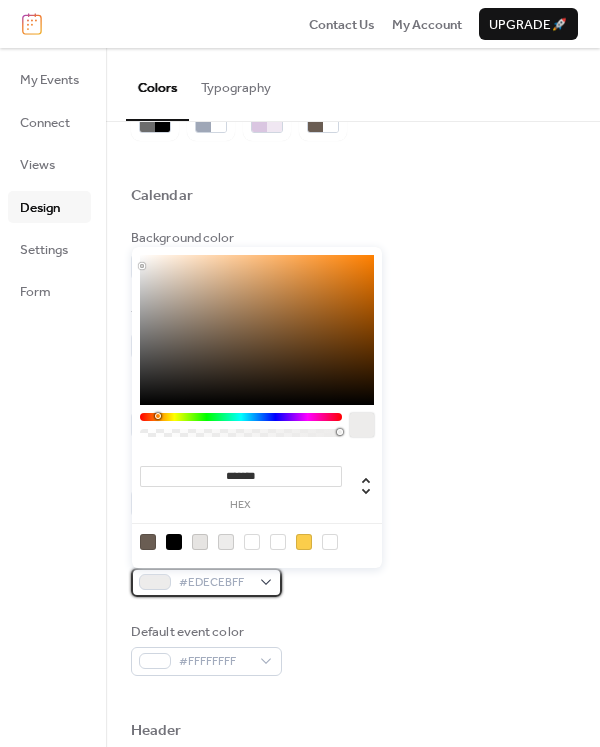 click on "#EDECEBFF" at bounding box center (214, 583) 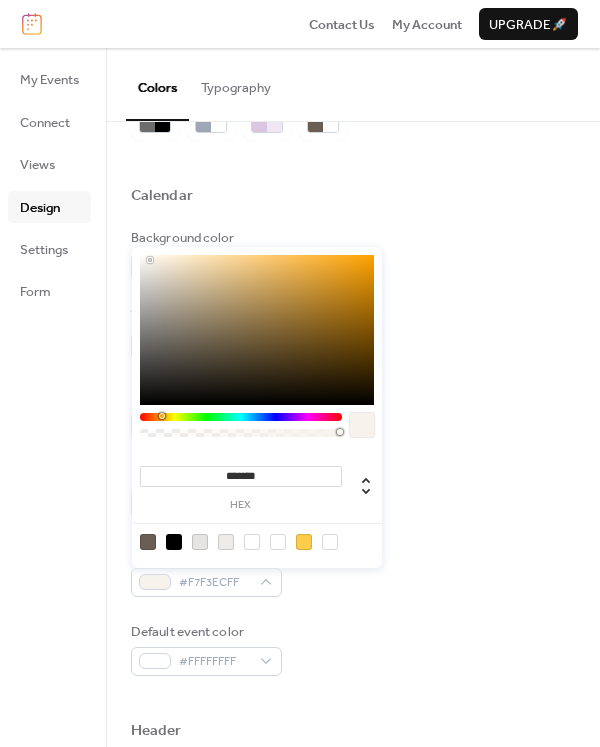 type on "*******" 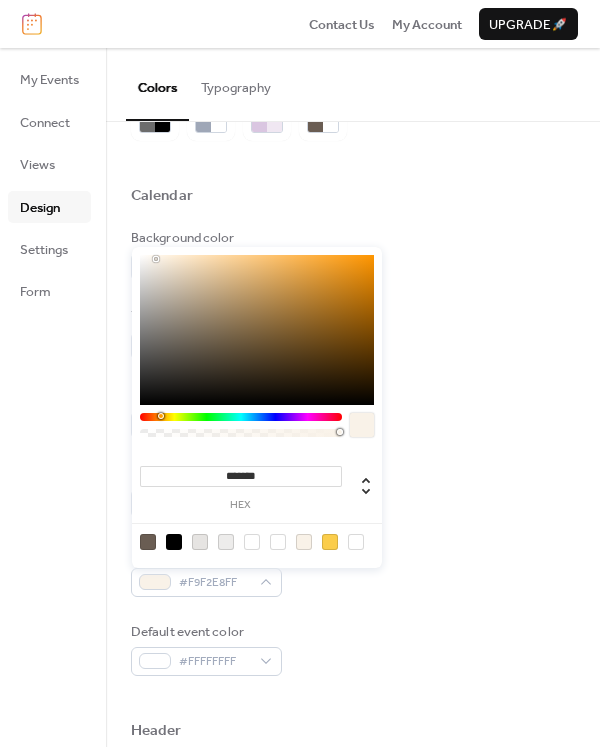 drag, startPoint x: 146, startPoint y: 268, endPoint x: 155, endPoint y: 259, distance: 12.727922 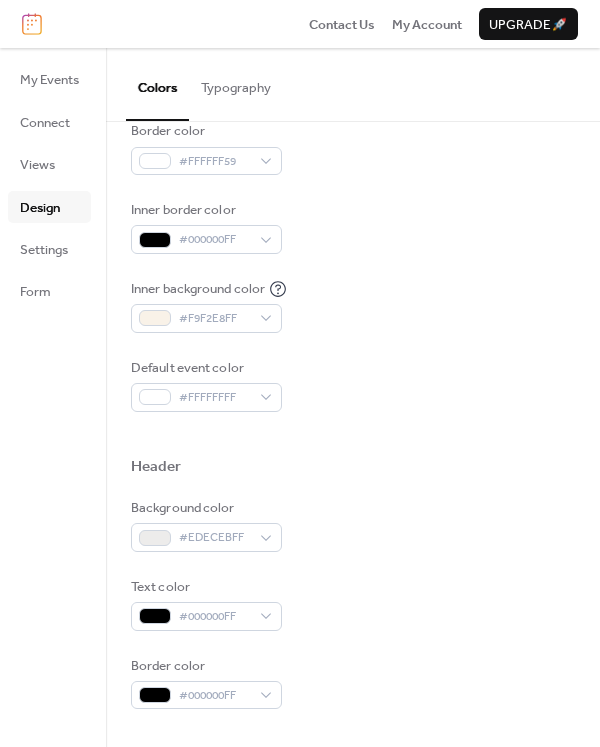 scroll, scrollTop: 400, scrollLeft: 0, axis: vertical 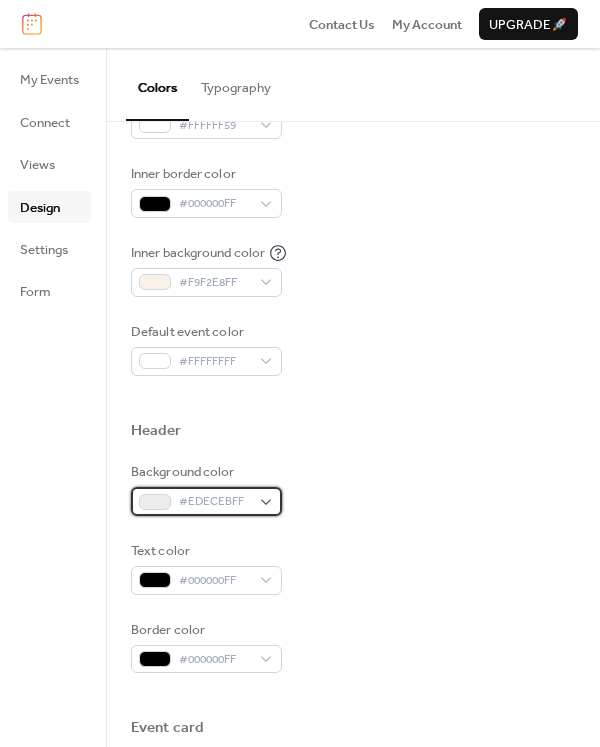 click on "#EDECEBFF" at bounding box center [206, 501] 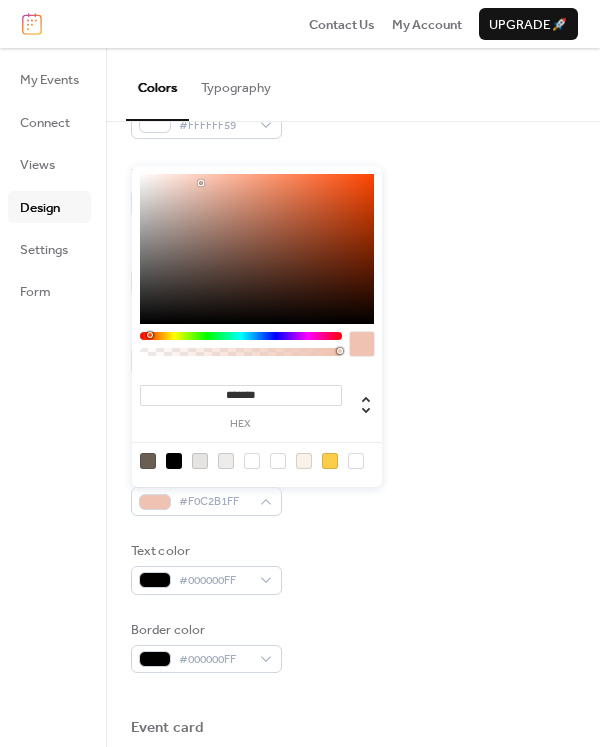 drag, startPoint x: 142, startPoint y: 182, endPoint x: 201, endPoint y: 183, distance: 59.008472 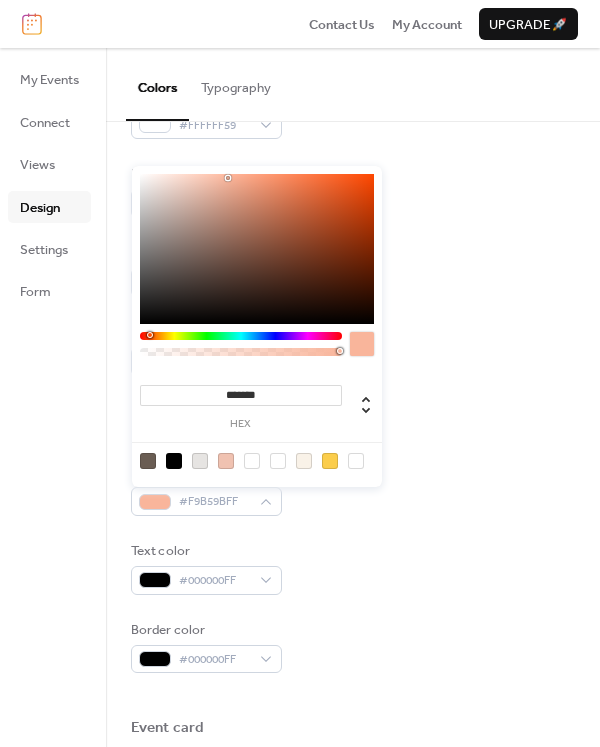 drag, startPoint x: 200, startPoint y: 179, endPoint x: 247, endPoint y: 180, distance: 47.010635 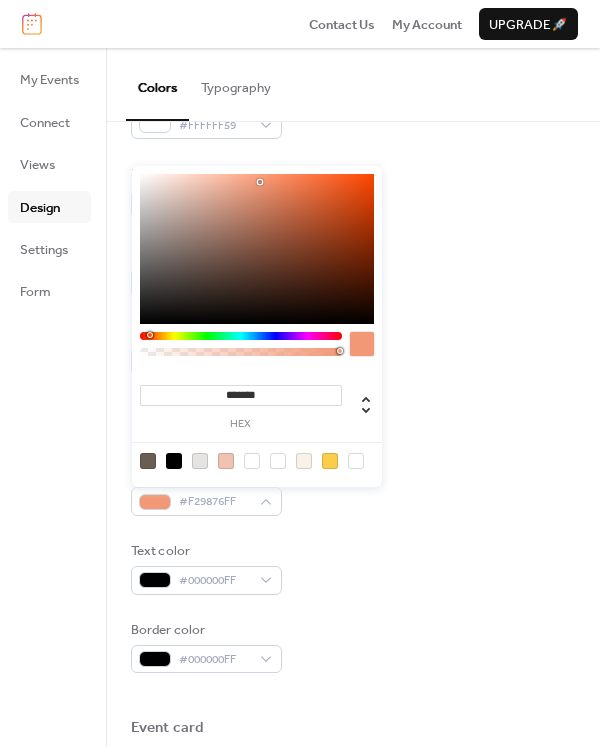 click at bounding box center [257, 249] 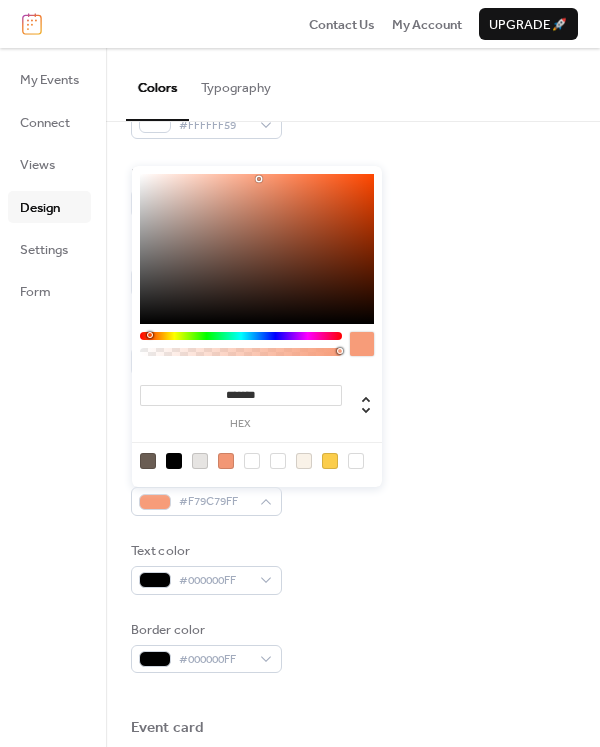 click at bounding box center (259, 179) 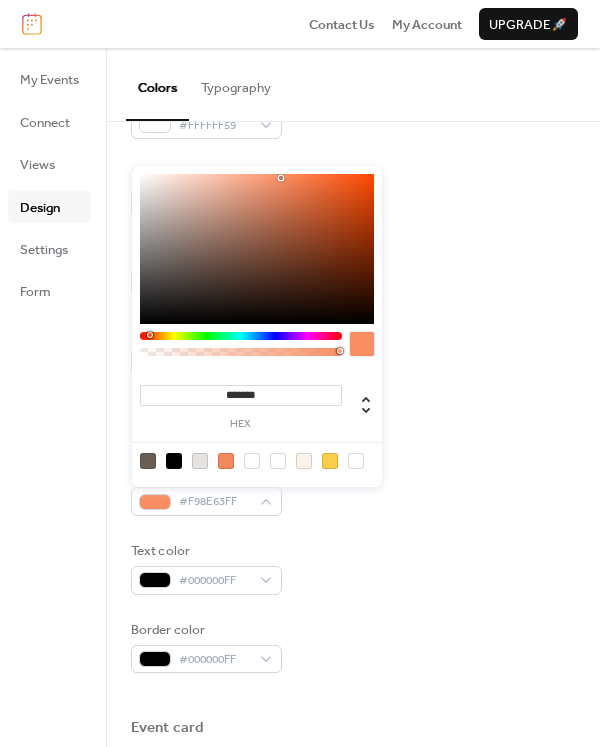type on "*******" 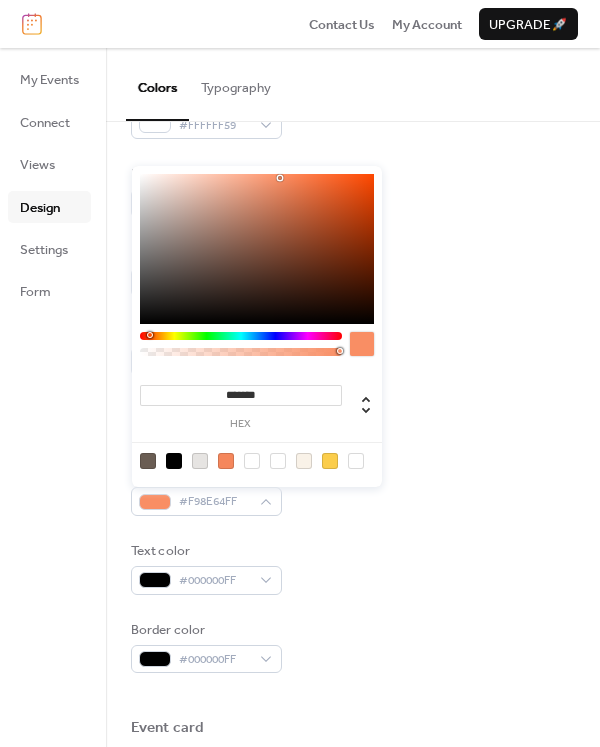 drag, startPoint x: 259, startPoint y: 176, endPoint x: 280, endPoint y: 178, distance: 21.095022 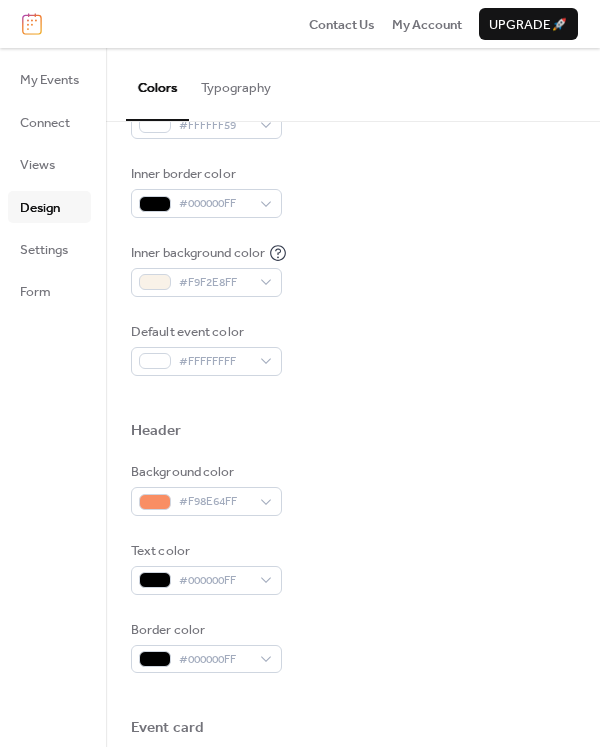 click on "Header" at bounding box center (353, 433) 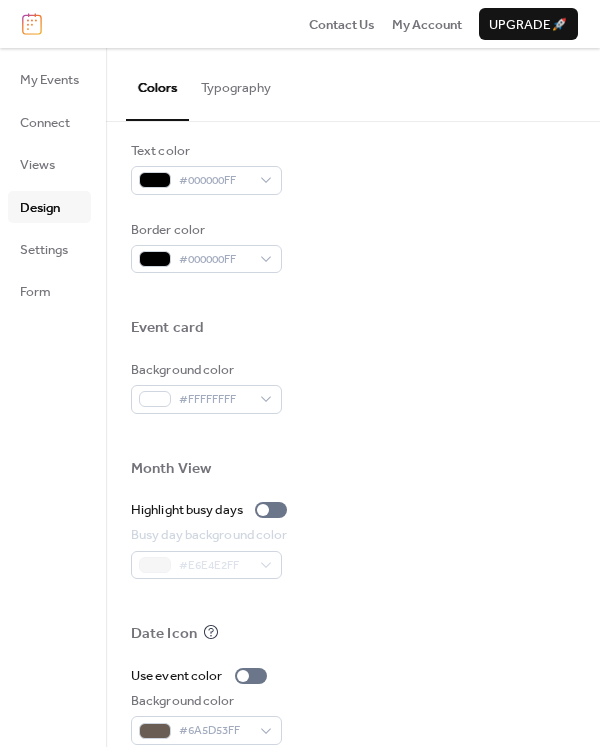 scroll, scrollTop: 907, scrollLeft: 0, axis: vertical 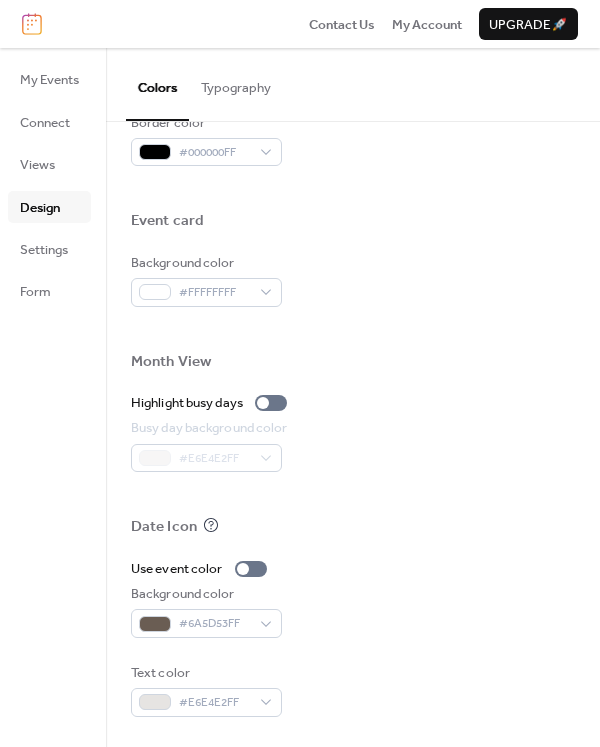 click on "Colors Typography" at bounding box center [353, 84] 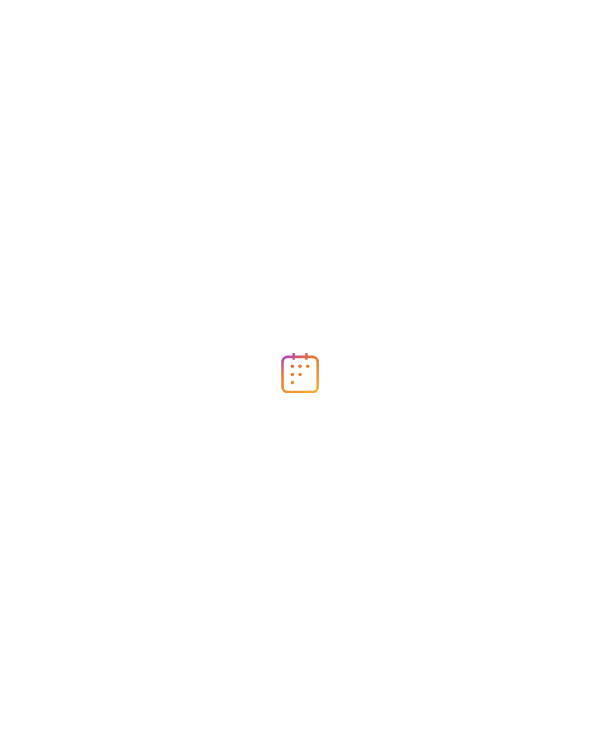 scroll, scrollTop: 0, scrollLeft: 0, axis: both 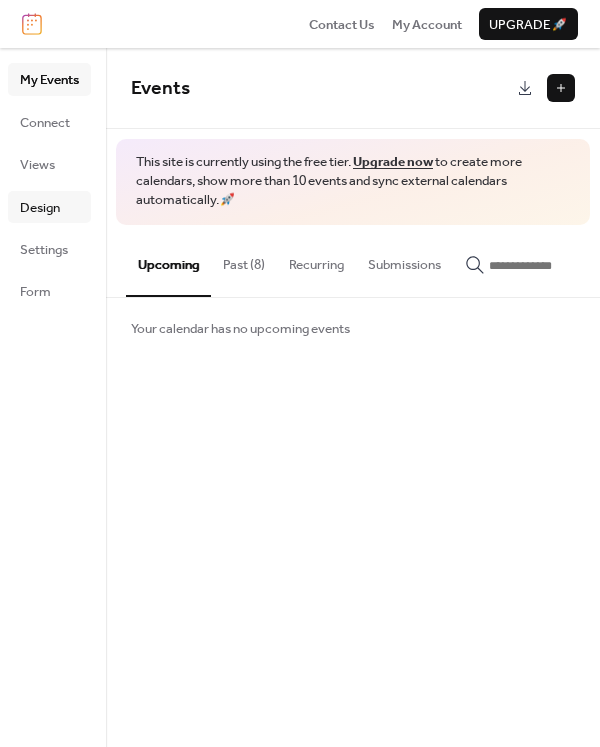 click on "Design" at bounding box center [40, 208] 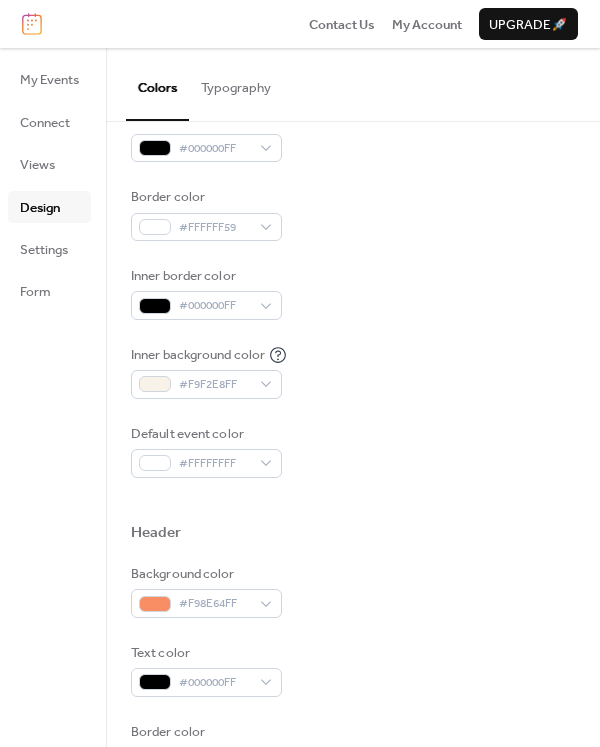 scroll, scrollTop: 300, scrollLeft: 0, axis: vertical 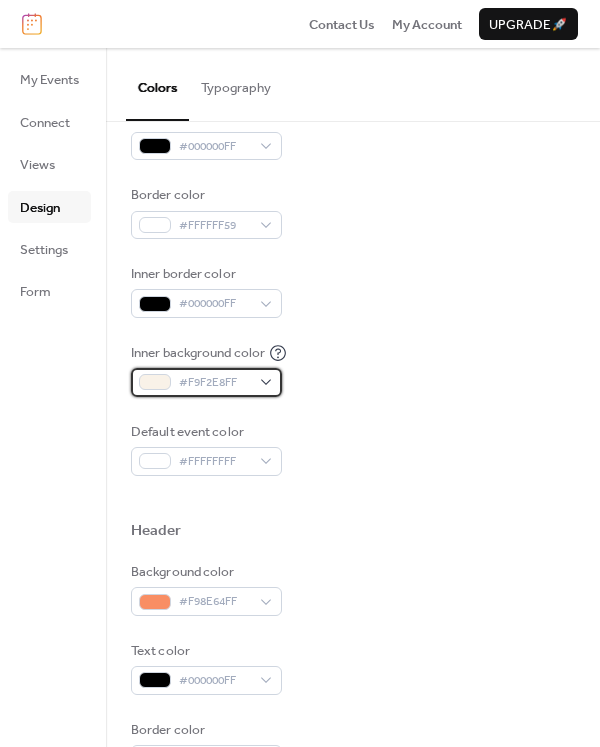 click on "#F9F2E8FF" at bounding box center [206, 382] 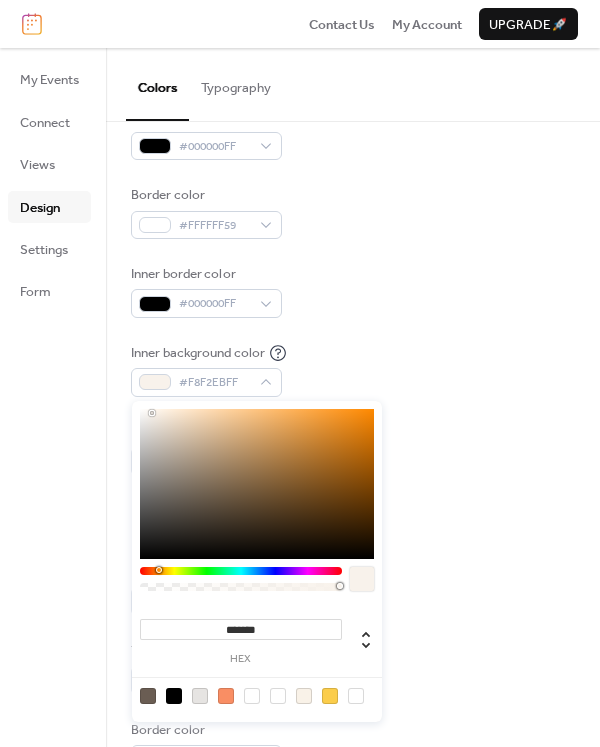type on "*******" 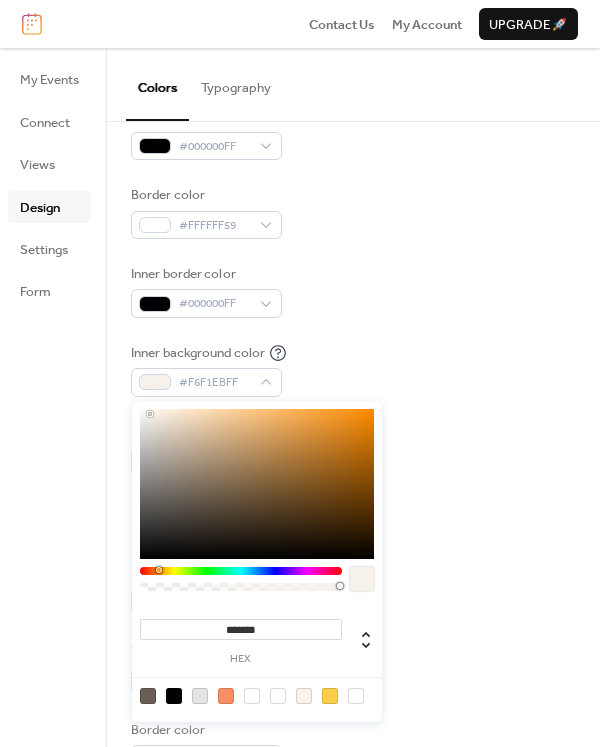 click at bounding box center [150, 414] 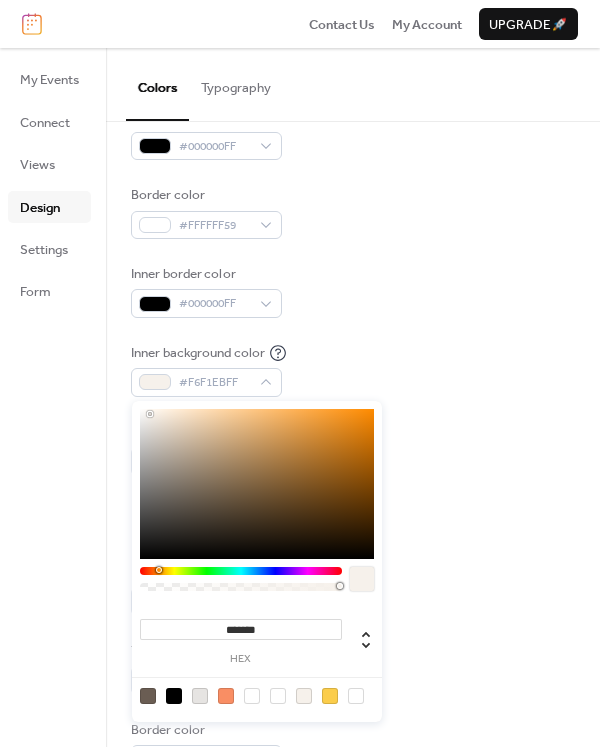 click on "Background color #FBCD4BFF Text color #000000FF Border color #FFFFFF59 Inner border color #000000FF Inner background color #F6F1EBFF Default event color #FFFFFFFF" at bounding box center (353, 252) 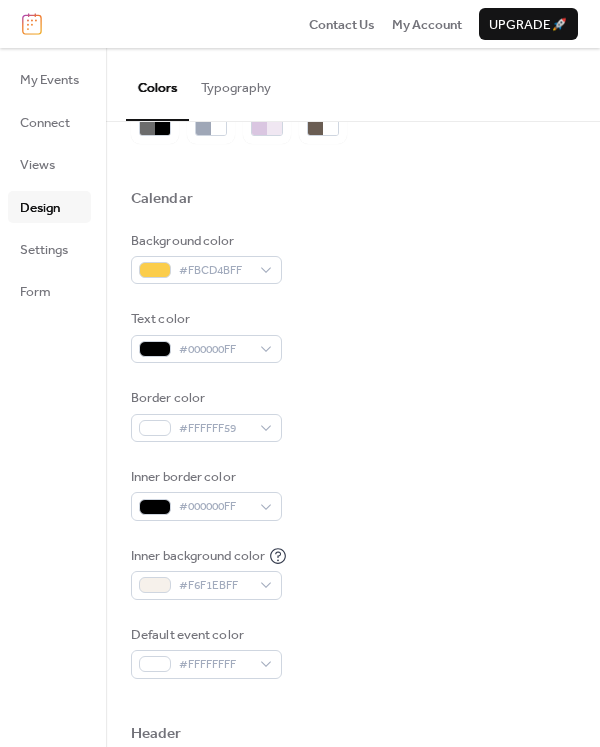 scroll, scrollTop: 0, scrollLeft: 0, axis: both 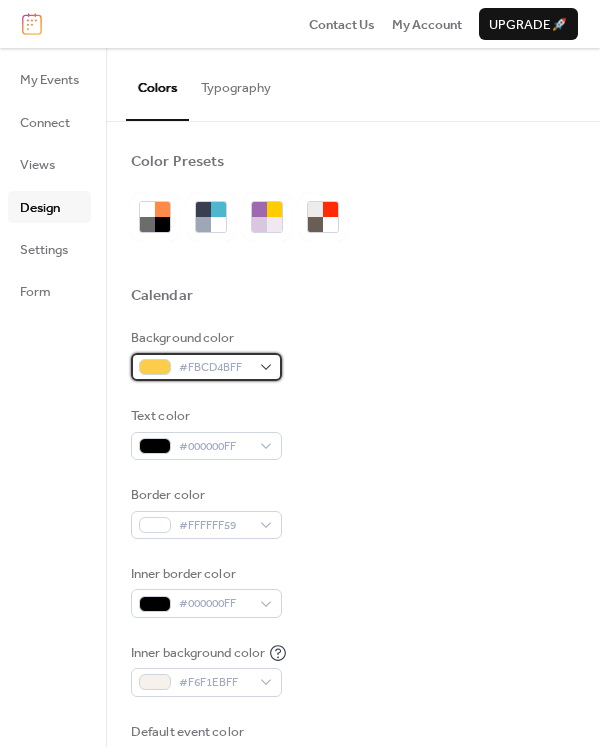 click on "#FBCD4BFF" at bounding box center [206, 367] 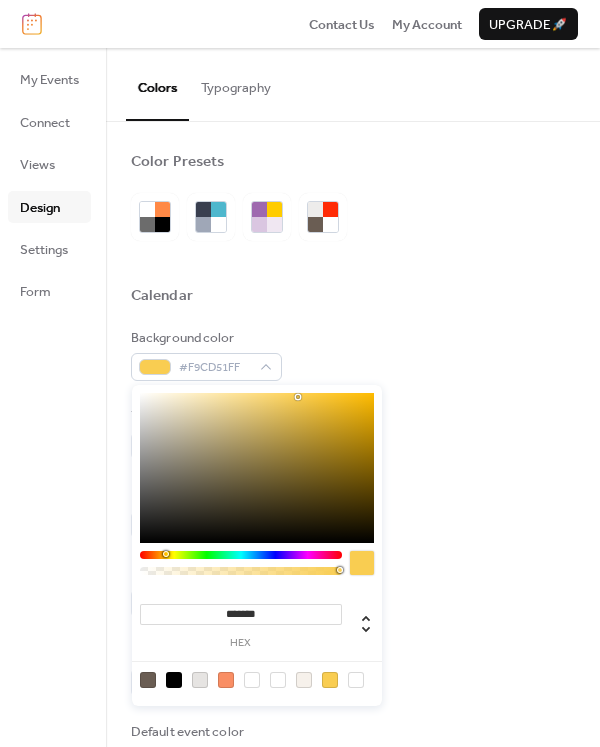 click at bounding box center [257, 468] 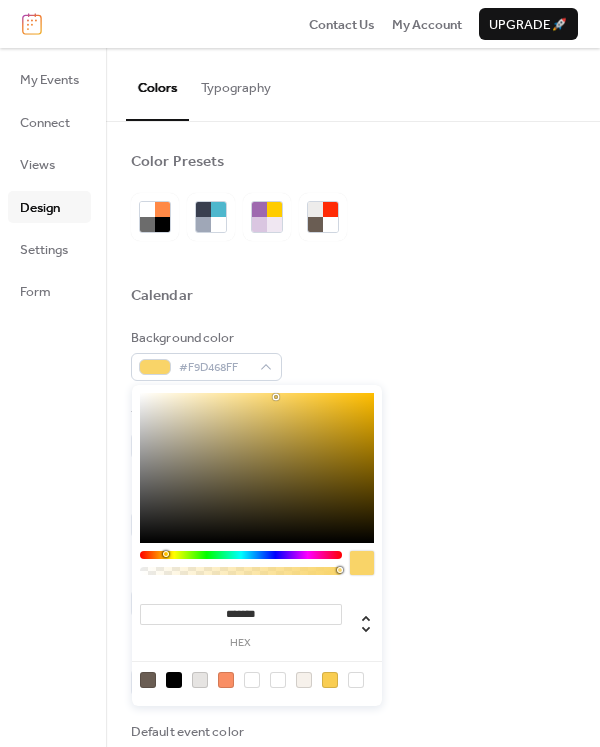 drag, startPoint x: 295, startPoint y: 395, endPoint x: 276, endPoint y: 397, distance: 19.104973 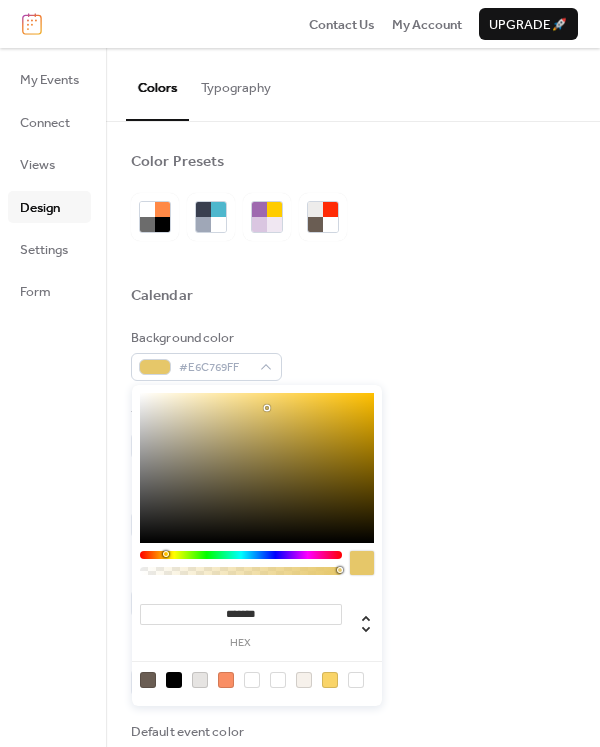click at bounding box center (257, 468) 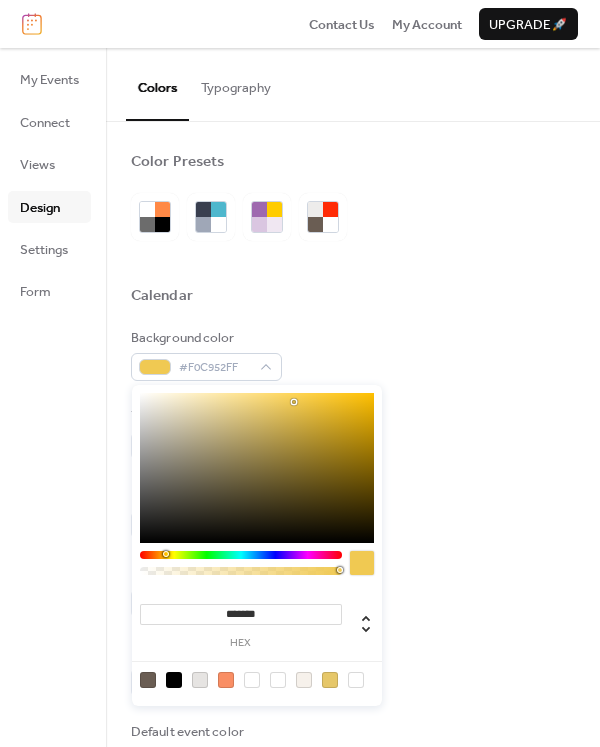 drag, startPoint x: 267, startPoint y: 405, endPoint x: 294, endPoint y: 402, distance: 27.166155 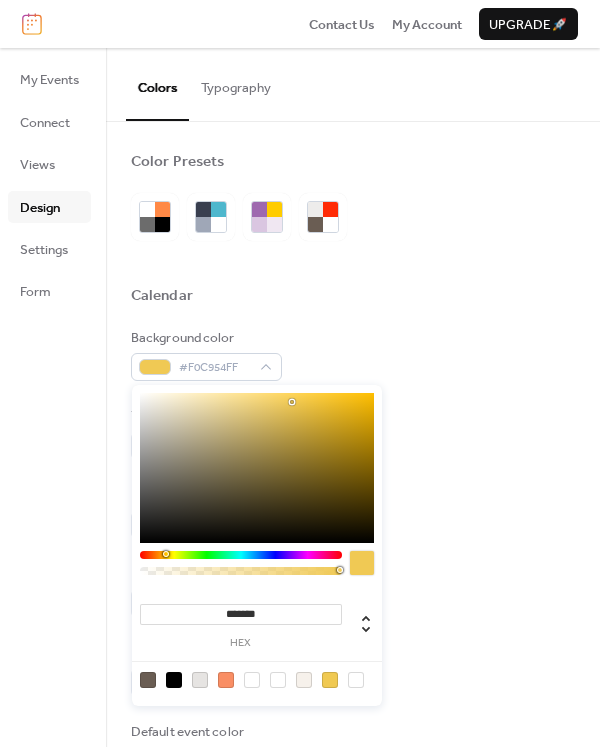 type on "*******" 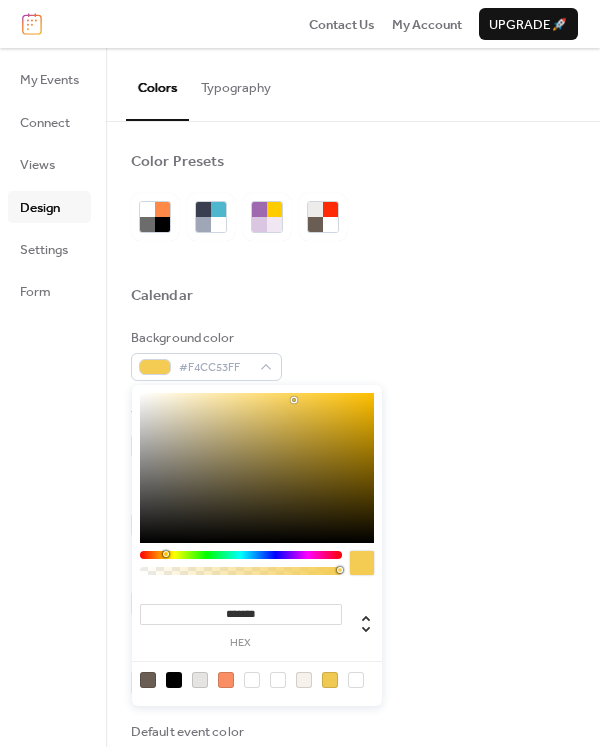 click at bounding box center (294, 400) 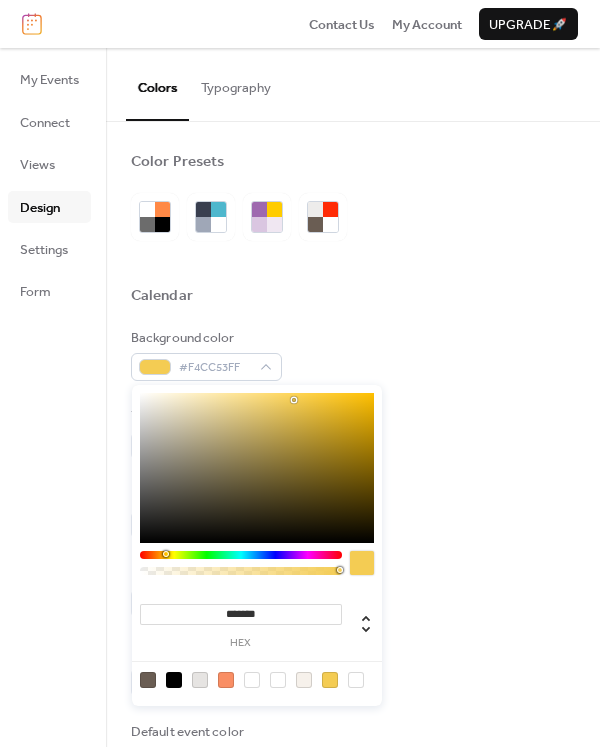 click at bounding box center (353, 320) 